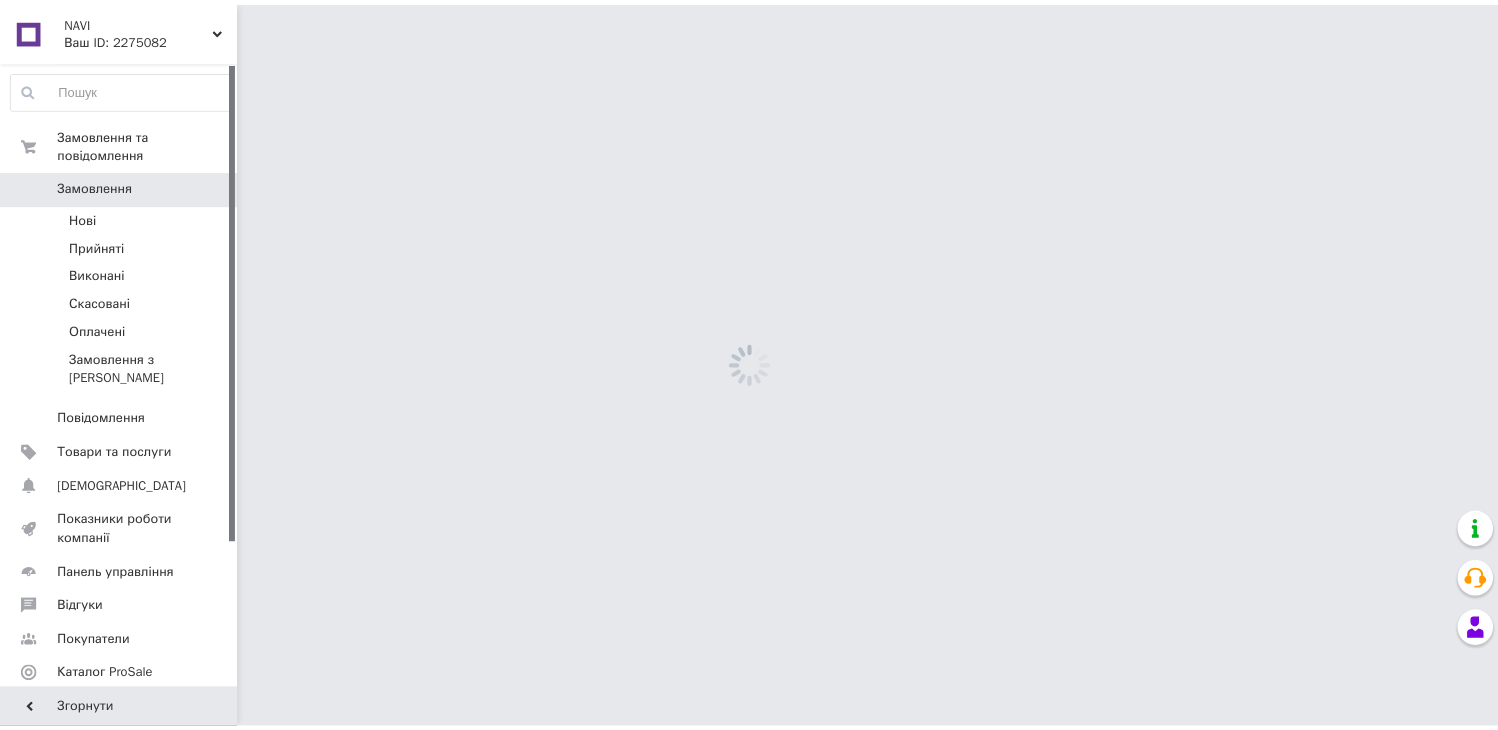 scroll, scrollTop: 0, scrollLeft: 0, axis: both 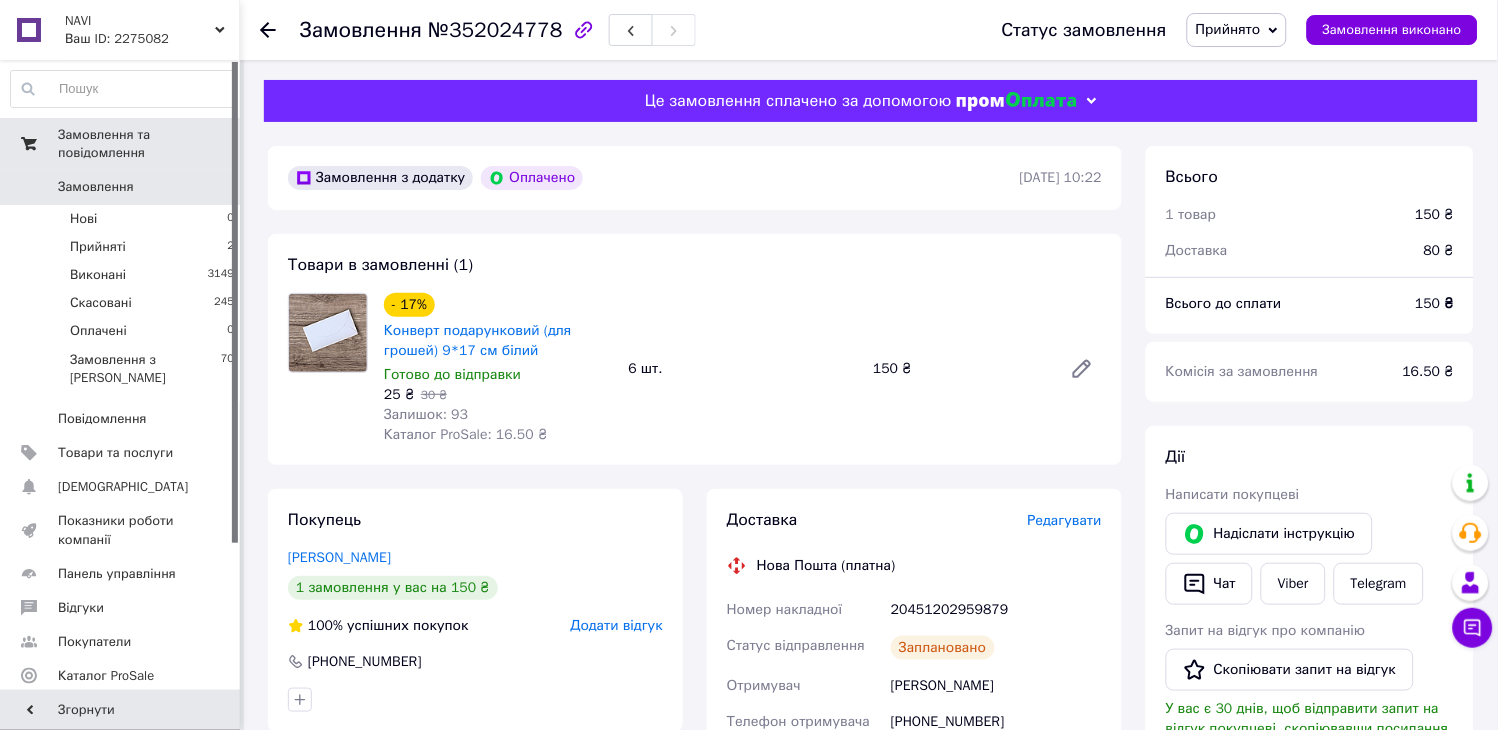 click on "Замовлення та повідомлення" at bounding box center (149, 144) 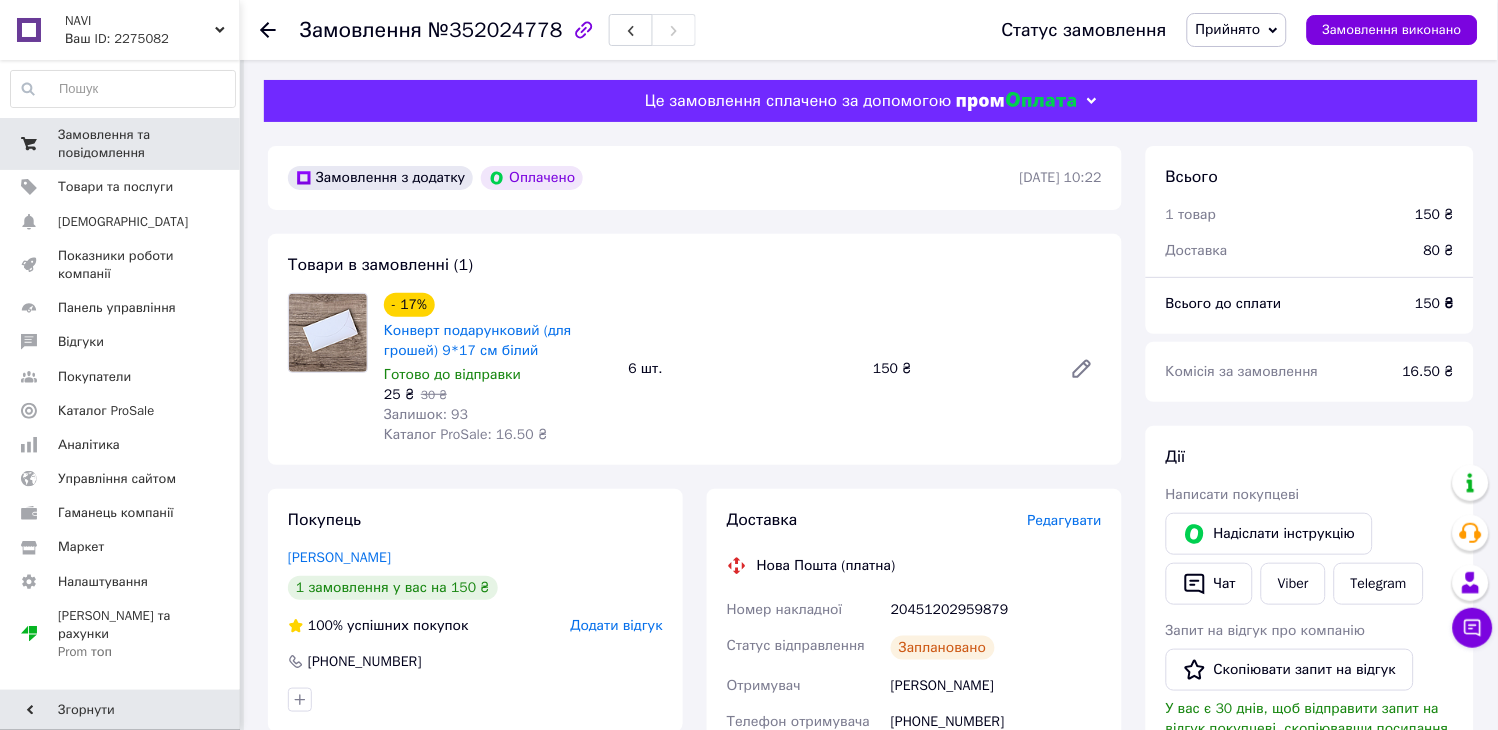 click on "Замовлення та повідомлення" at bounding box center [121, 144] 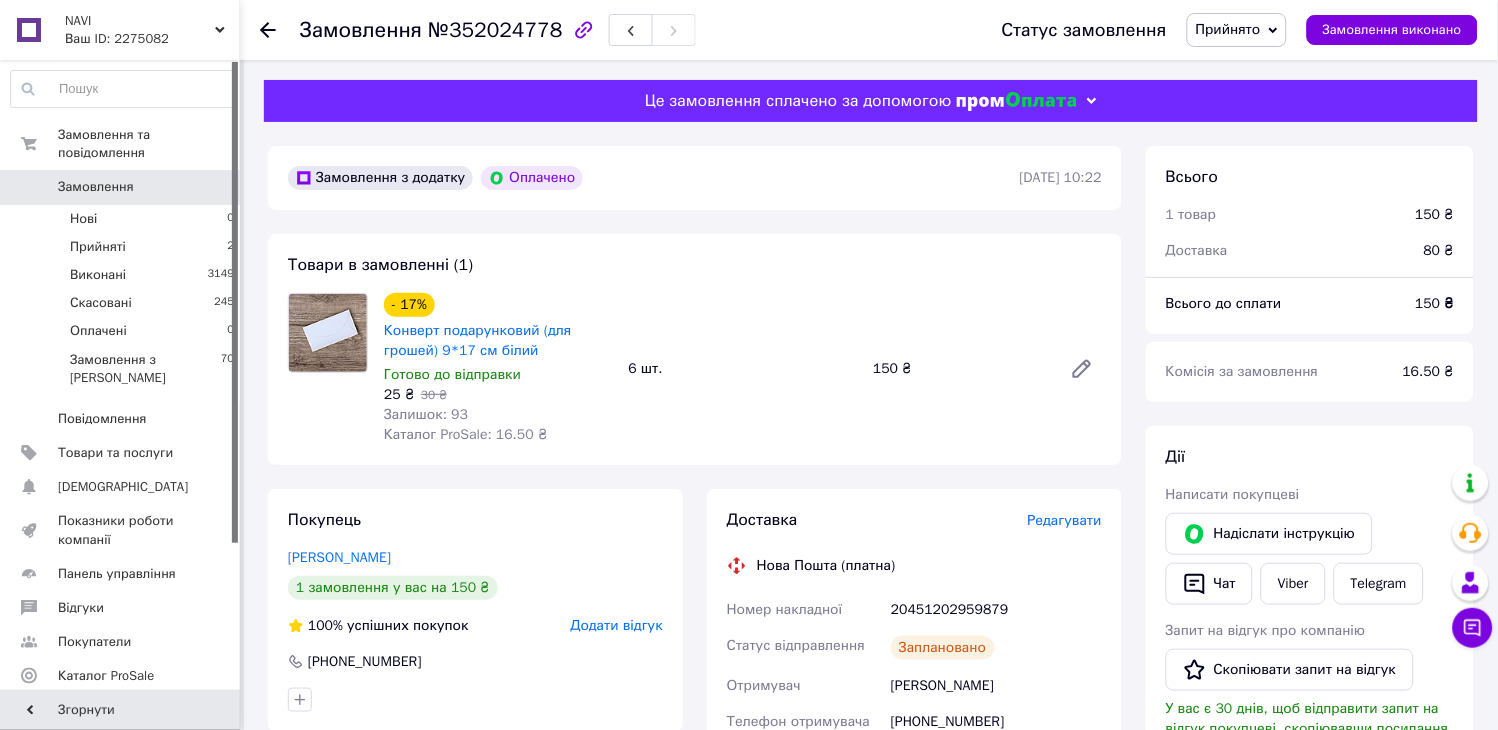 click on "Замовлення" at bounding box center [96, 187] 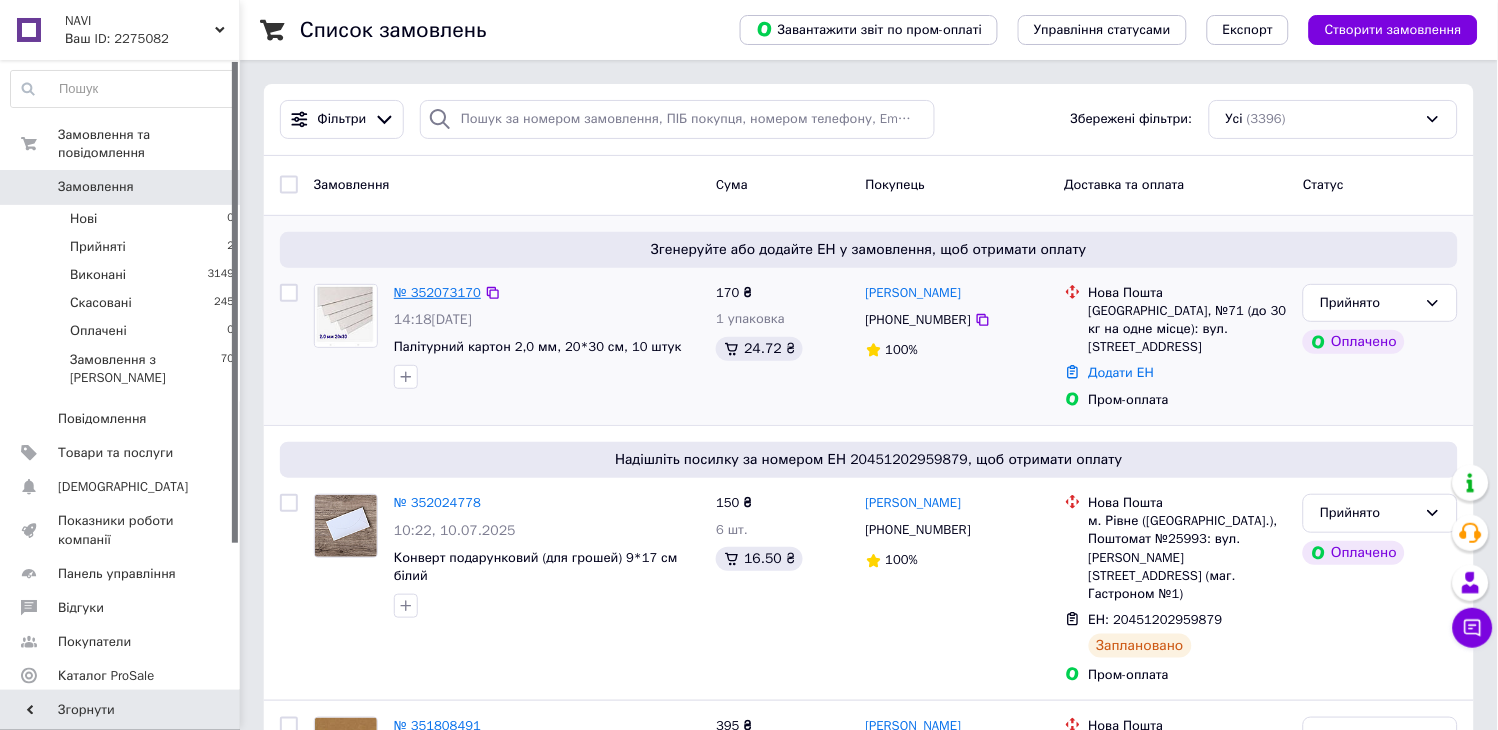 click on "№ 352073170" at bounding box center (437, 292) 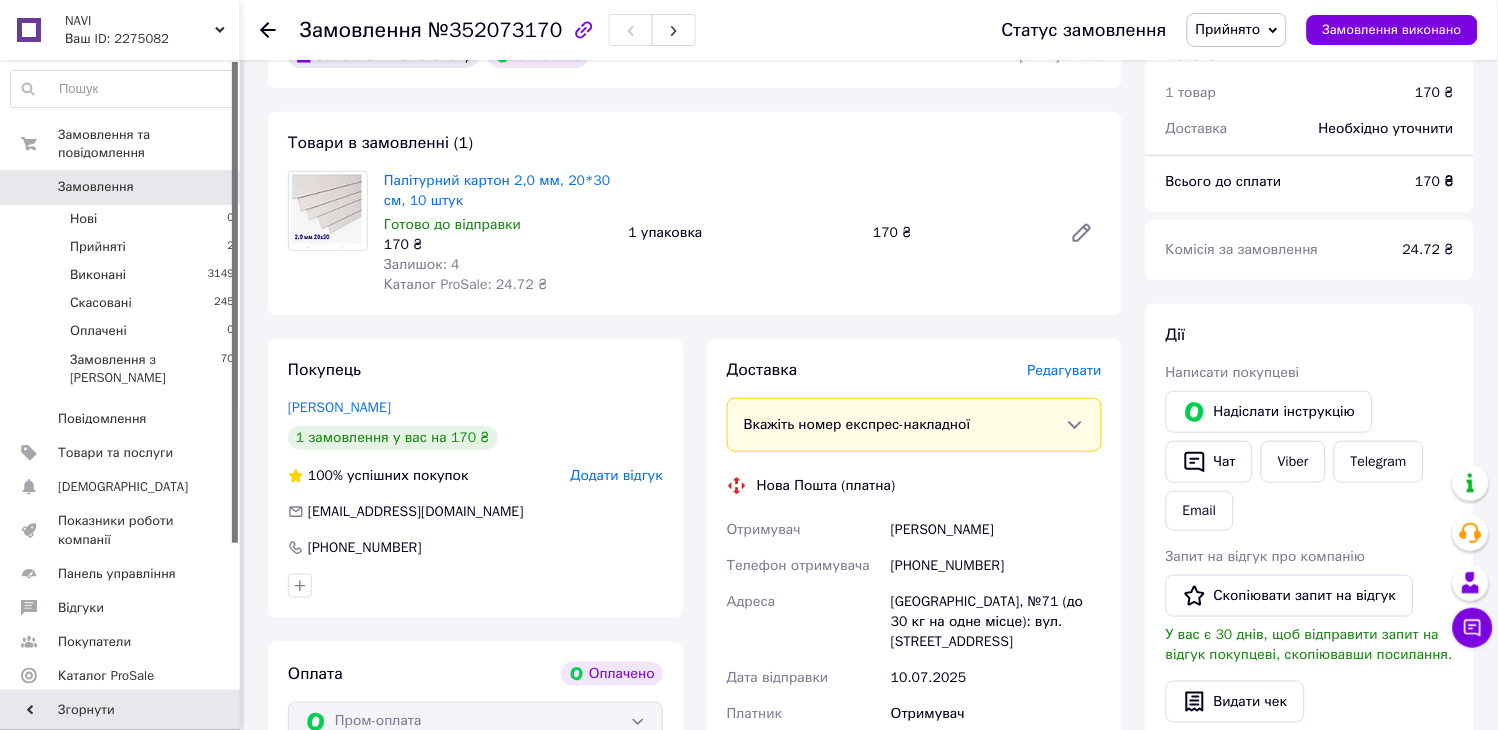 scroll, scrollTop: 107, scrollLeft: 0, axis: vertical 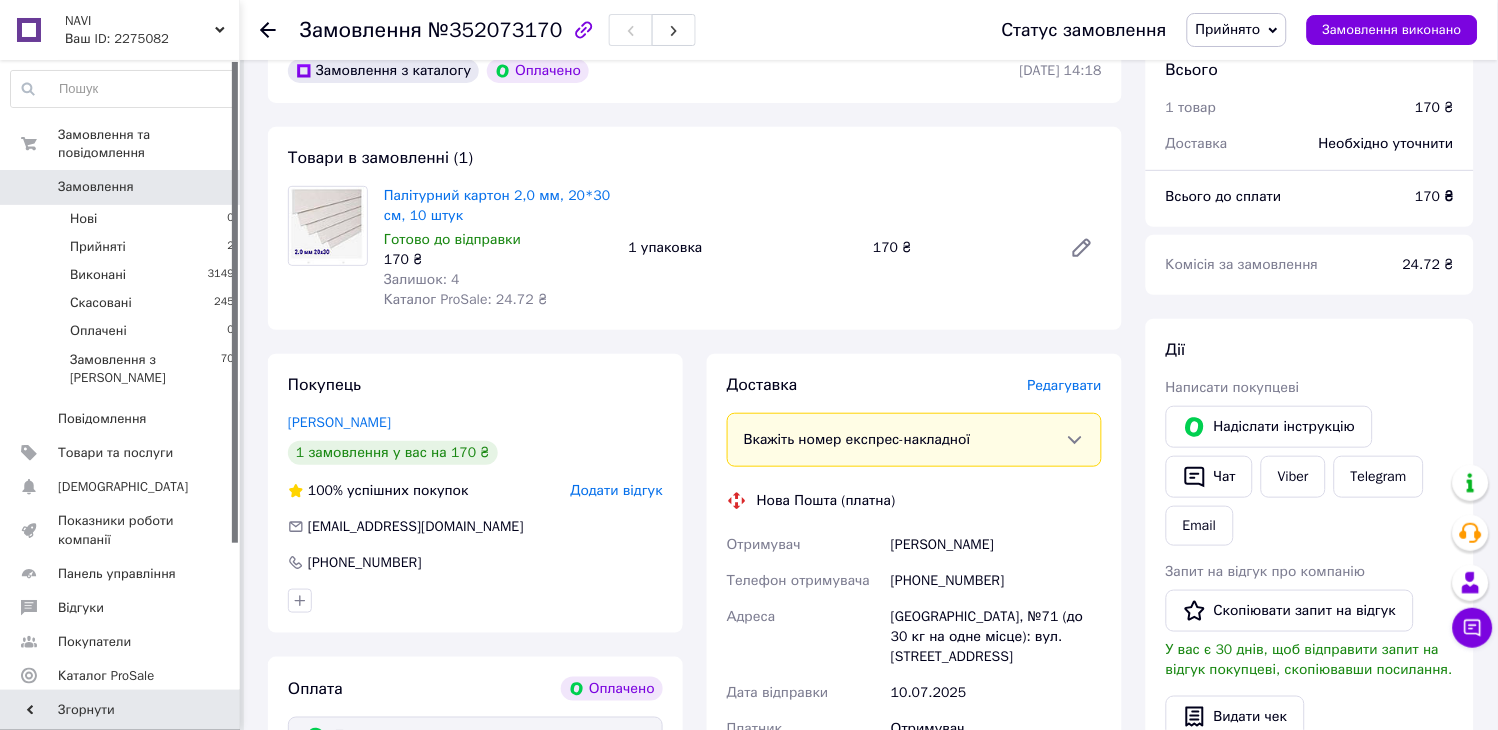 click on "[PHONE_NUMBER]" at bounding box center (996, 581) 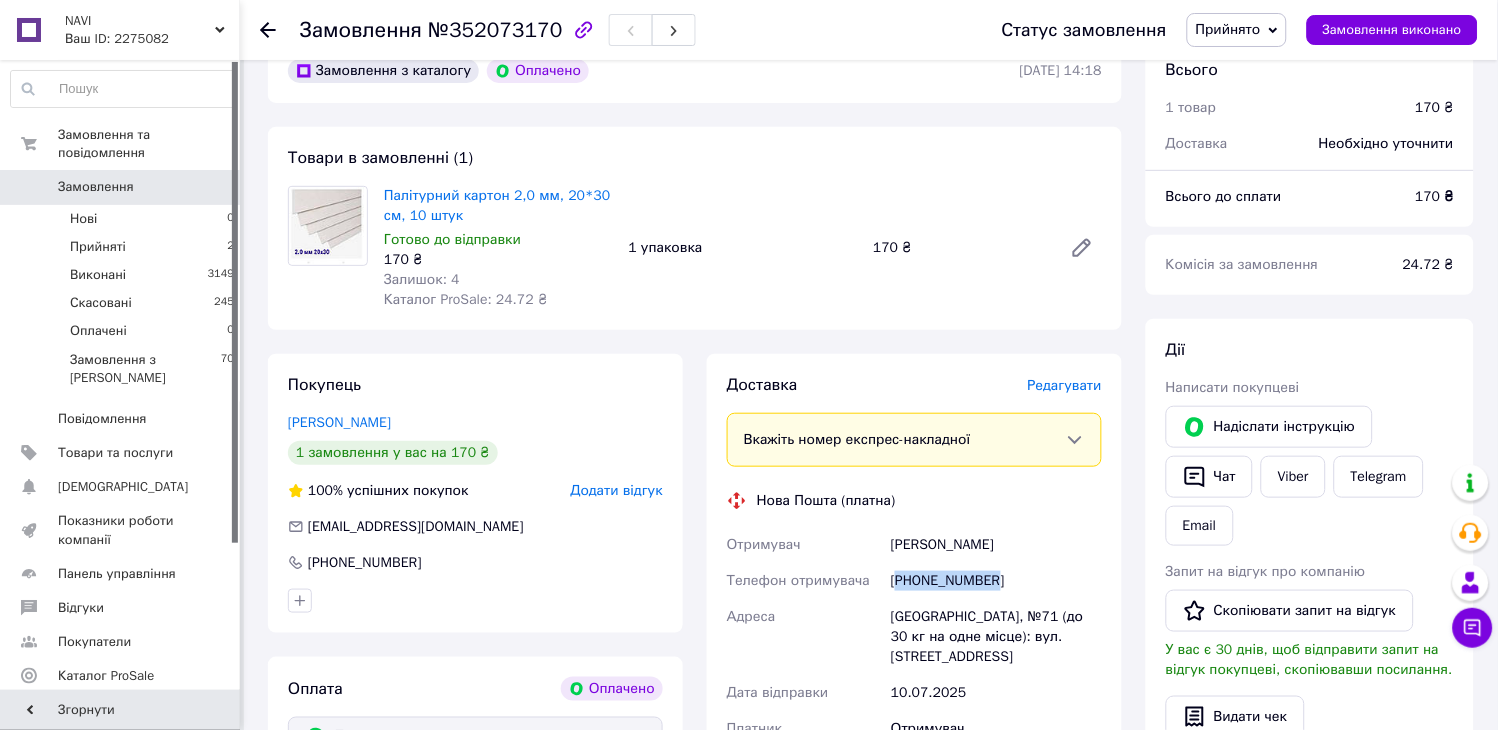 click on "[PHONE_NUMBER]" at bounding box center (996, 581) 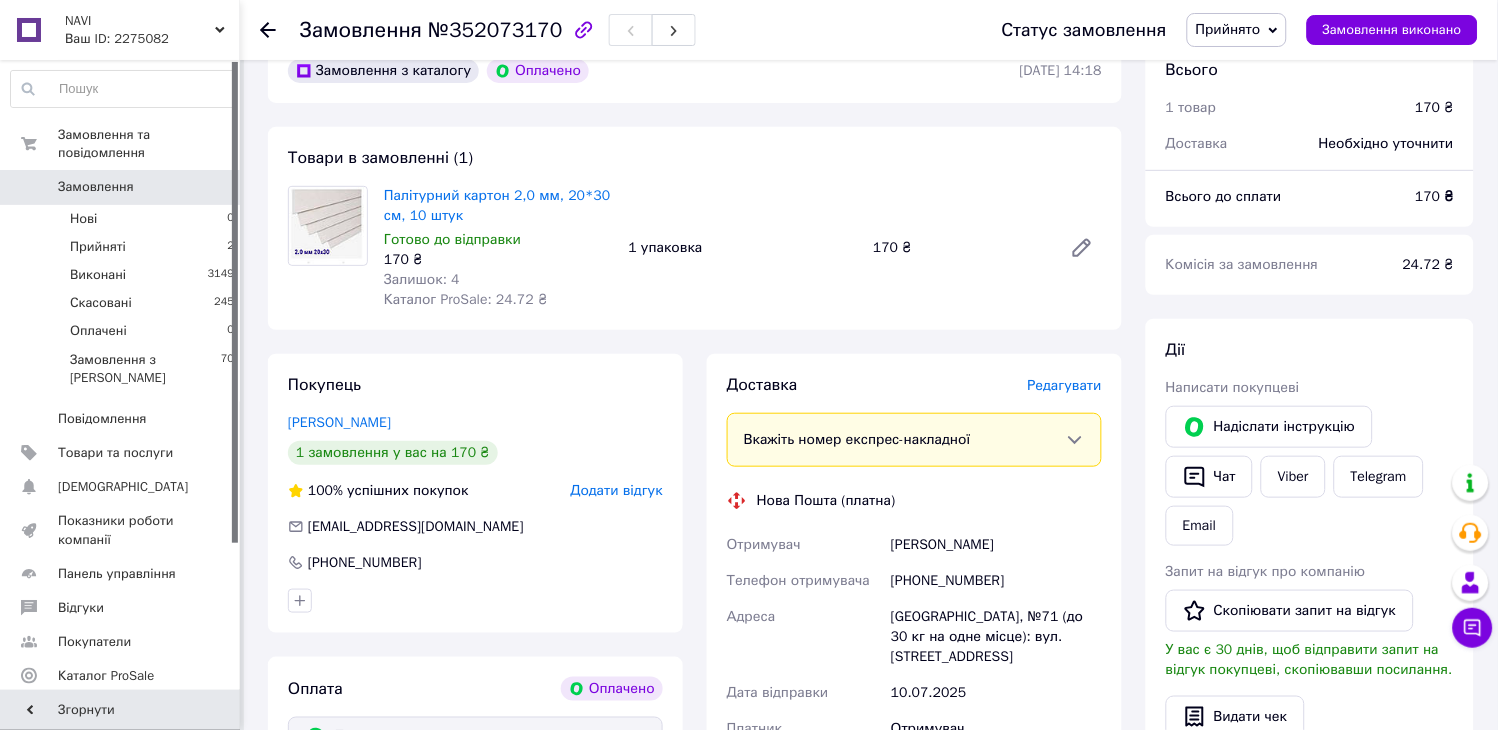 click on "[PERSON_NAME]" at bounding box center [996, 545] 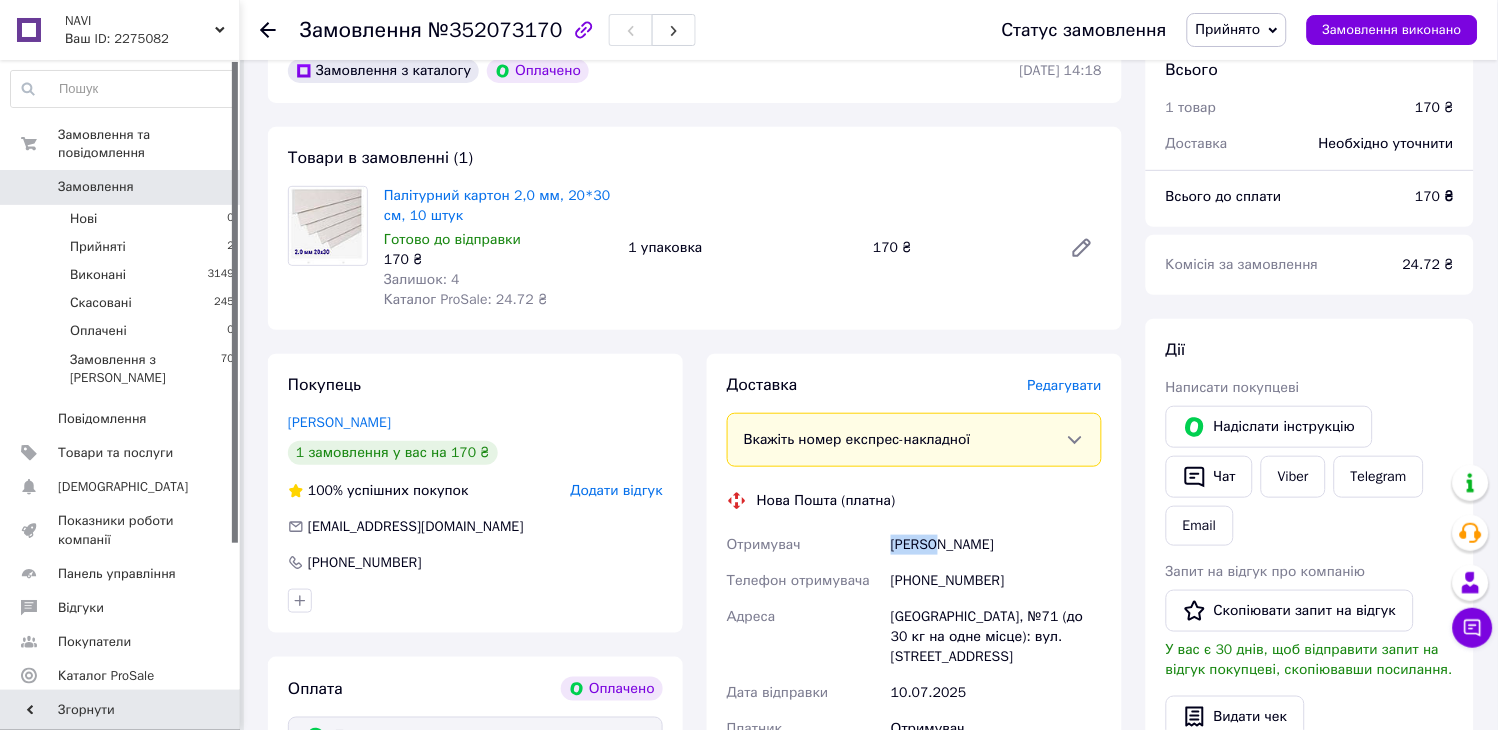 click on "[PERSON_NAME]" at bounding box center (996, 545) 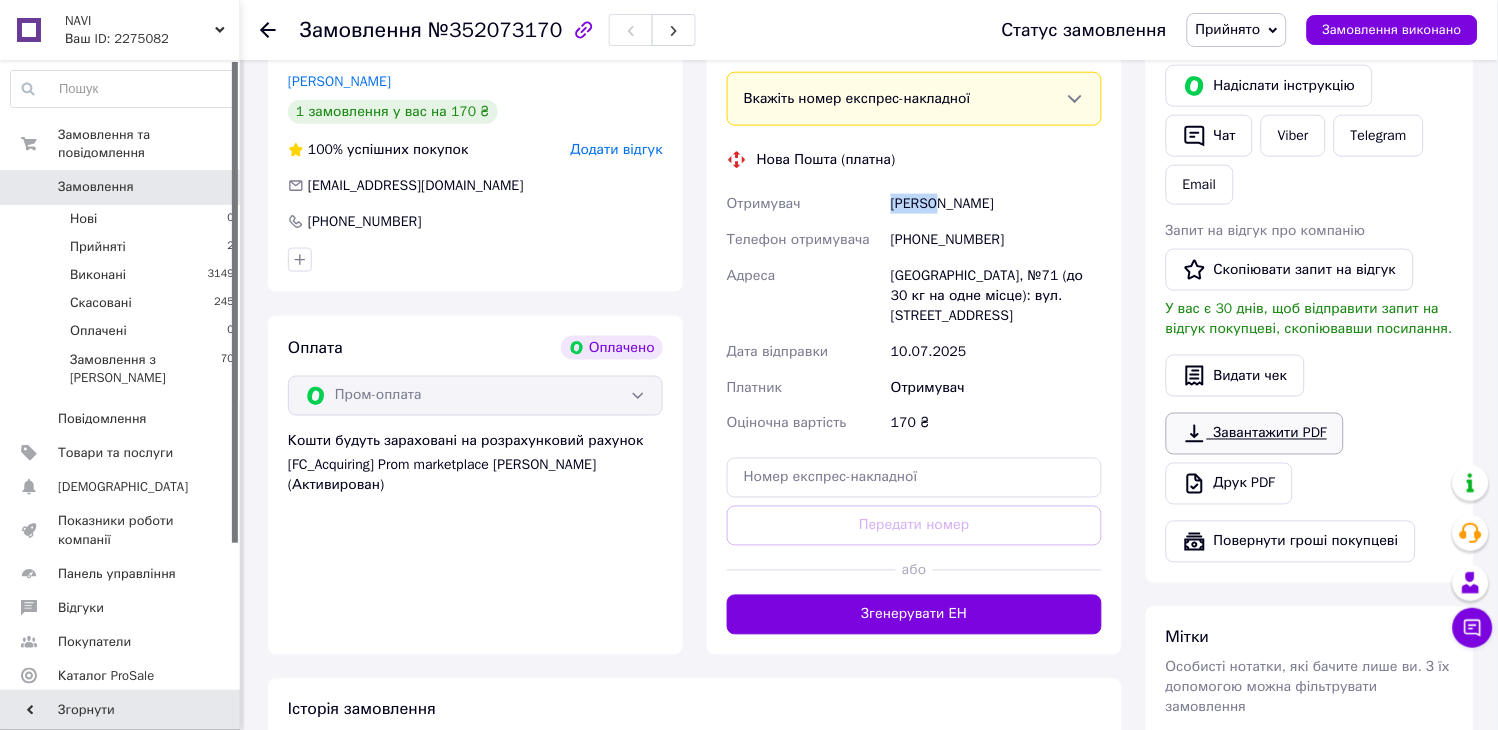 scroll, scrollTop: 452, scrollLeft: 0, axis: vertical 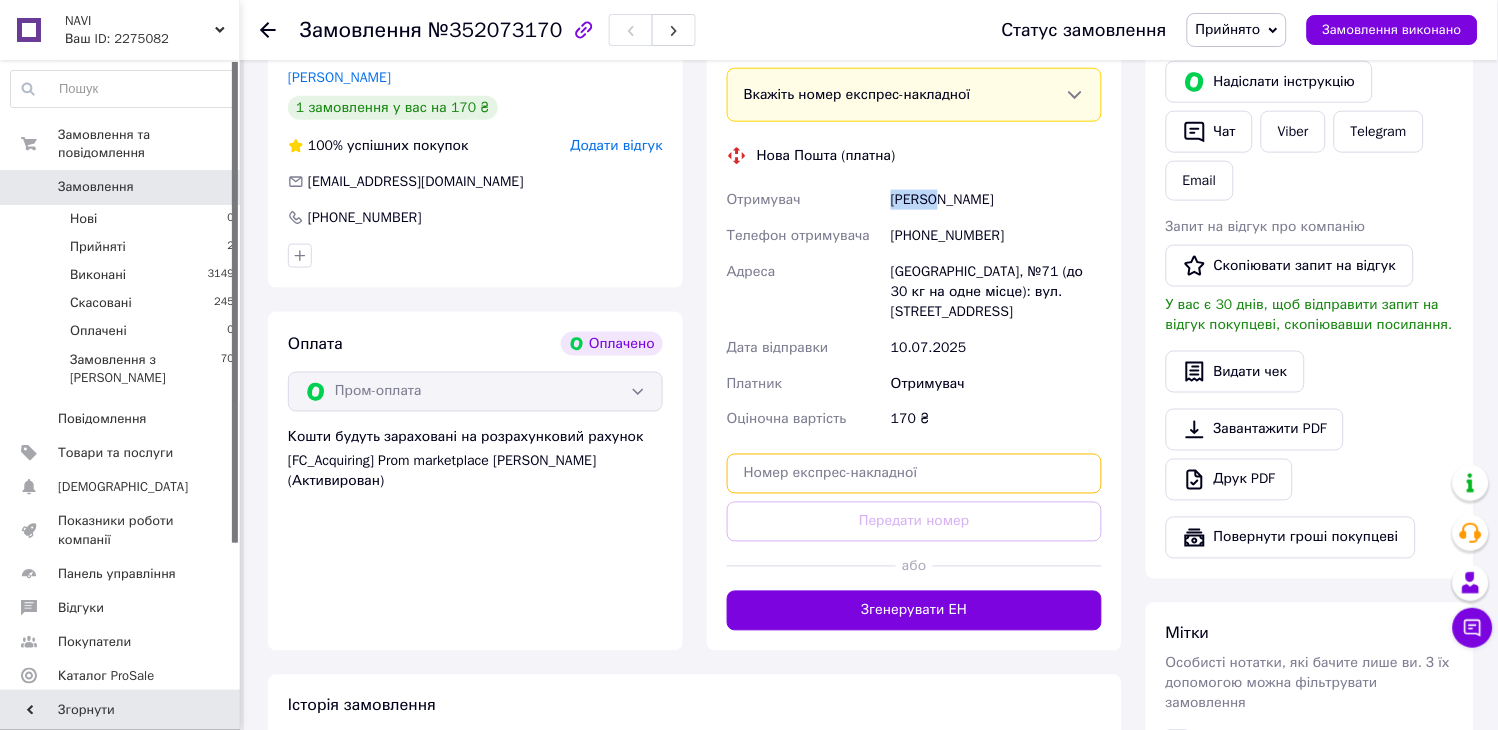 click at bounding box center [914, 474] 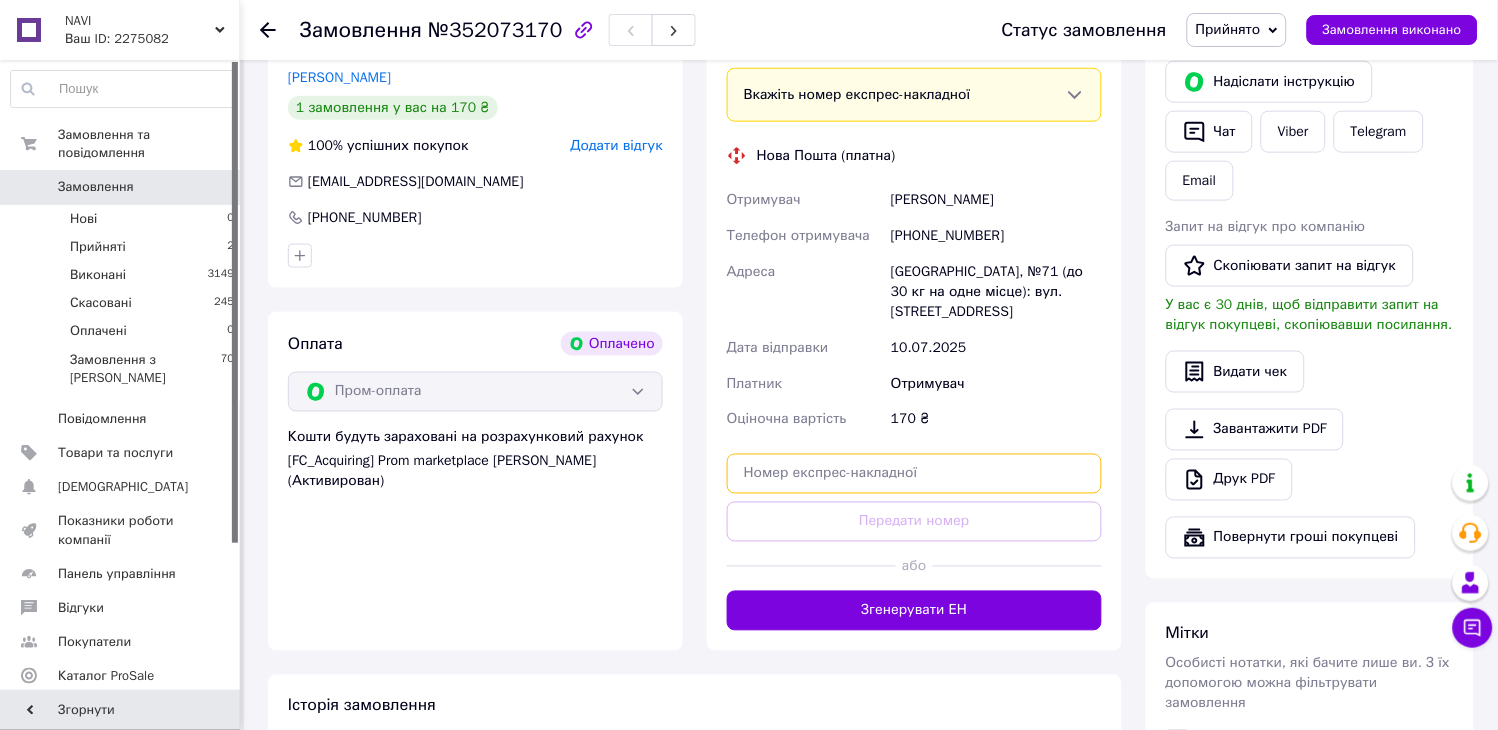 paste on "20451203338089" 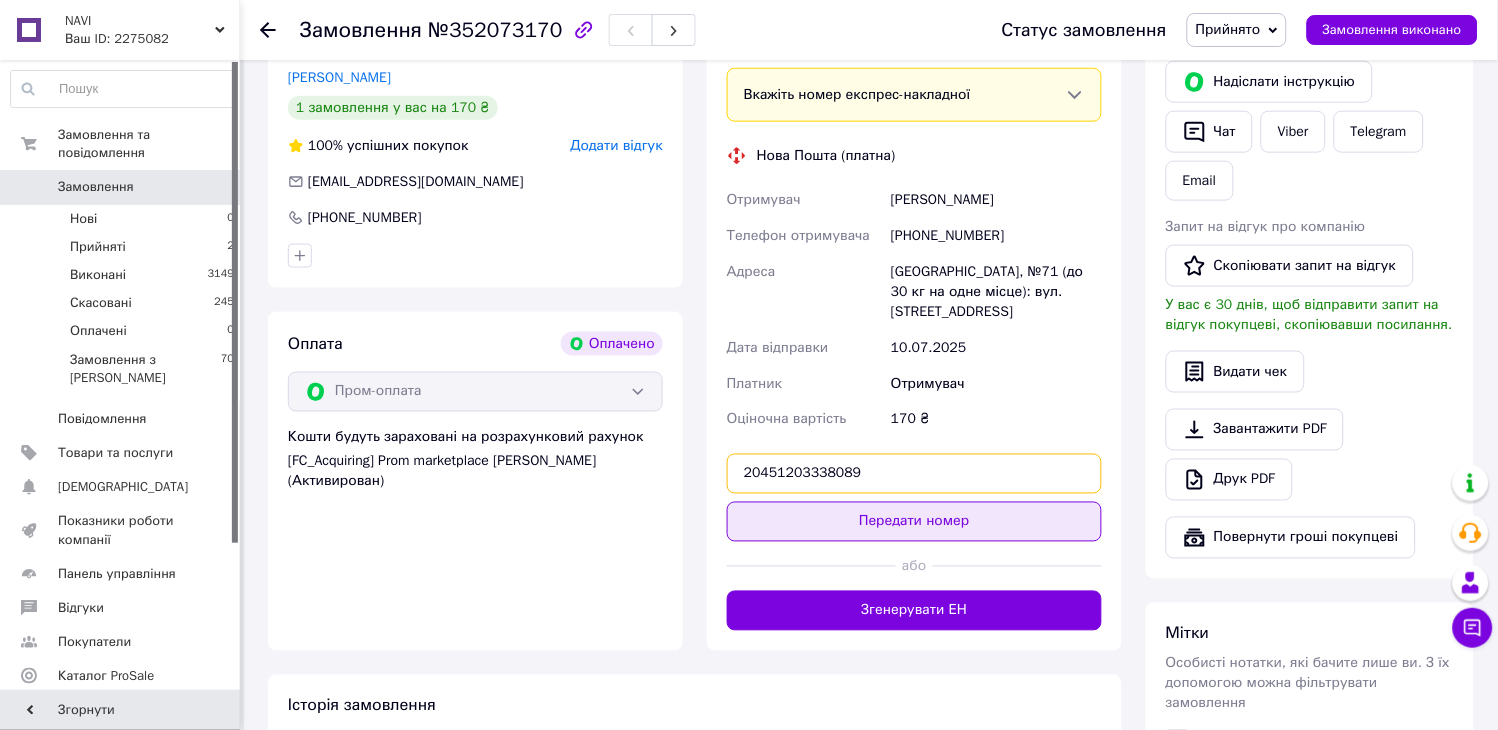 type on "20451203338089" 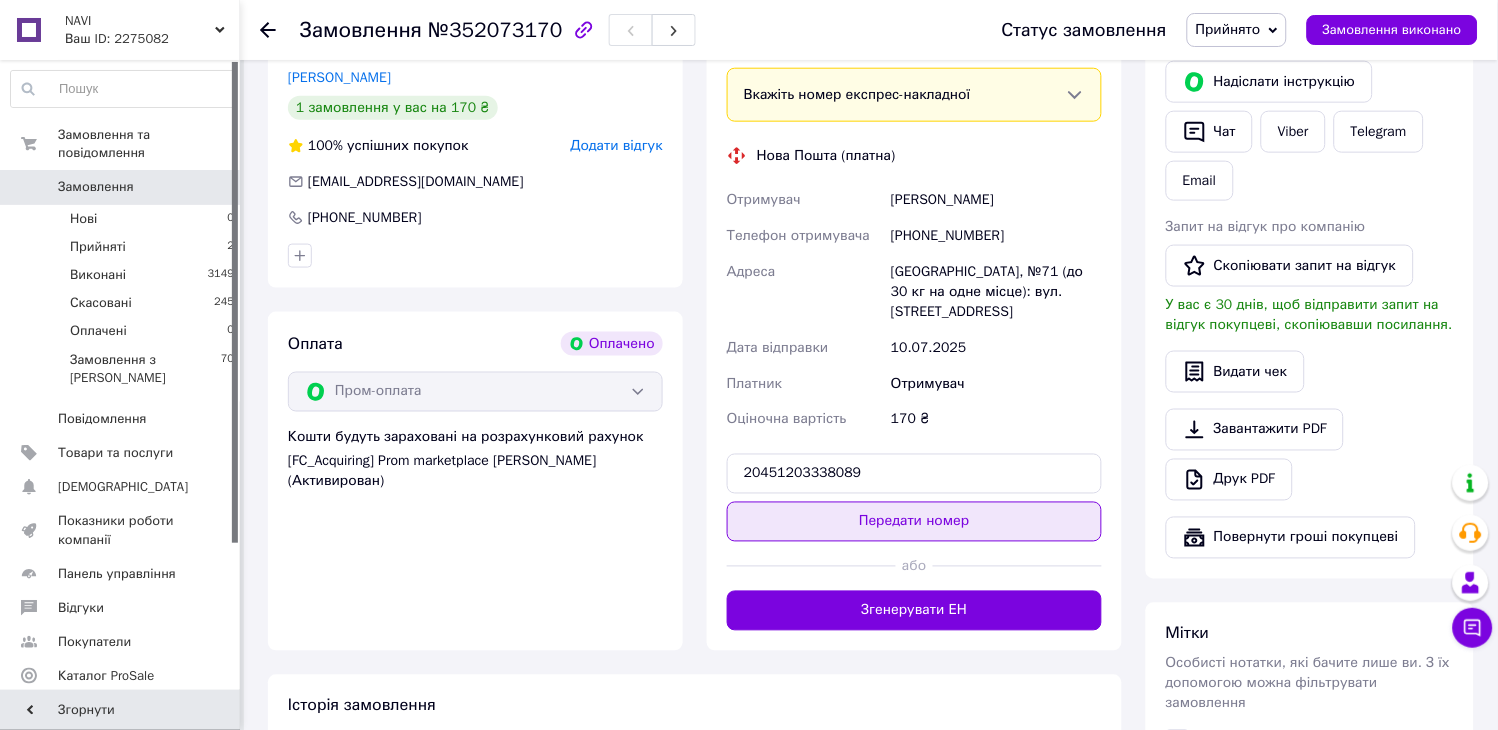 click on "Передати номер" at bounding box center [914, 522] 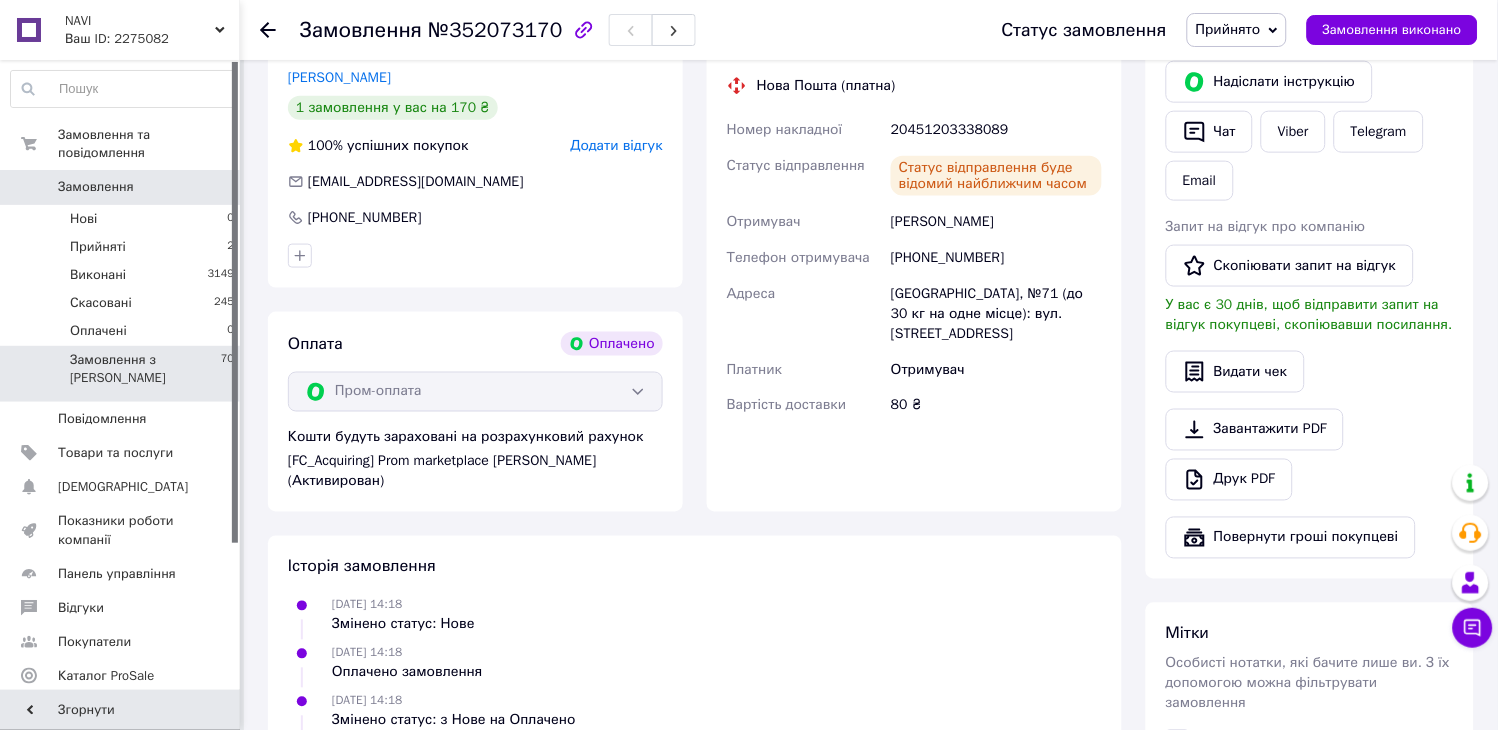 scroll, scrollTop: 0, scrollLeft: 0, axis: both 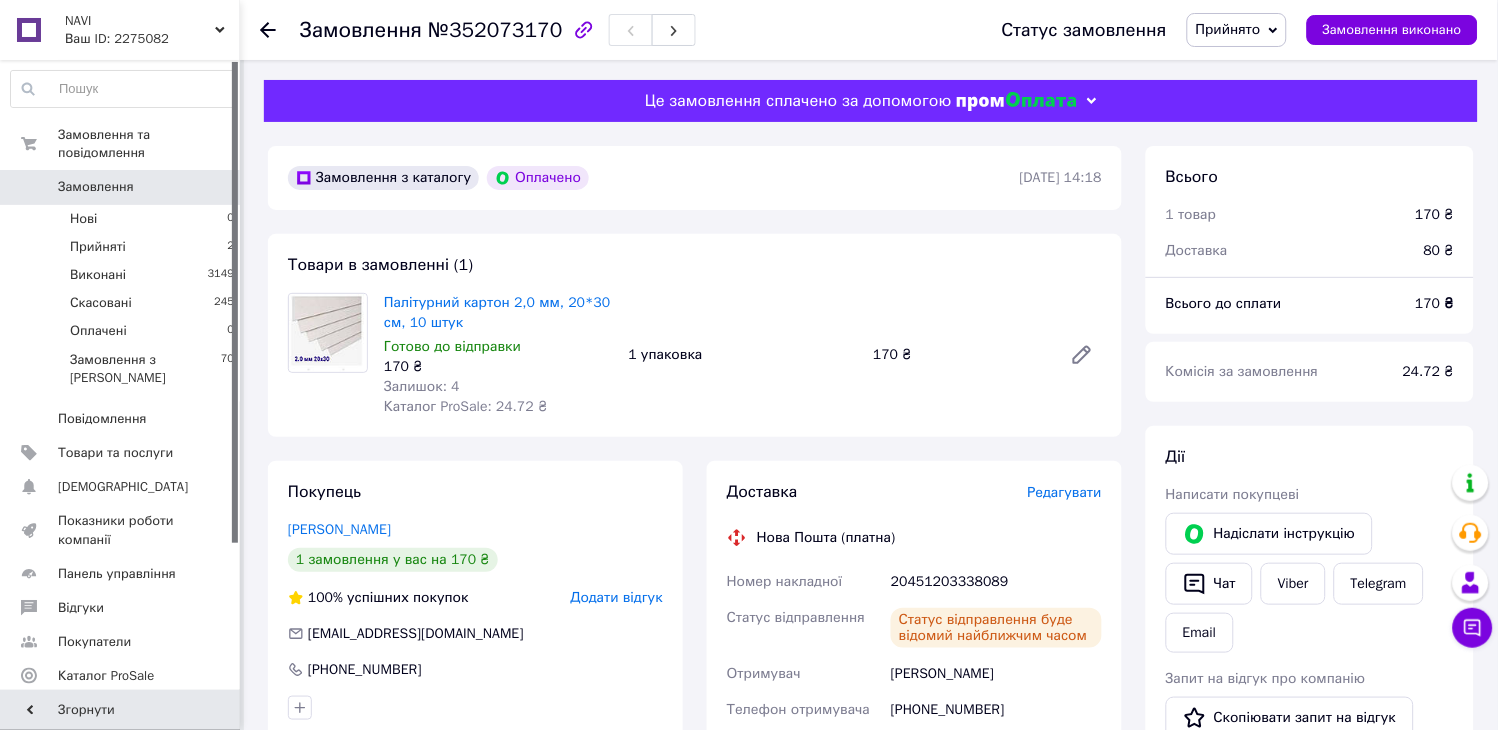 click on "Замовлення" at bounding box center (96, 187) 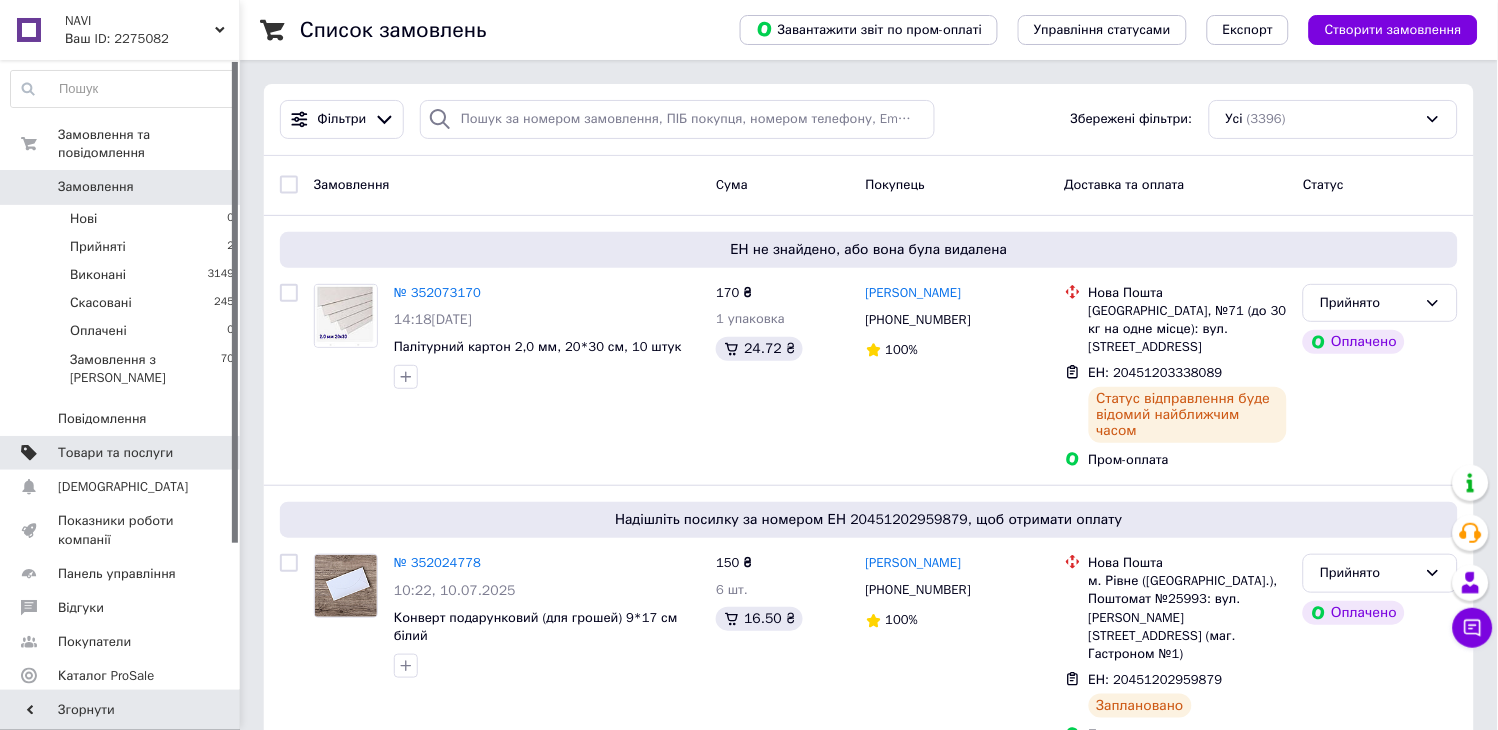 click on "Товари та послуги" at bounding box center (115, 453) 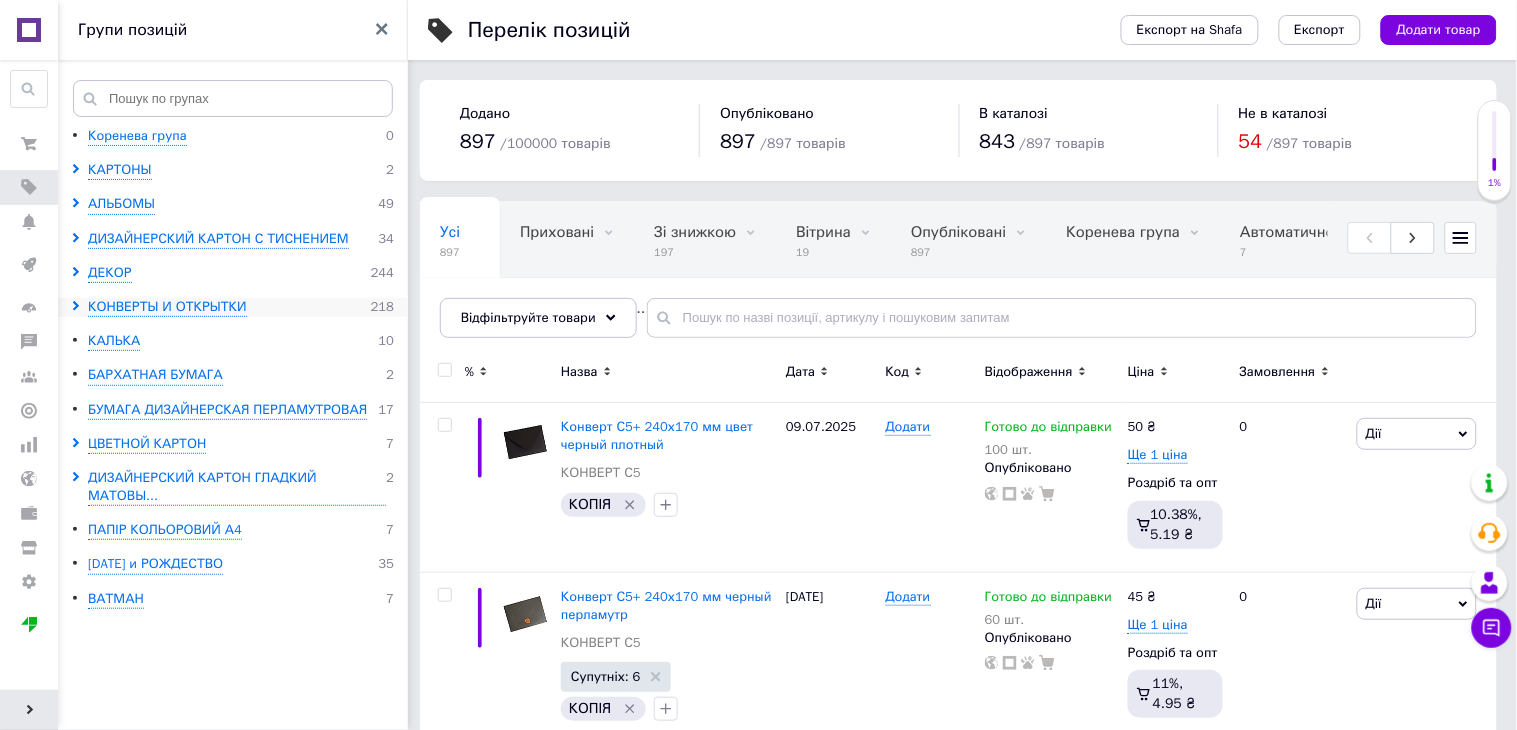click 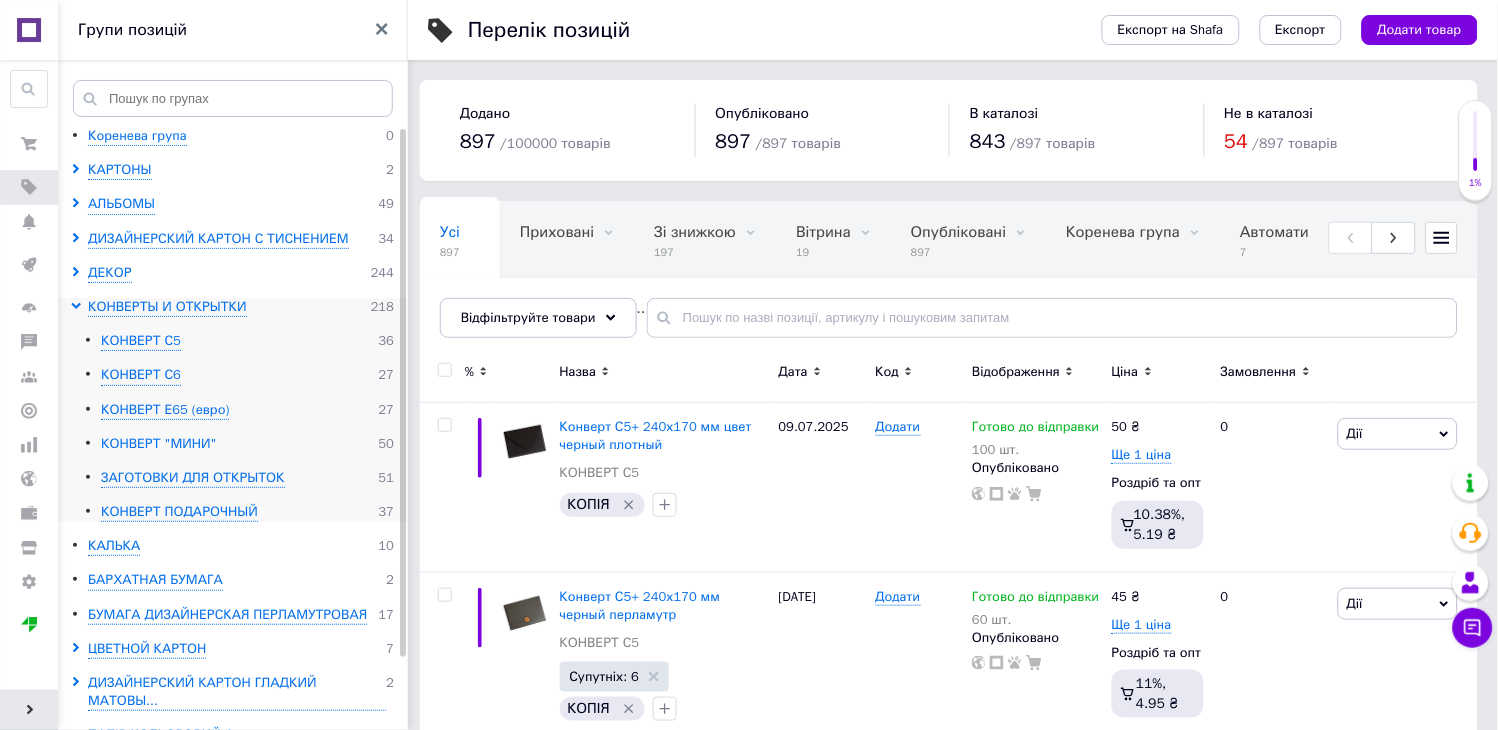 click on "КОНВЕРТ "МИНИ"" at bounding box center [159, 444] 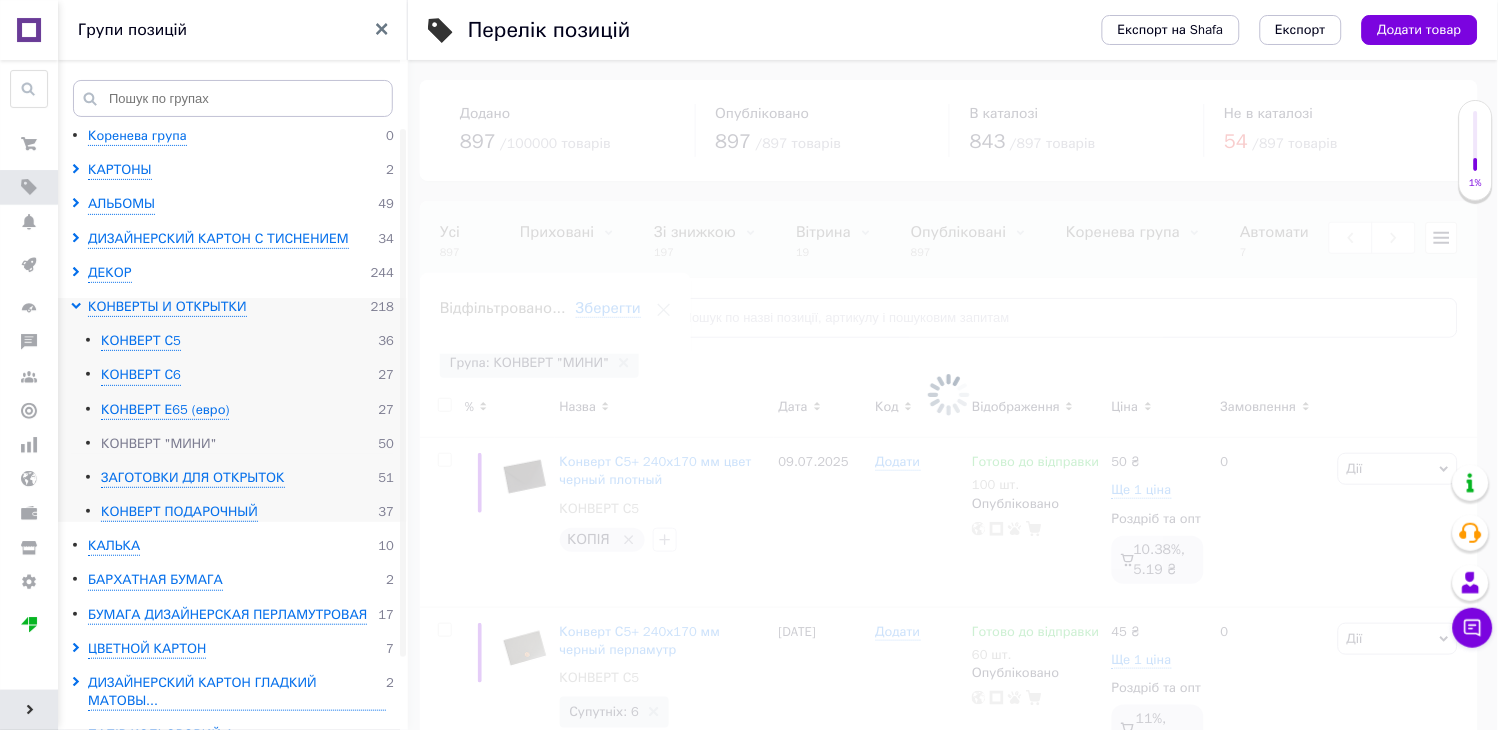 scroll, scrollTop: 0, scrollLeft: 646, axis: horizontal 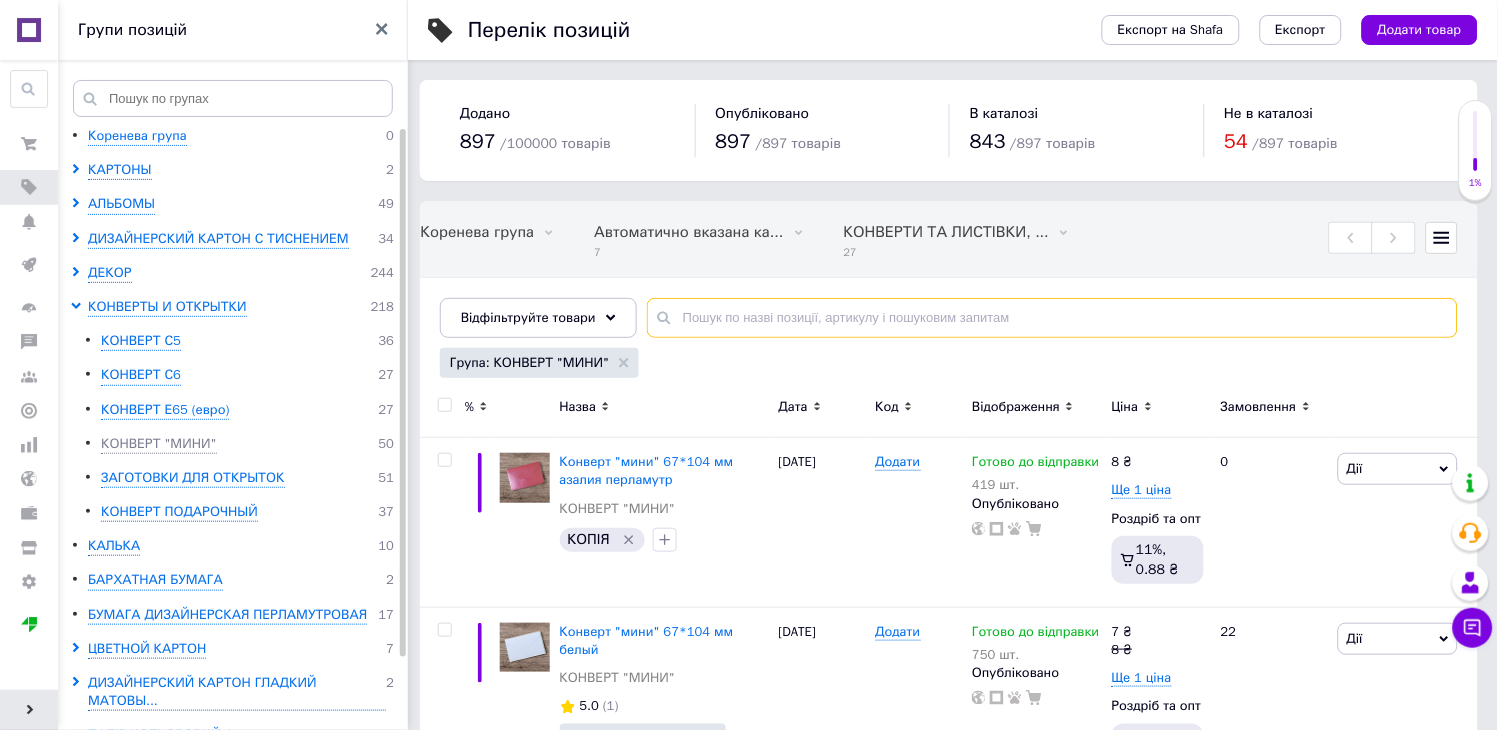 click at bounding box center [1052, 318] 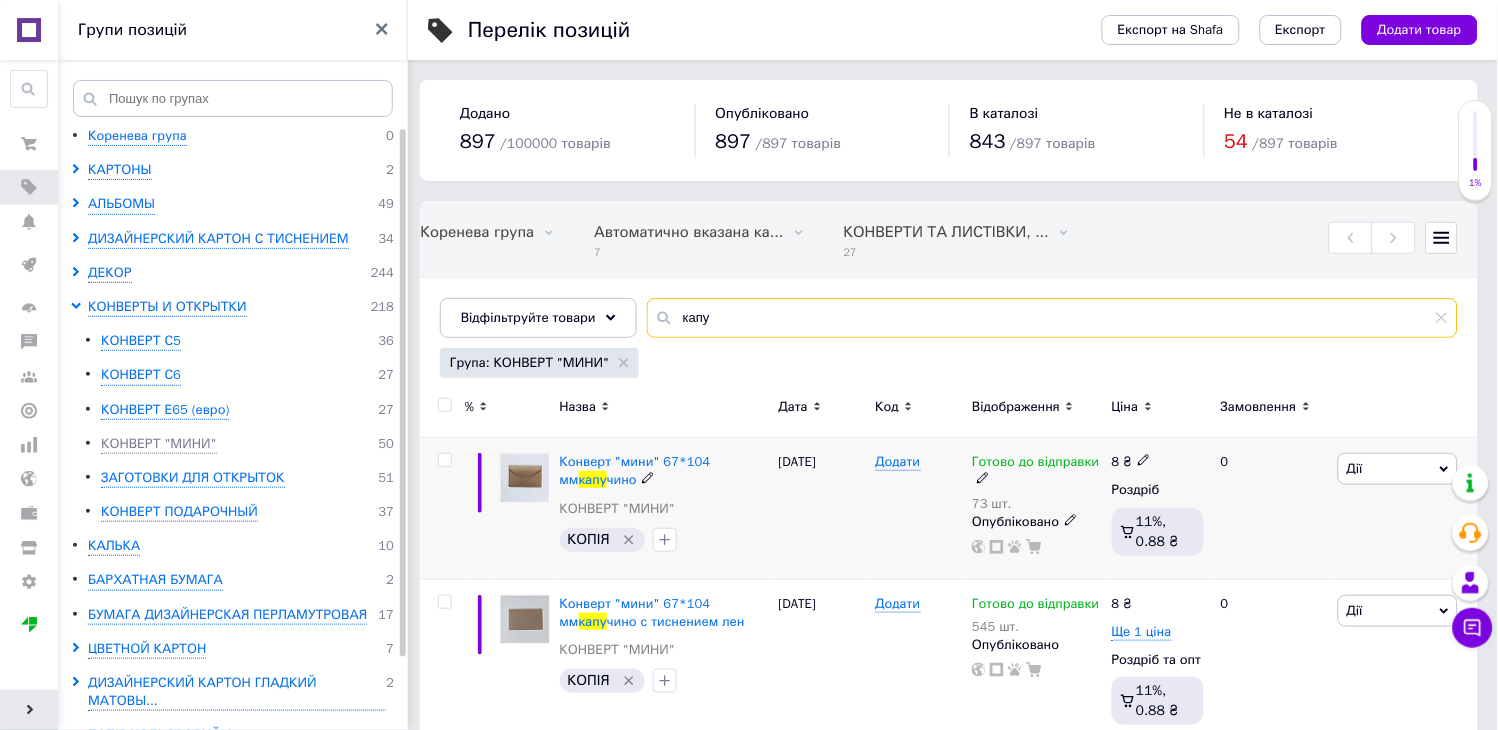 type on "капу" 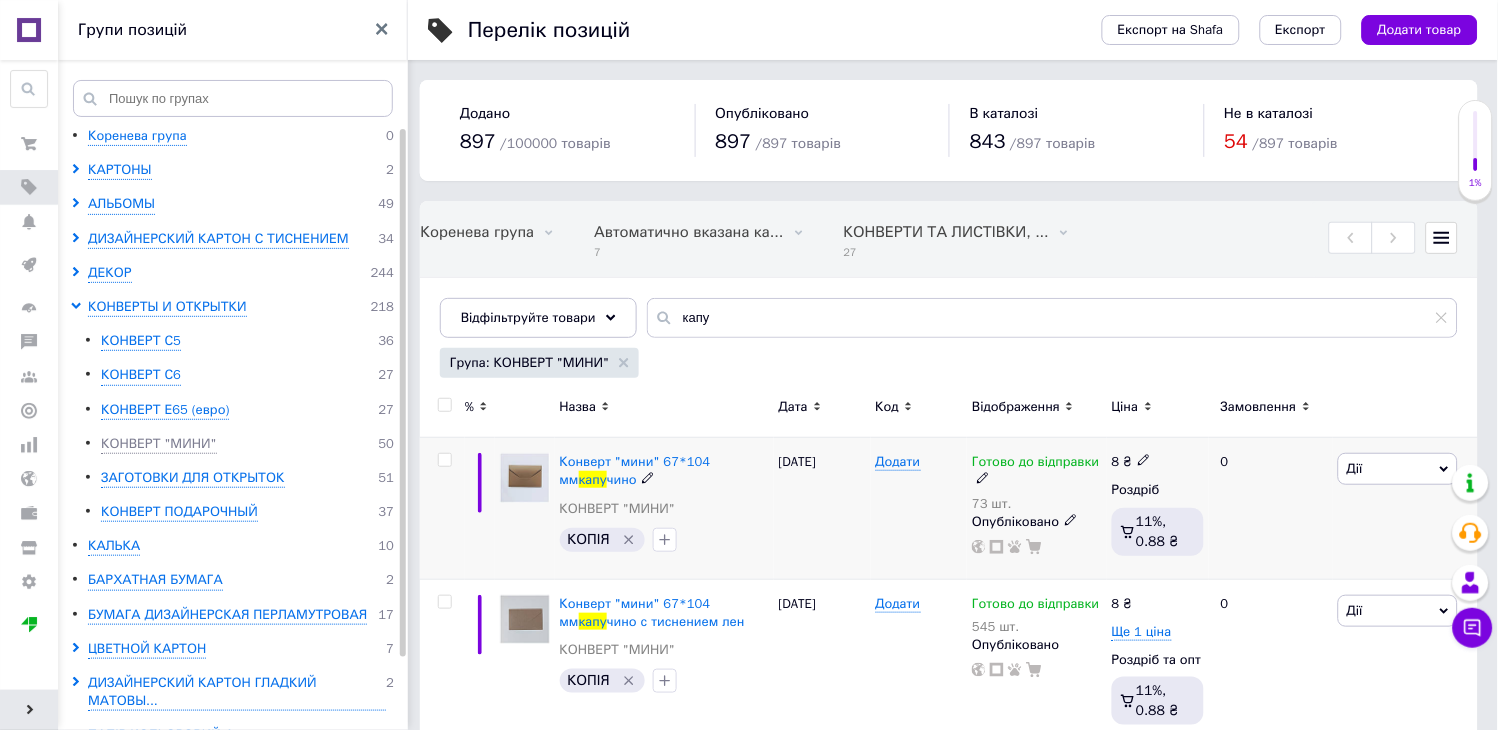 click on "73 шт." at bounding box center (1036, 504) 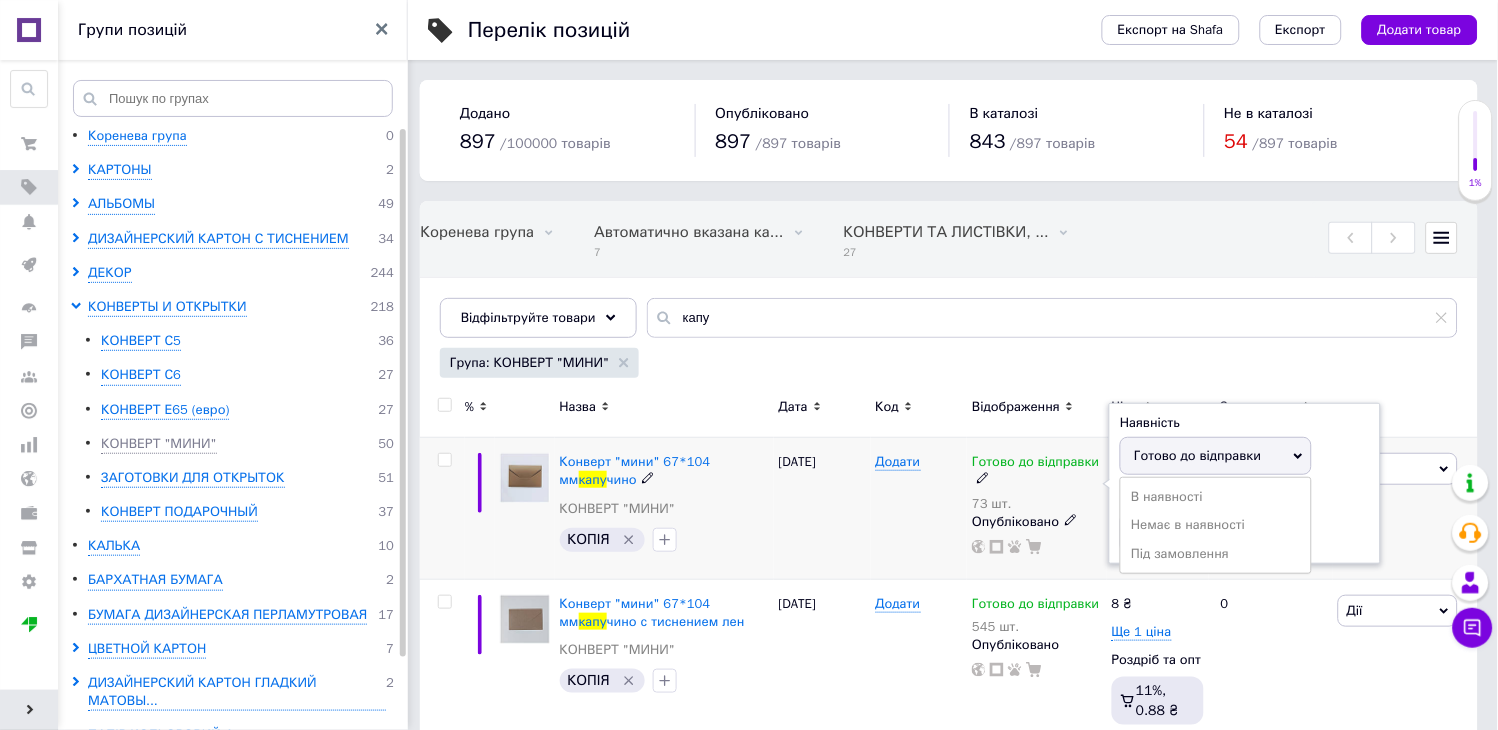 click on "Готово до відправки" at bounding box center (1197, 455) 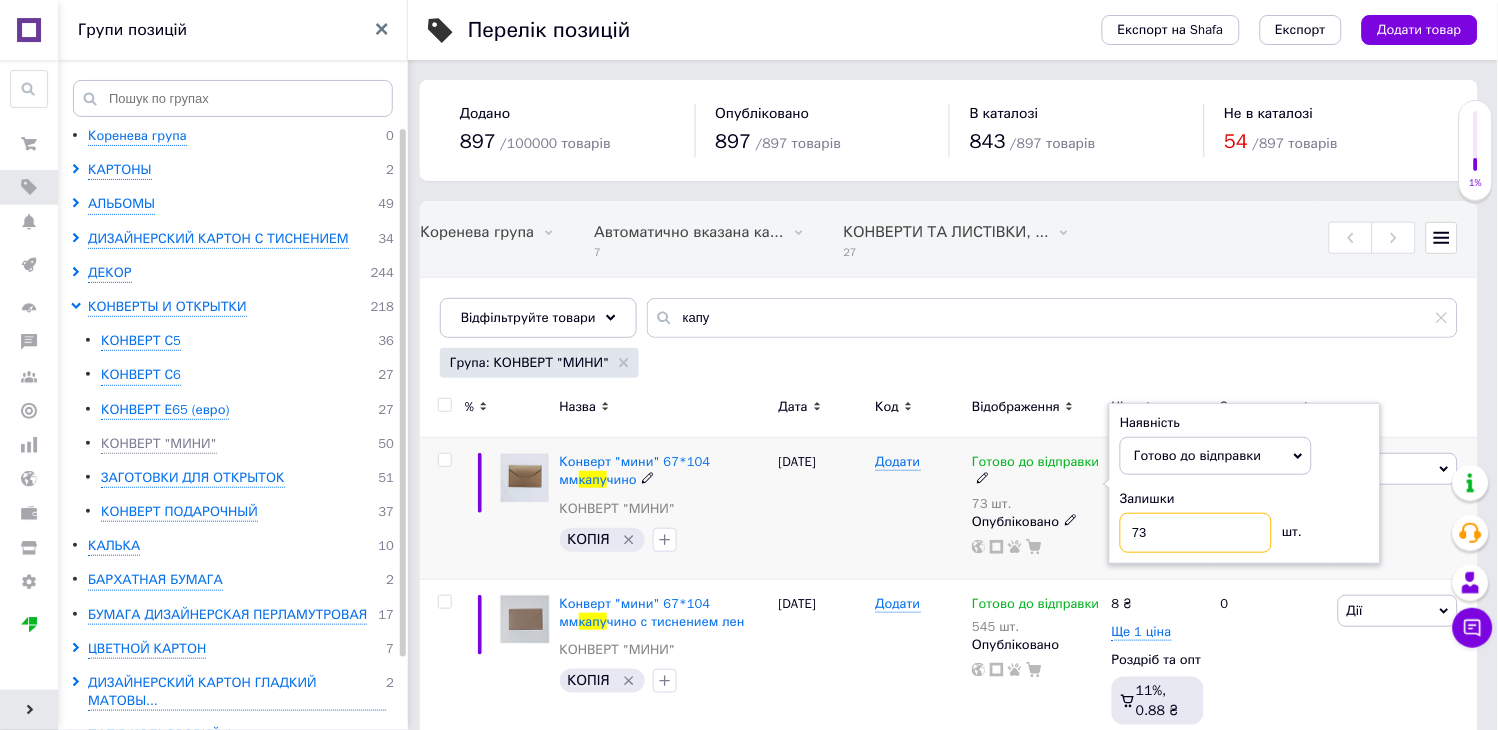 drag, startPoint x: 1138, startPoint y: 534, endPoint x: 1118, endPoint y: 530, distance: 20.396078 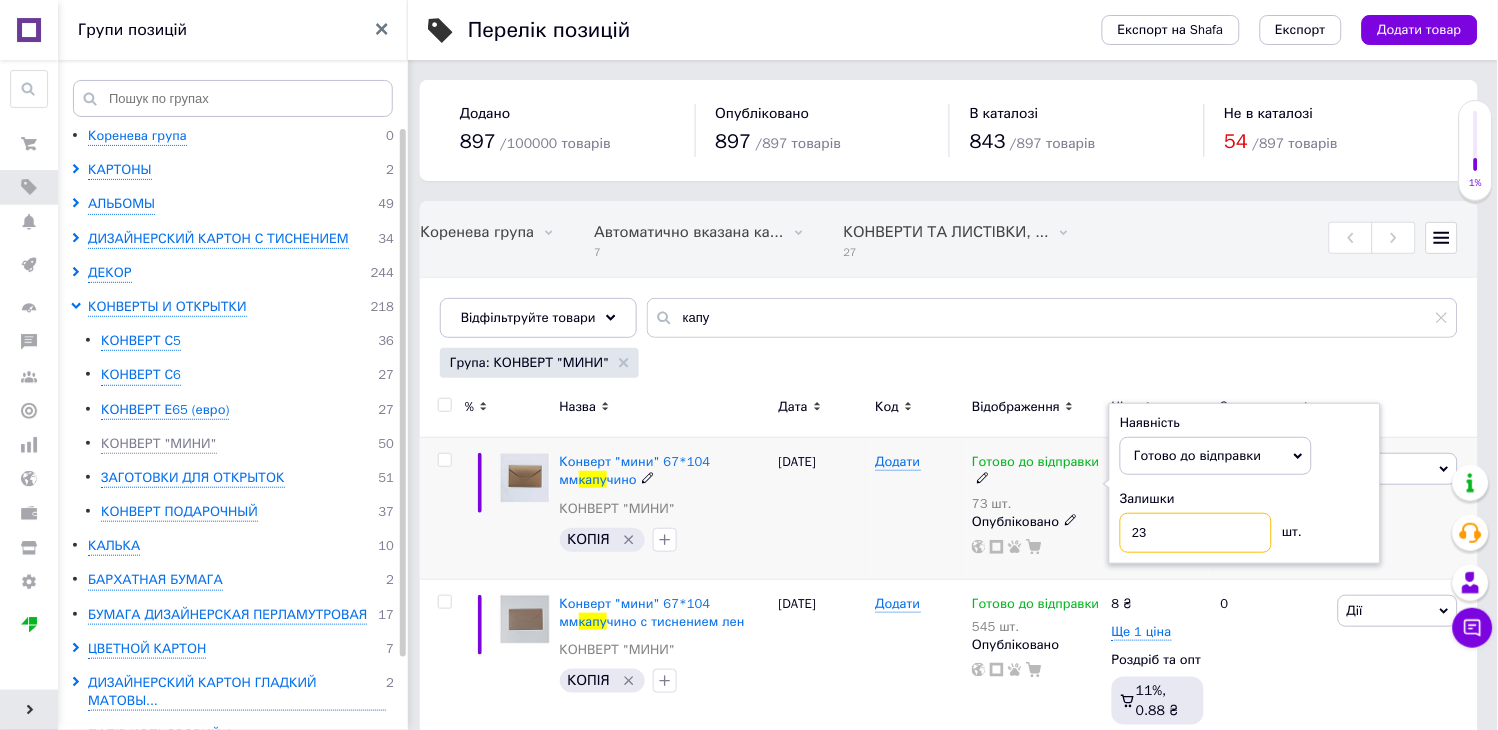 type on "23" 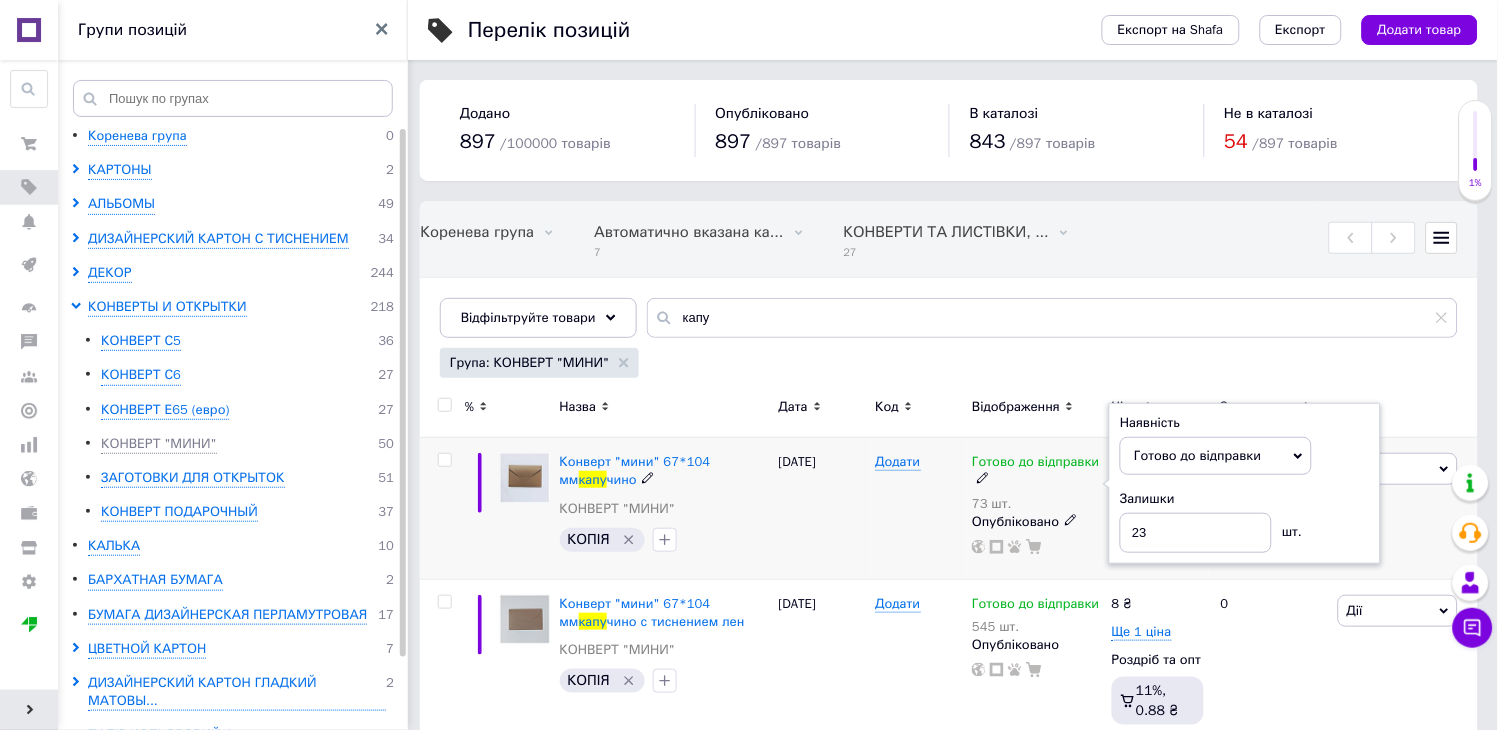 click on "[DATE]" at bounding box center [822, 508] 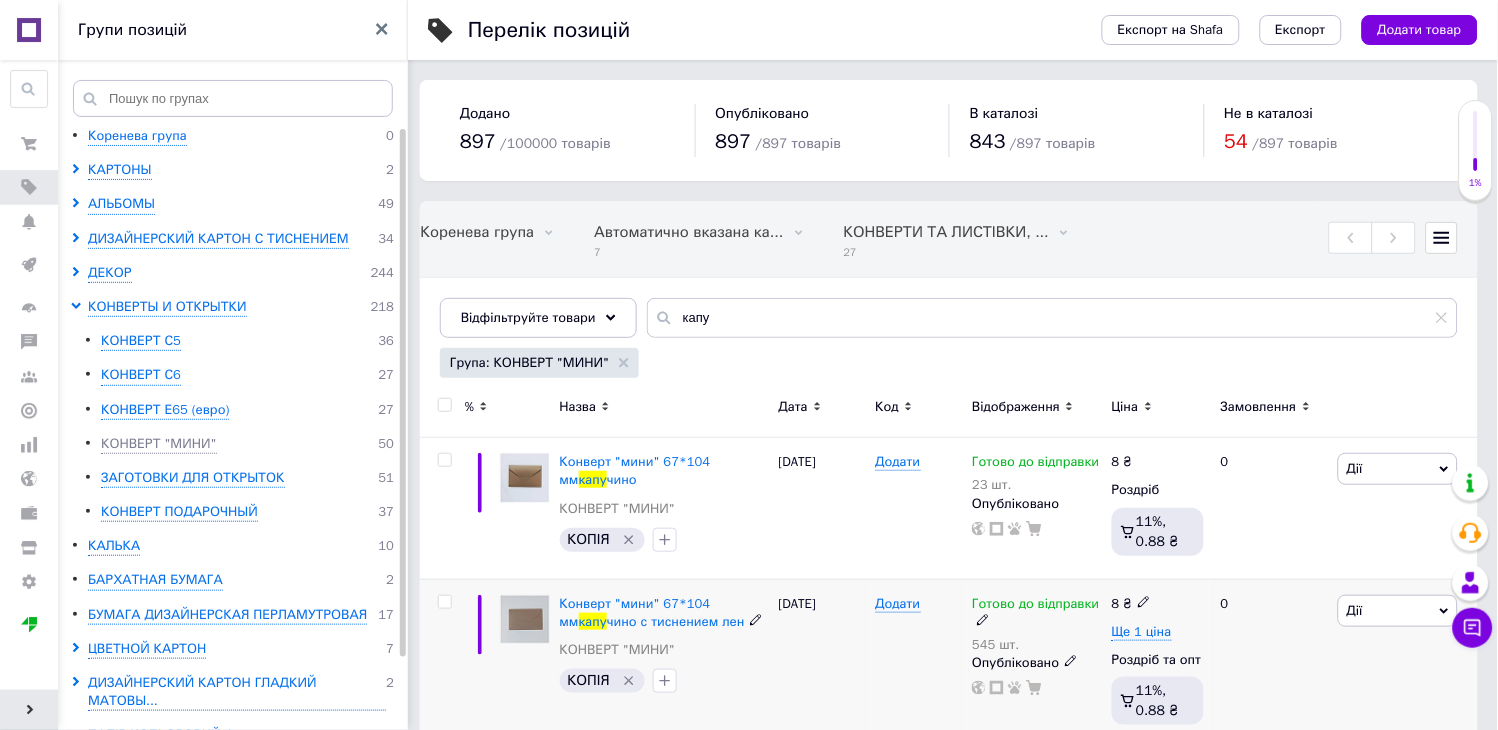 click on "545 шт." at bounding box center (1036, 645) 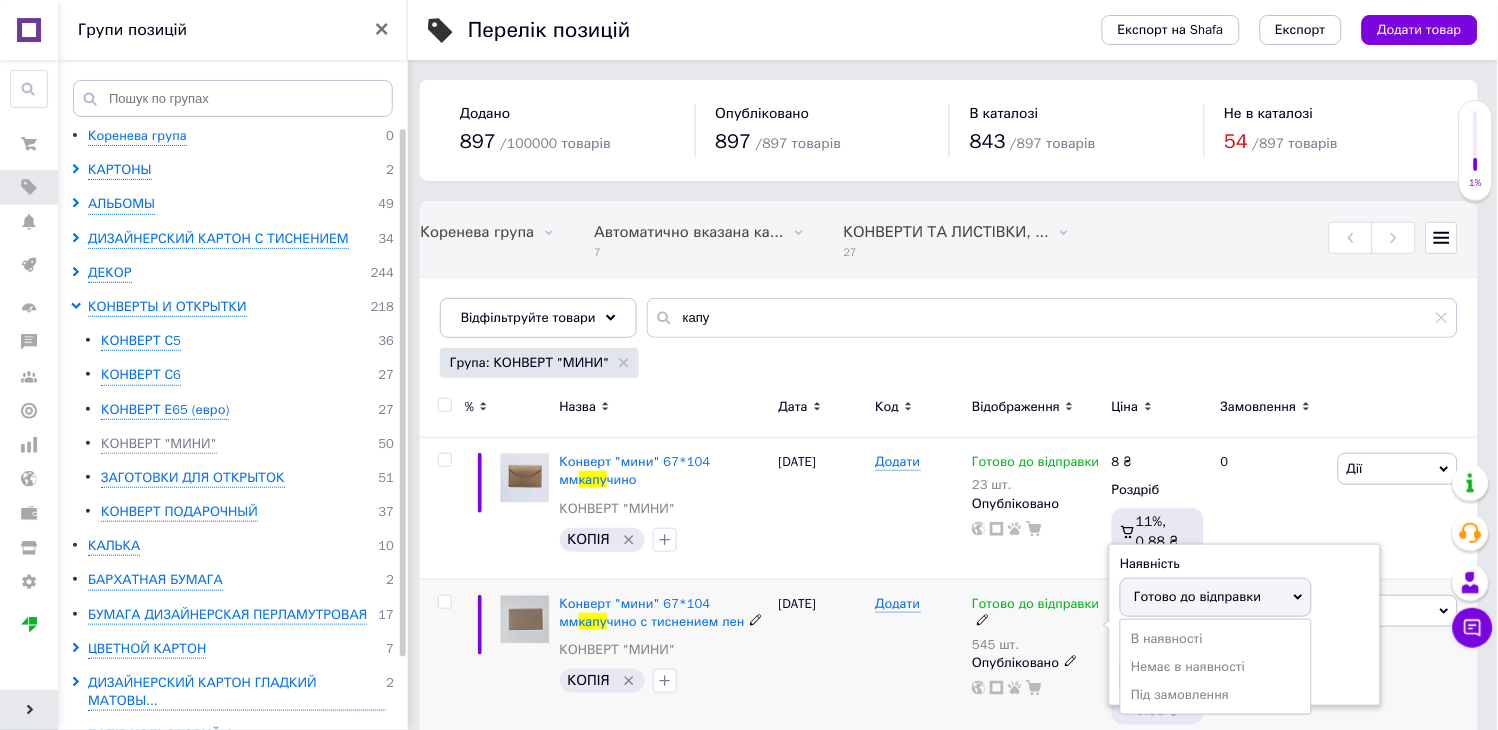 click on "Готово до відправки" at bounding box center (1216, 597) 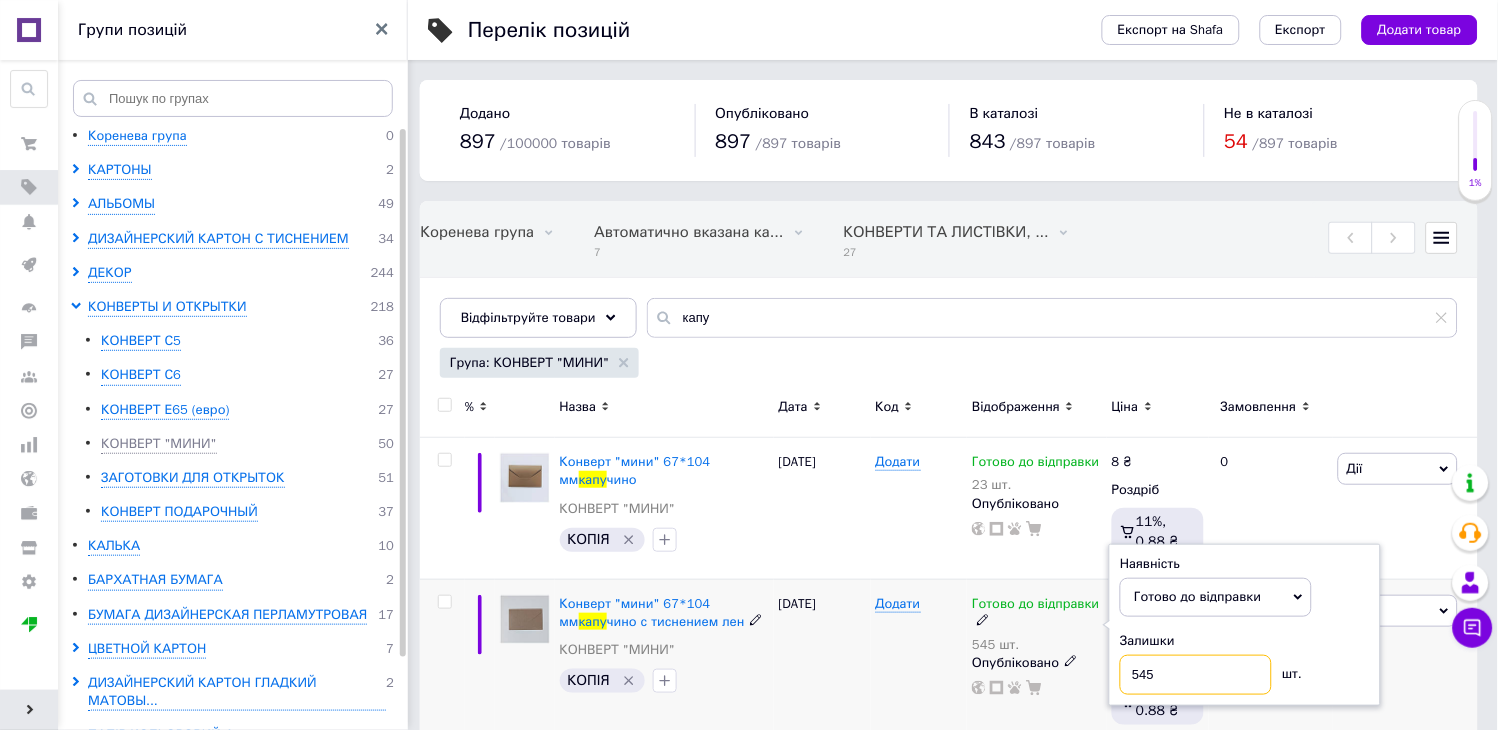 drag, startPoint x: 1147, startPoint y: 673, endPoint x: 1080, endPoint y: 681, distance: 67.47592 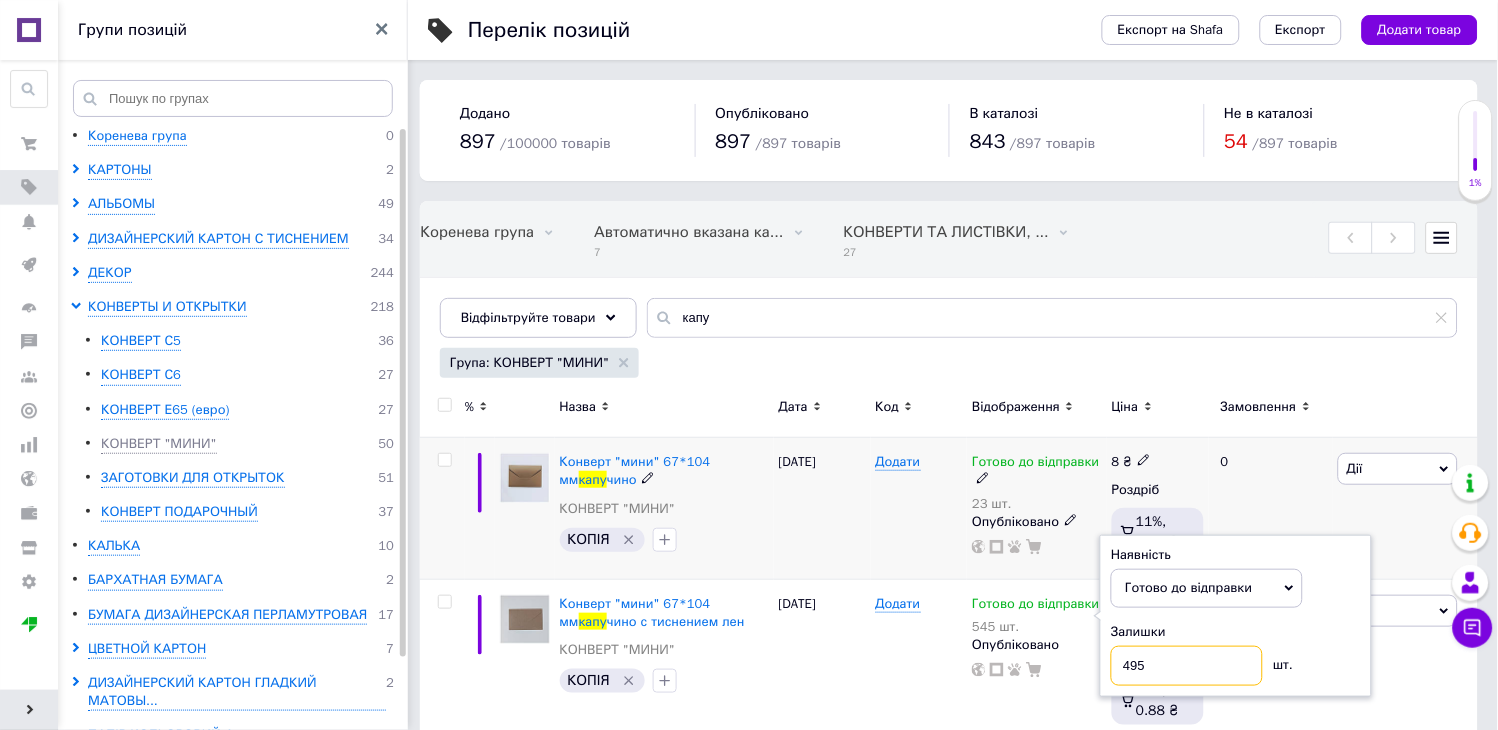 type on "495" 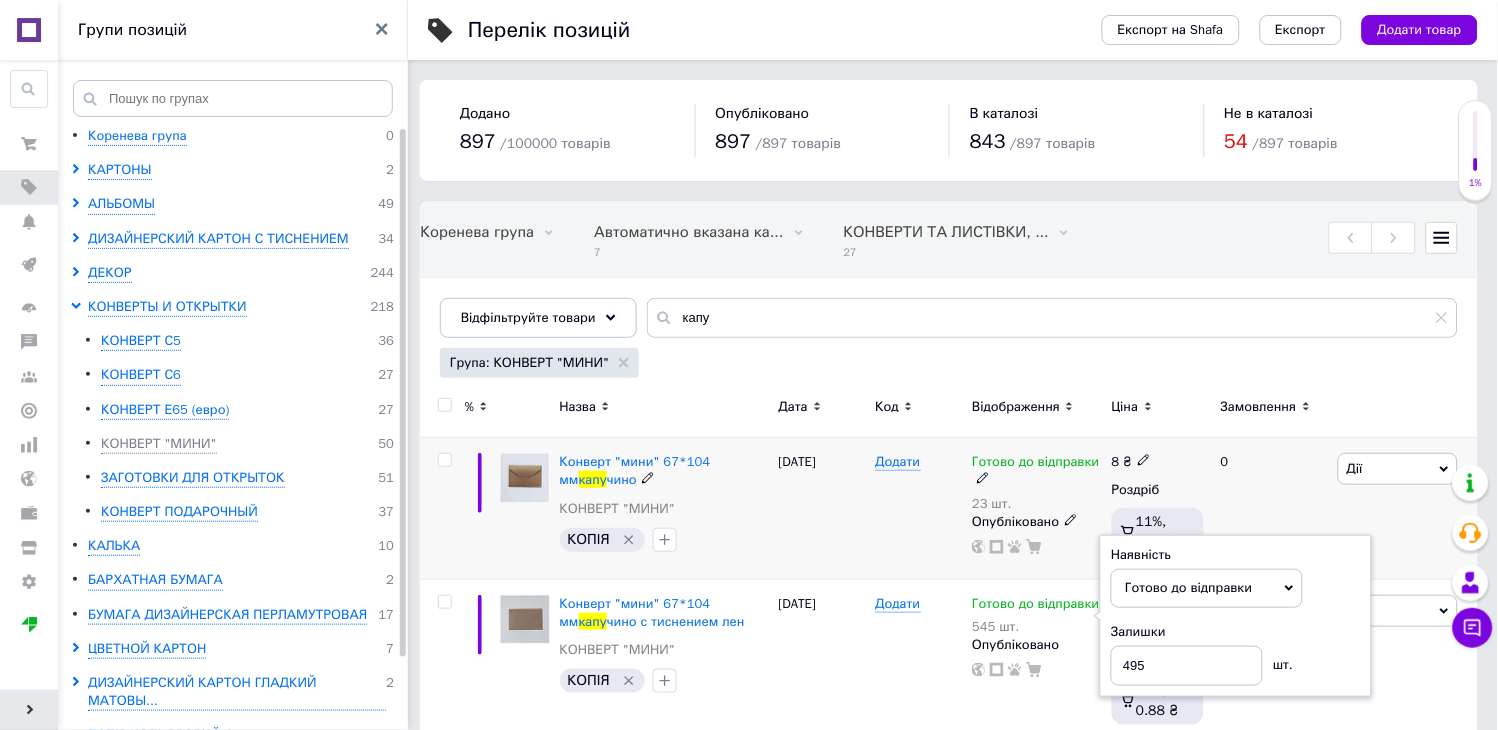 click on "Додати" at bounding box center [919, 508] 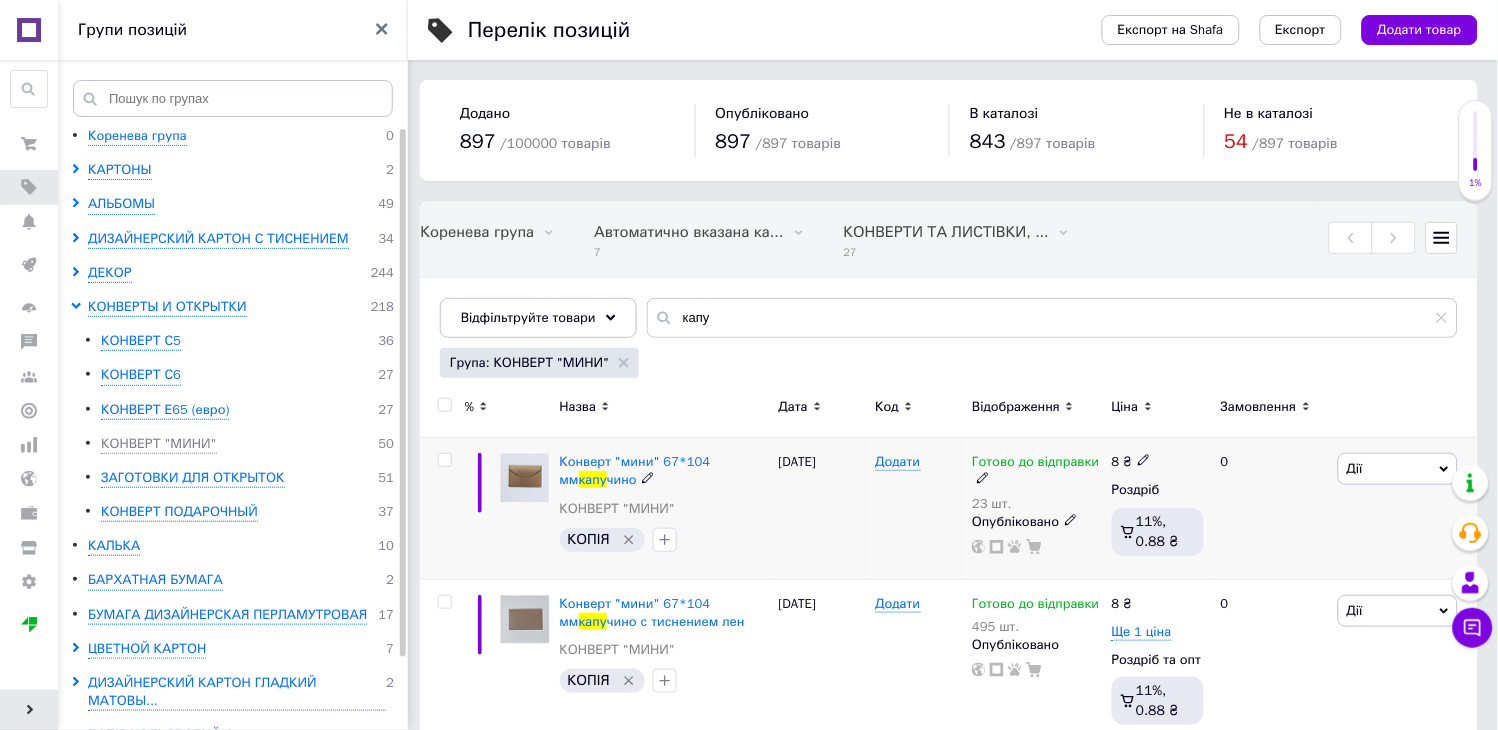click on "23 шт." at bounding box center [1036, 504] 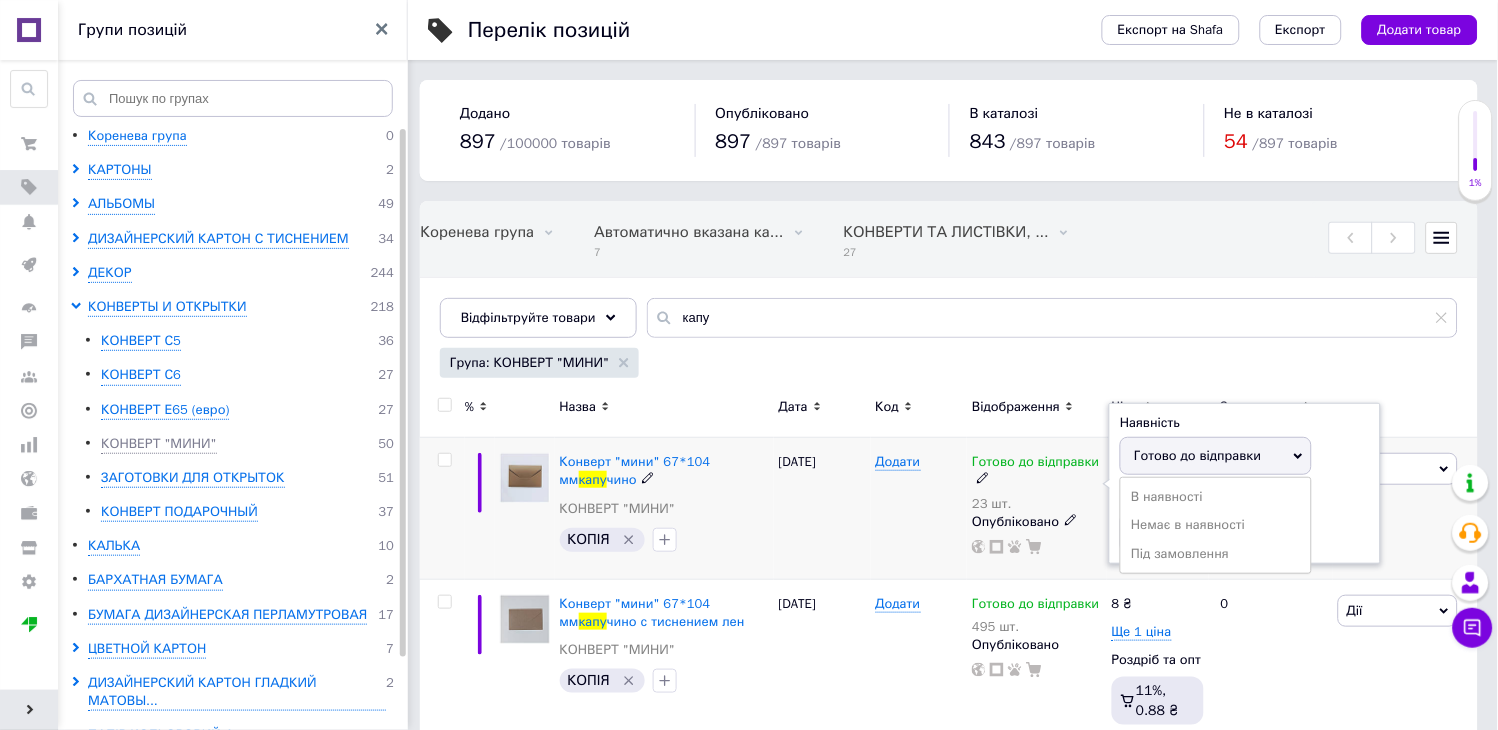 click on "Готово до відправки" at bounding box center (1197, 455) 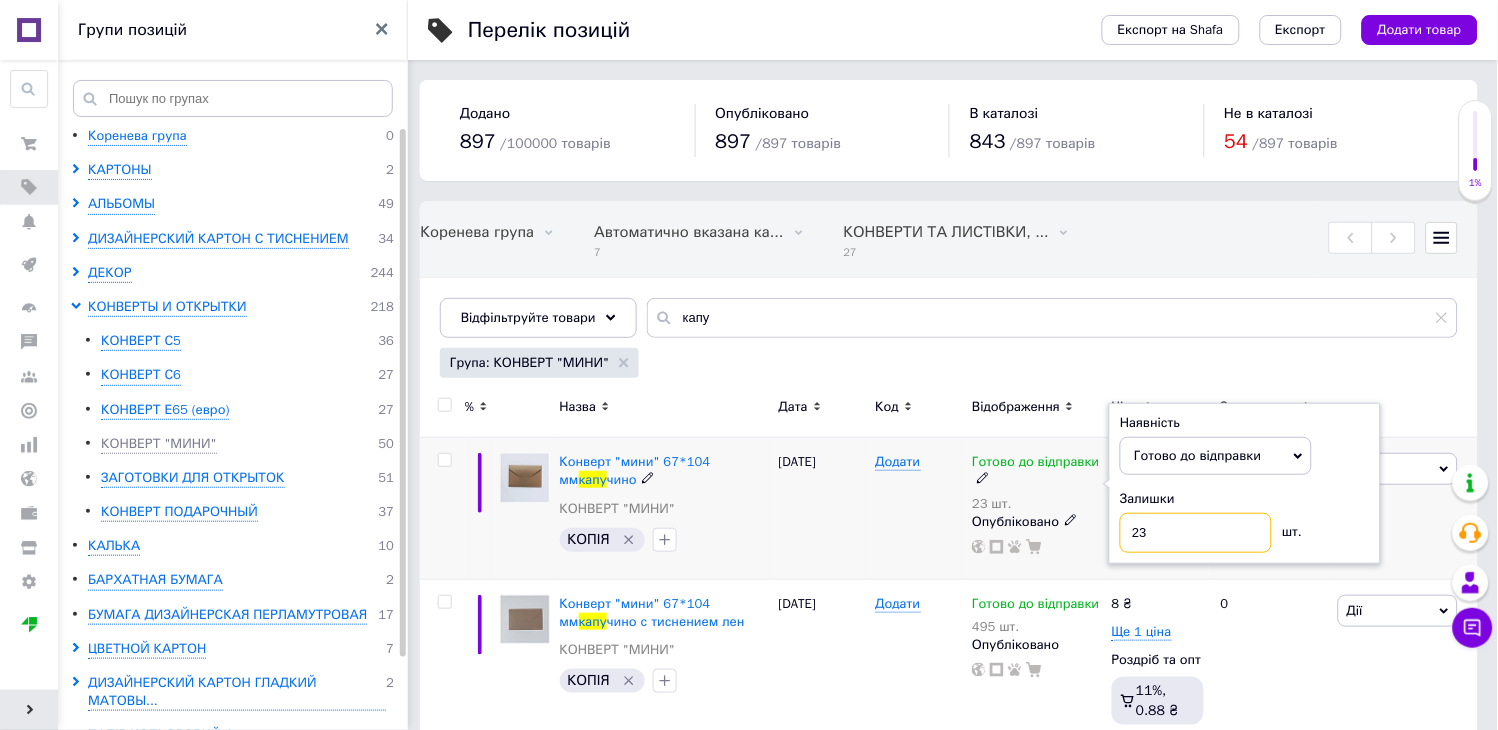 drag, startPoint x: 1138, startPoint y: 537, endPoint x: 1124, endPoint y: 537, distance: 14 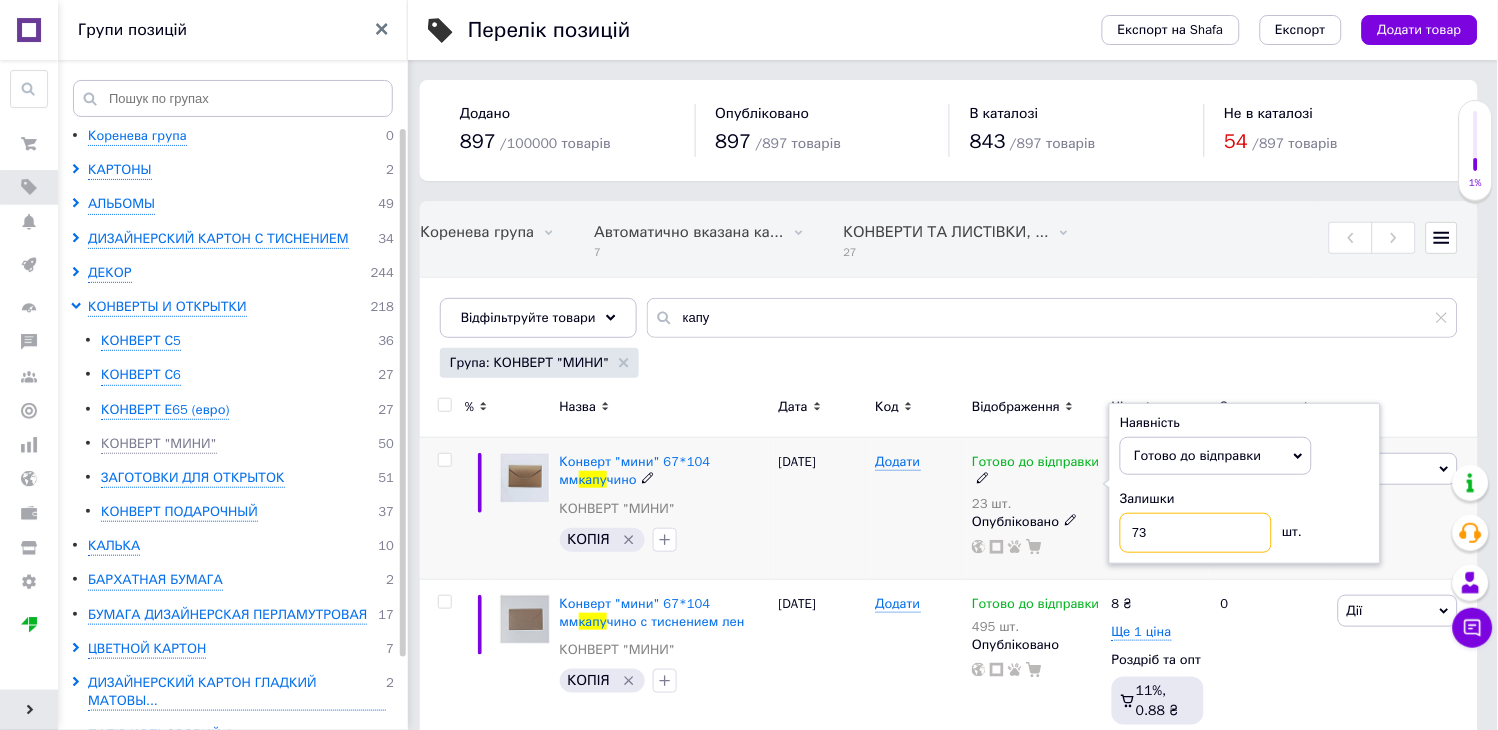 type on "73" 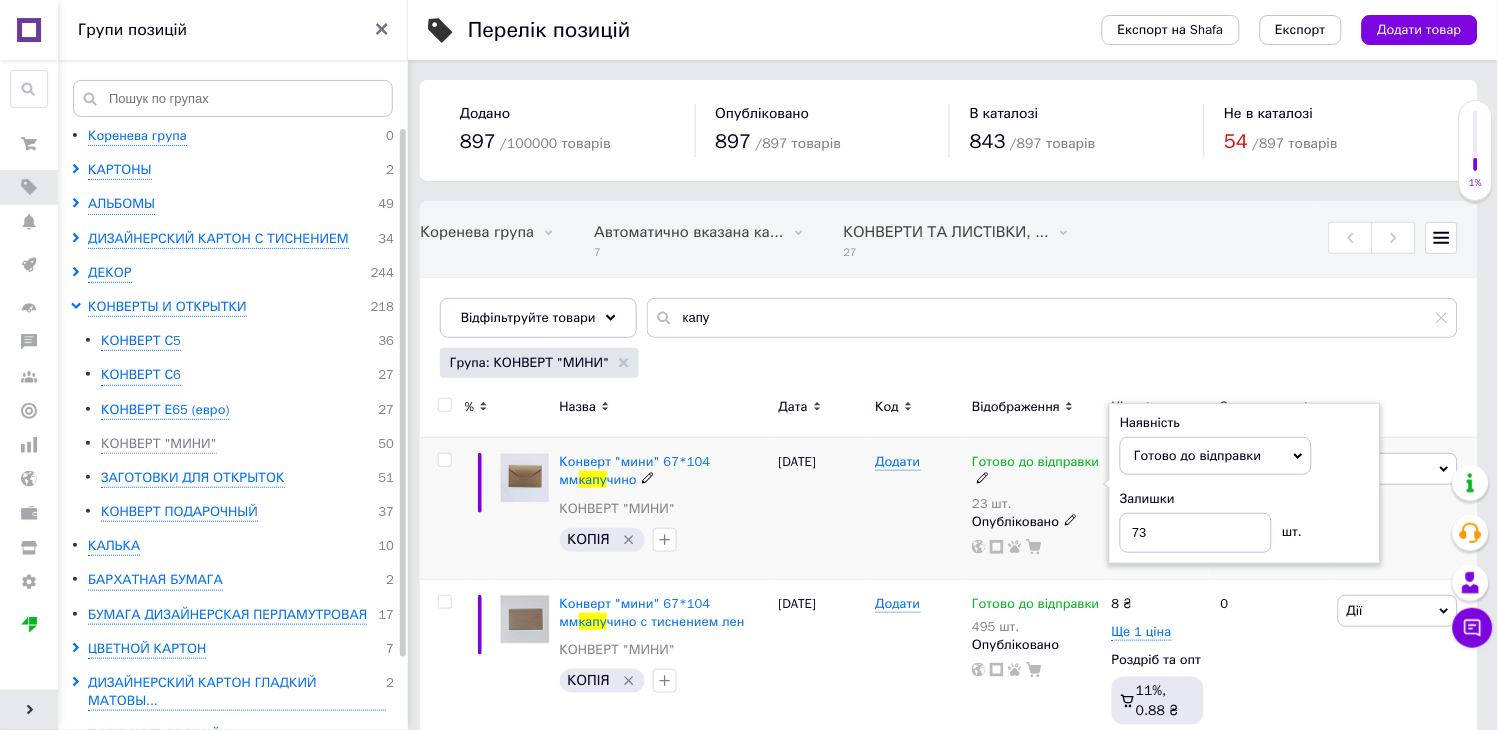 click on "[DATE]" at bounding box center (822, 508) 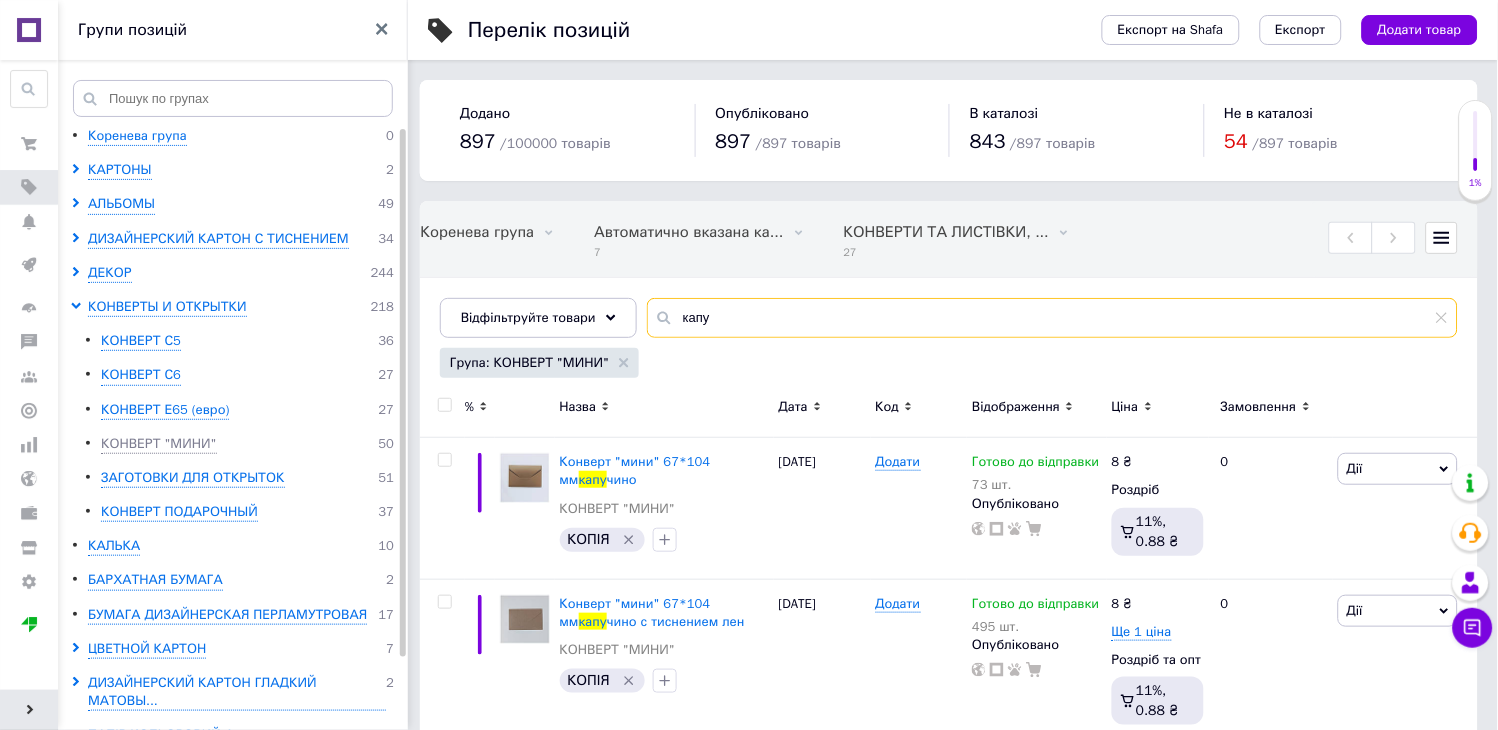 click on "капу" at bounding box center (1052, 318) 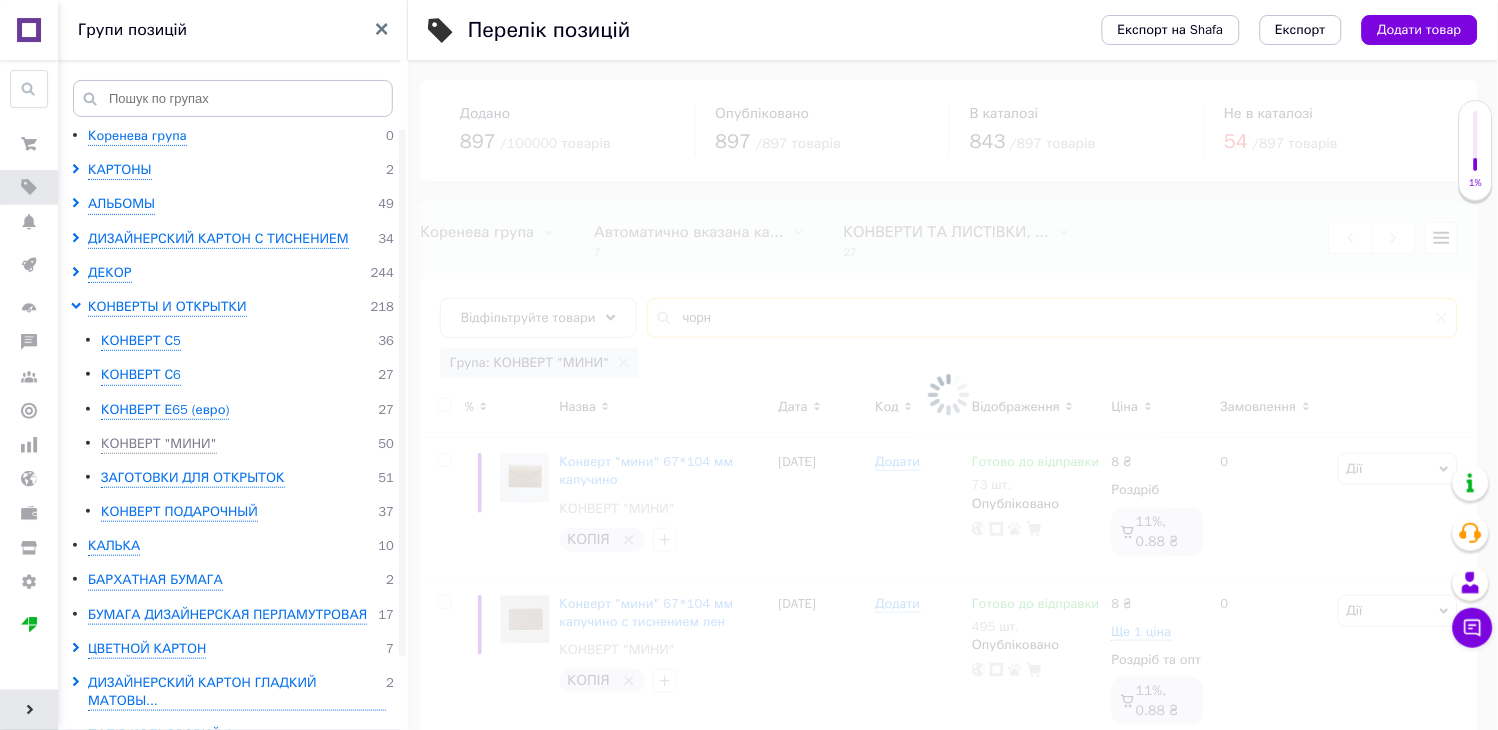 type on "чорн" 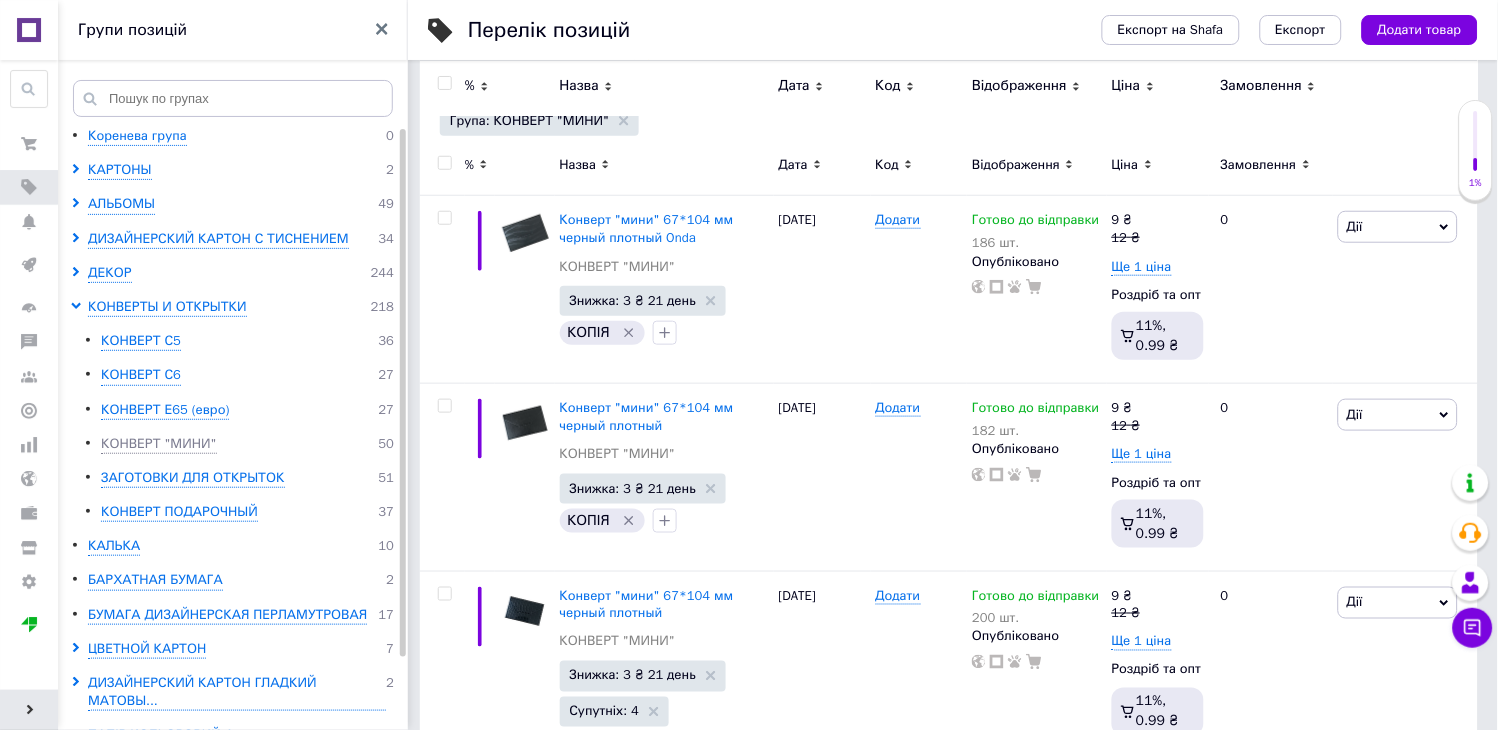 scroll, scrollTop: 246, scrollLeft: 0, axis: vertical 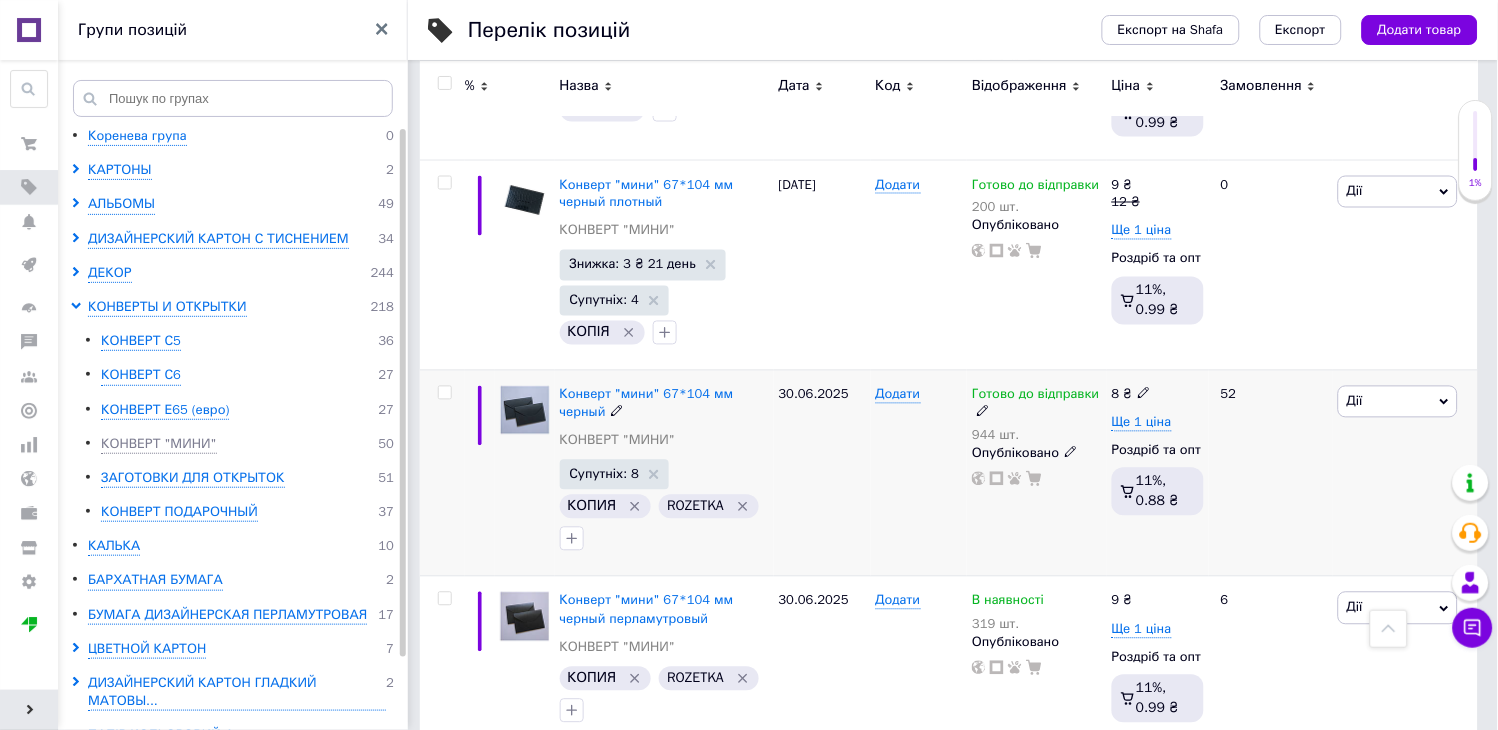 click on "944 шт." at bounding box center [1036, 436] 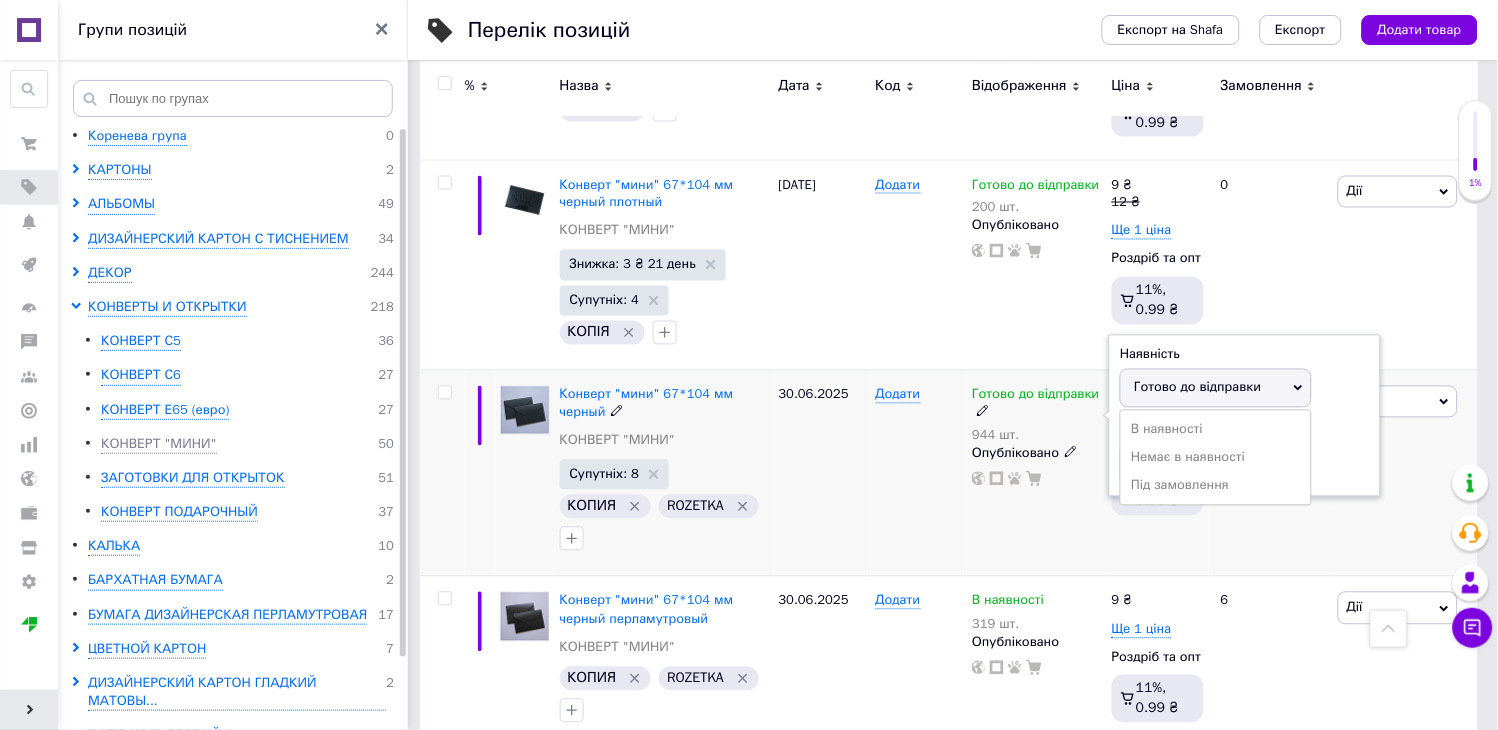 click on "Готово до відправки" at bounding box center [1197, 387] 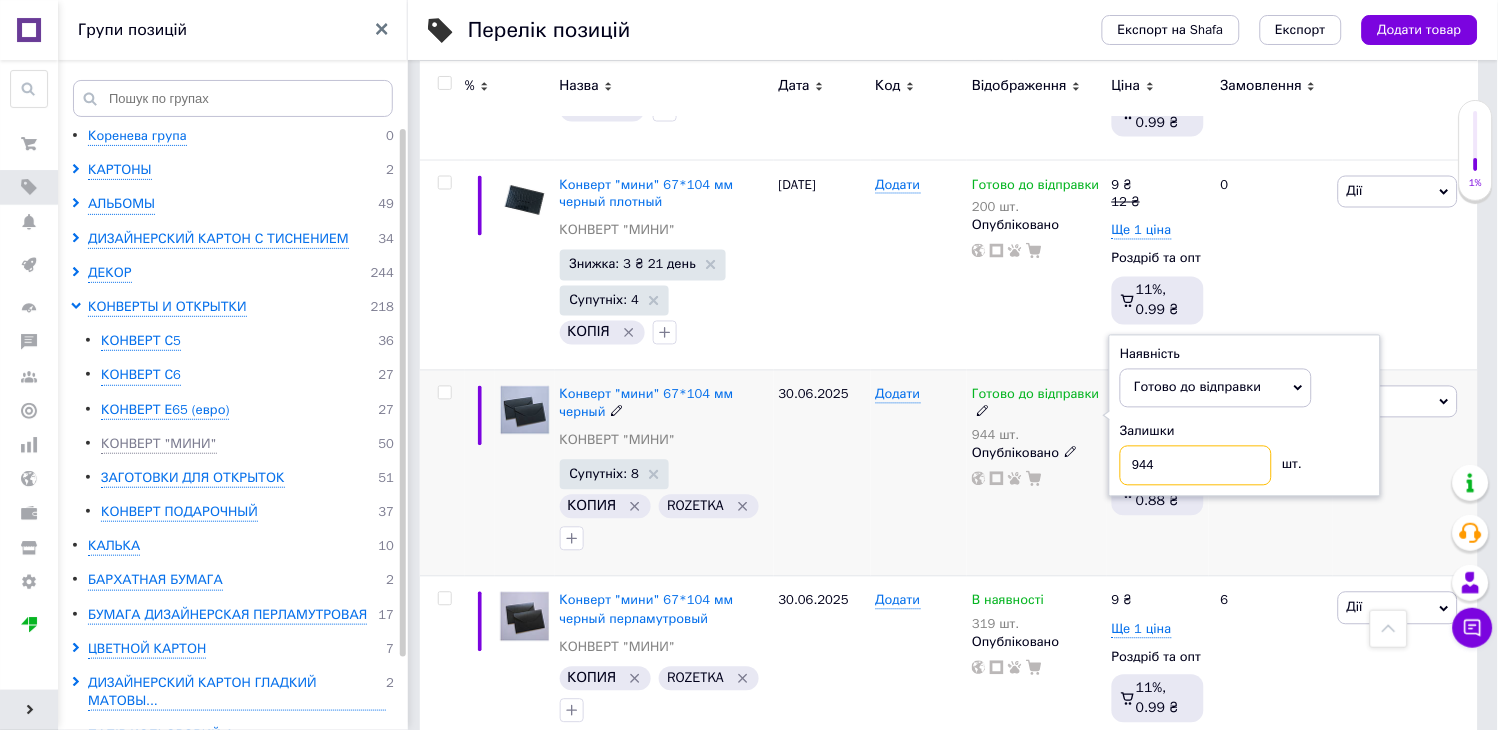 click on "944" at bounding box center (1196, 466) 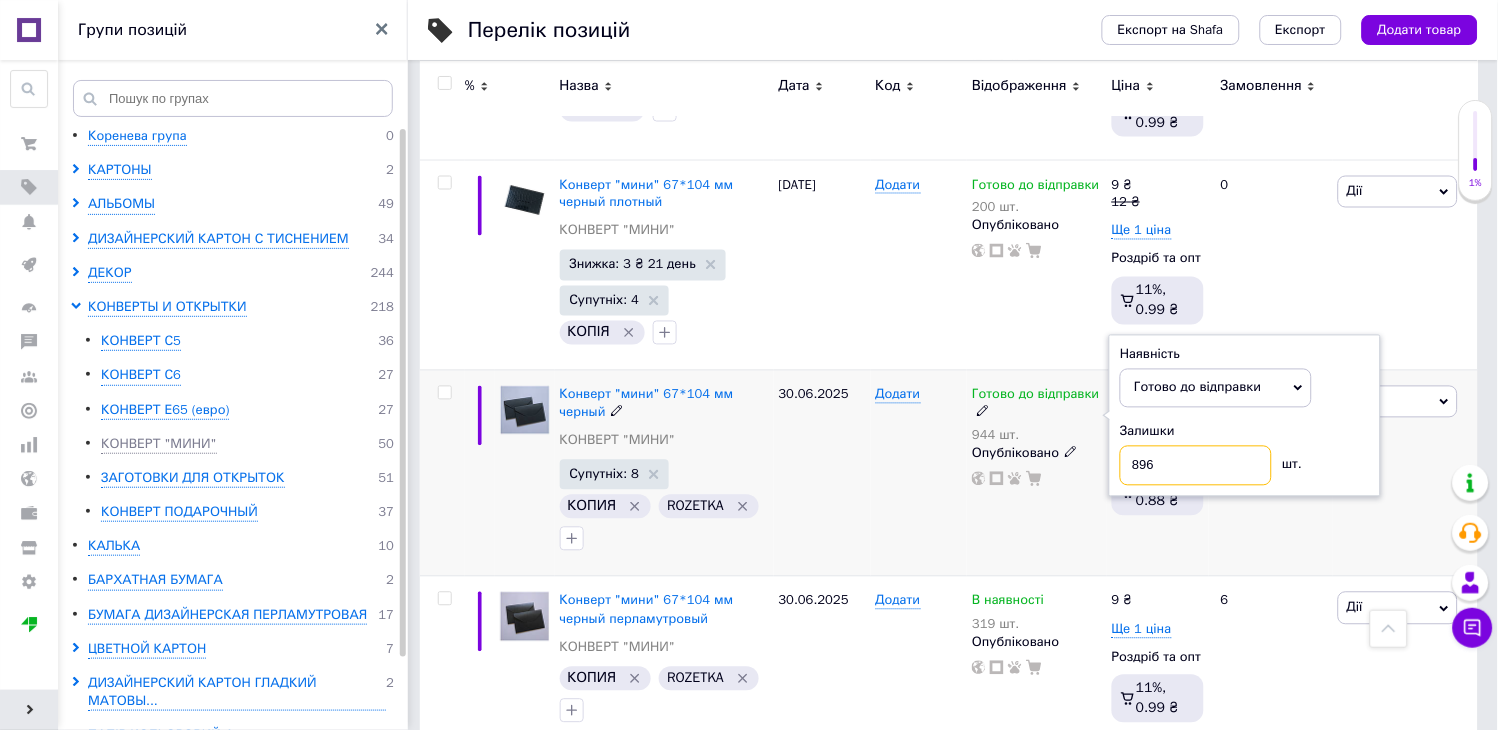 type on "896" 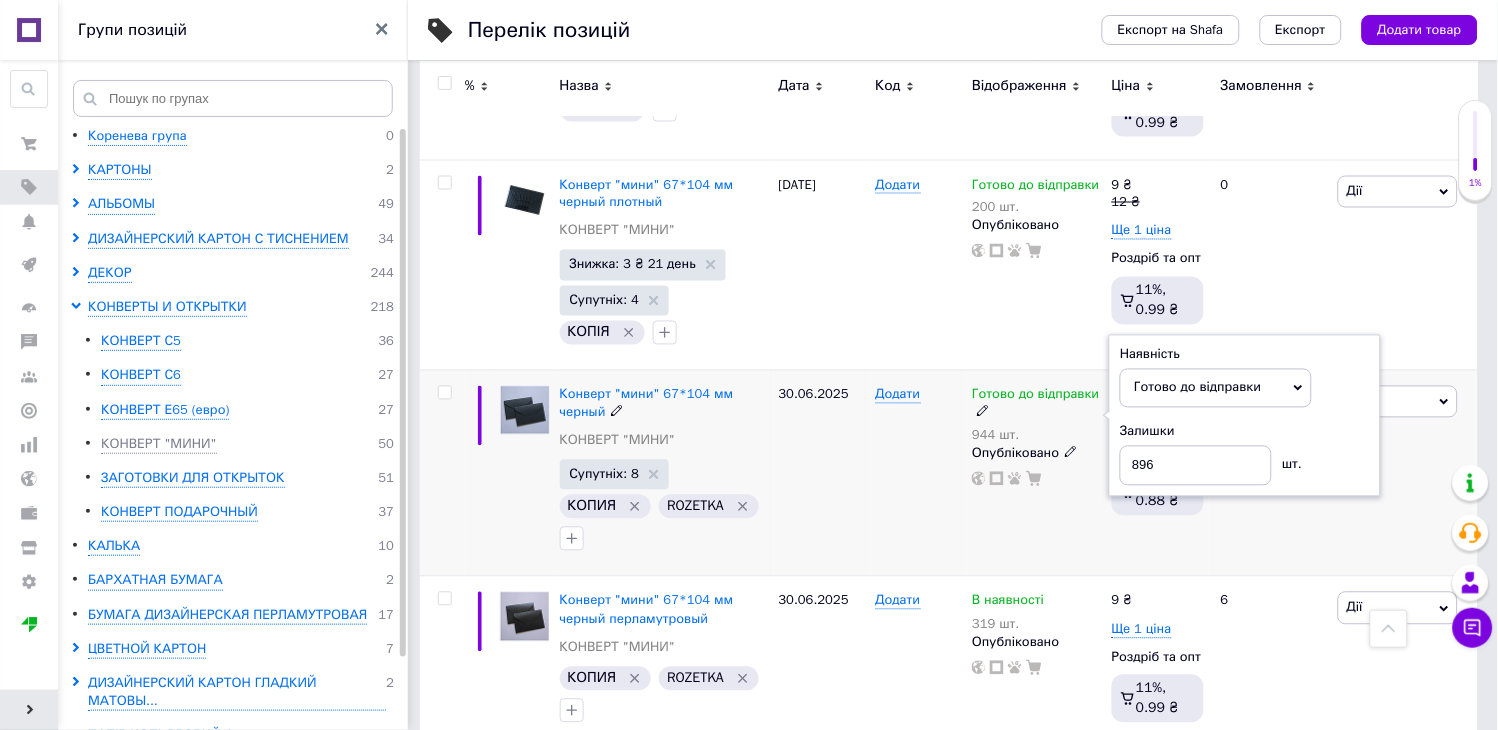 click on "8   ₴ Ще 1 ціна Роздріб та опт 11%, 0.88 ₴" at bounding box center (1158, 473) 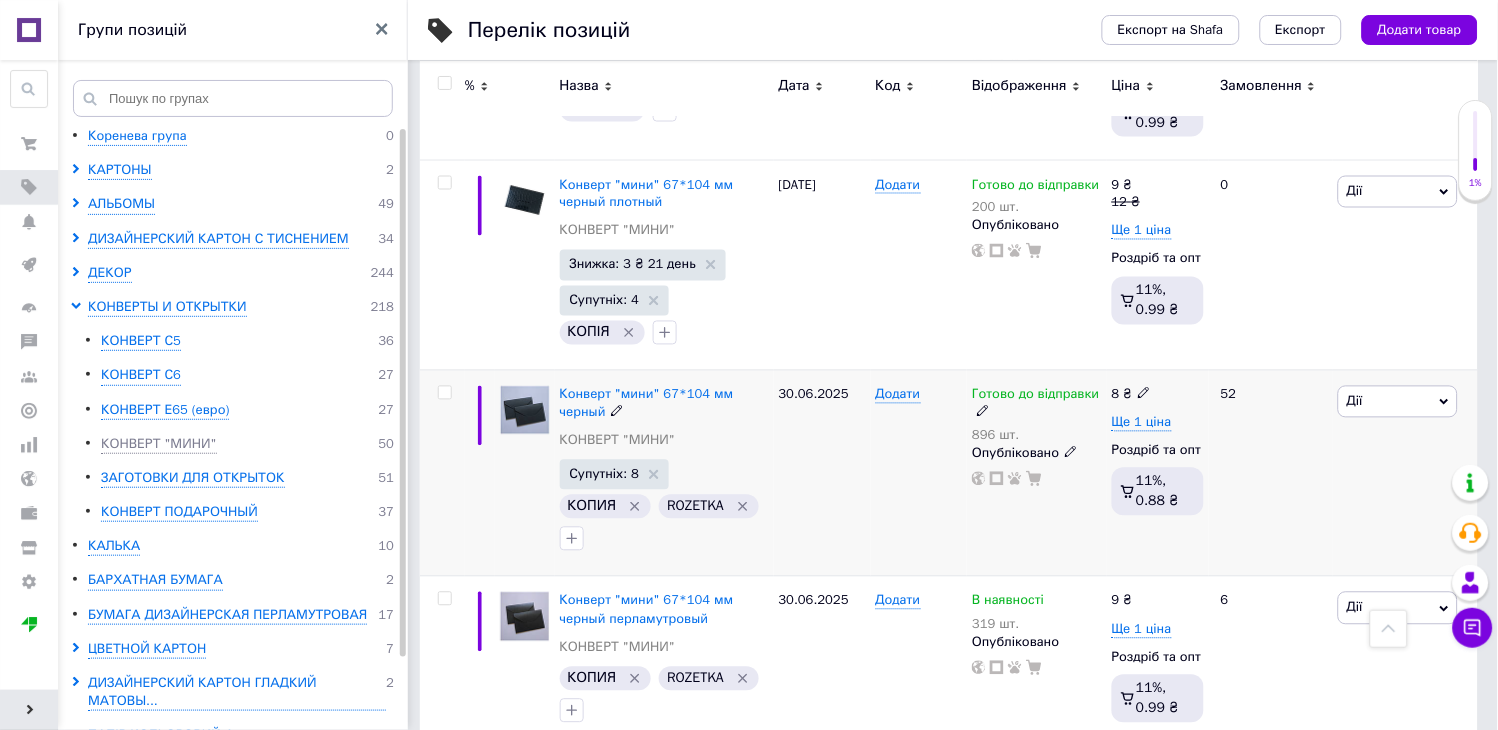 scroll, scrollTop: 14, scrollLeft: 0, axis: vertical 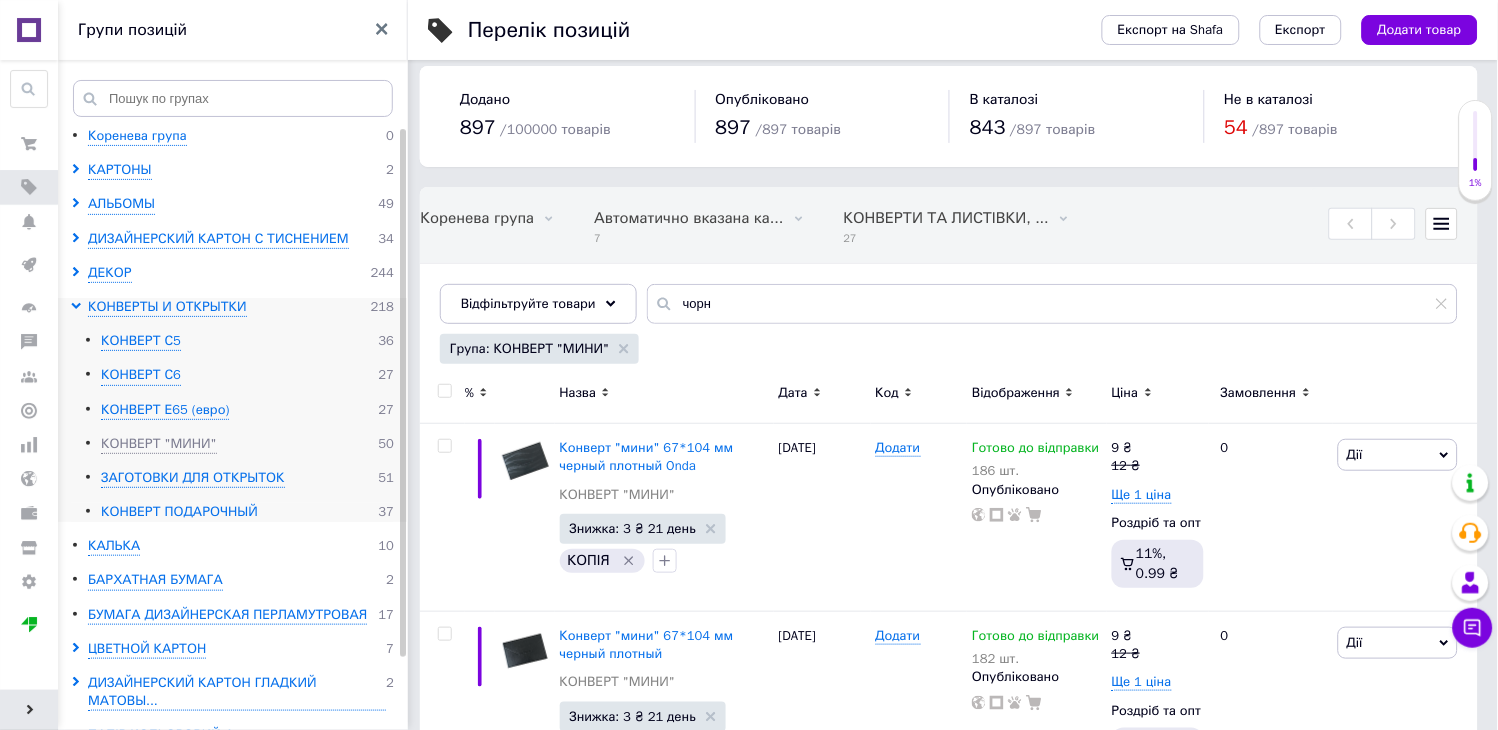 click on "КОНВЕРТ ПОДАРОЧНЫЙ" at bounding box center (179, 512) 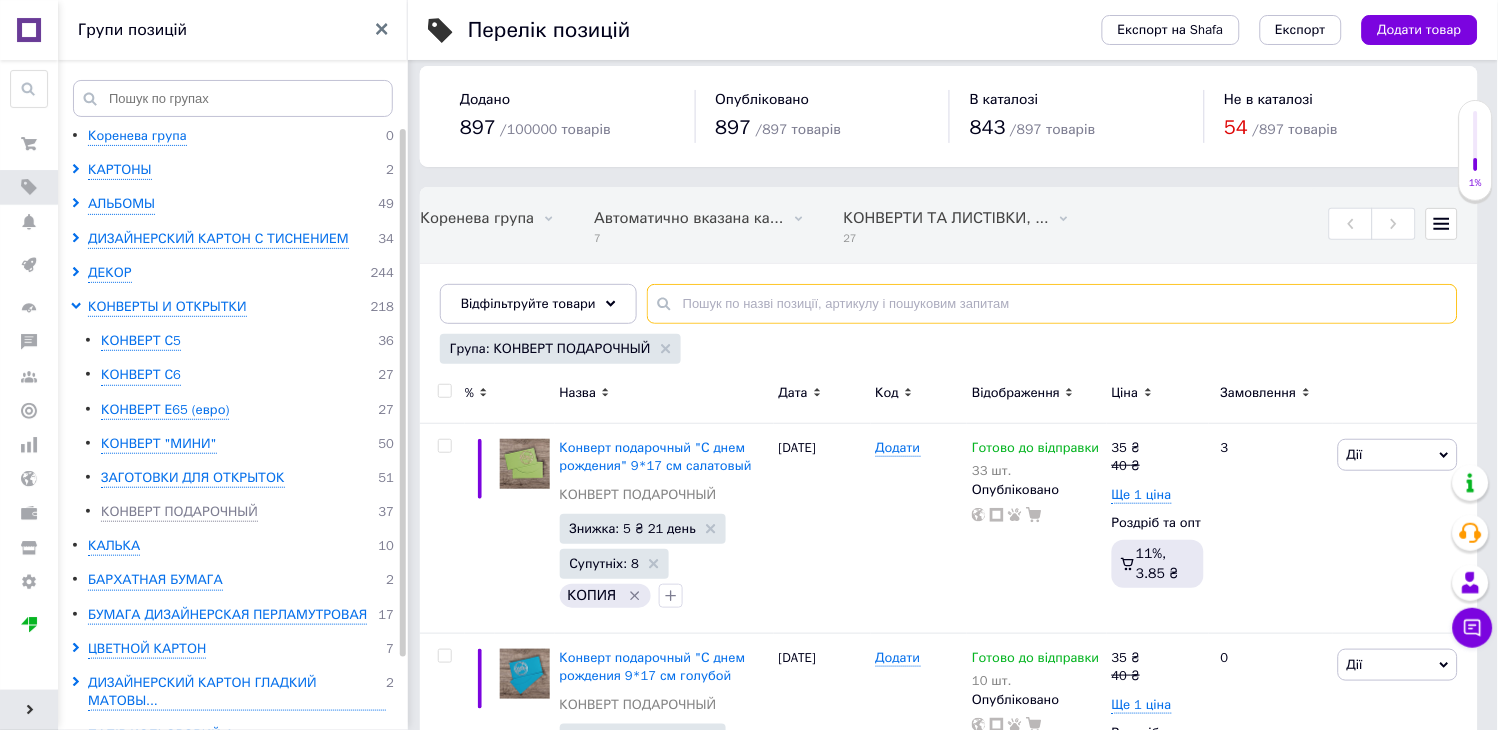 click at bounding box center [1052, 304] 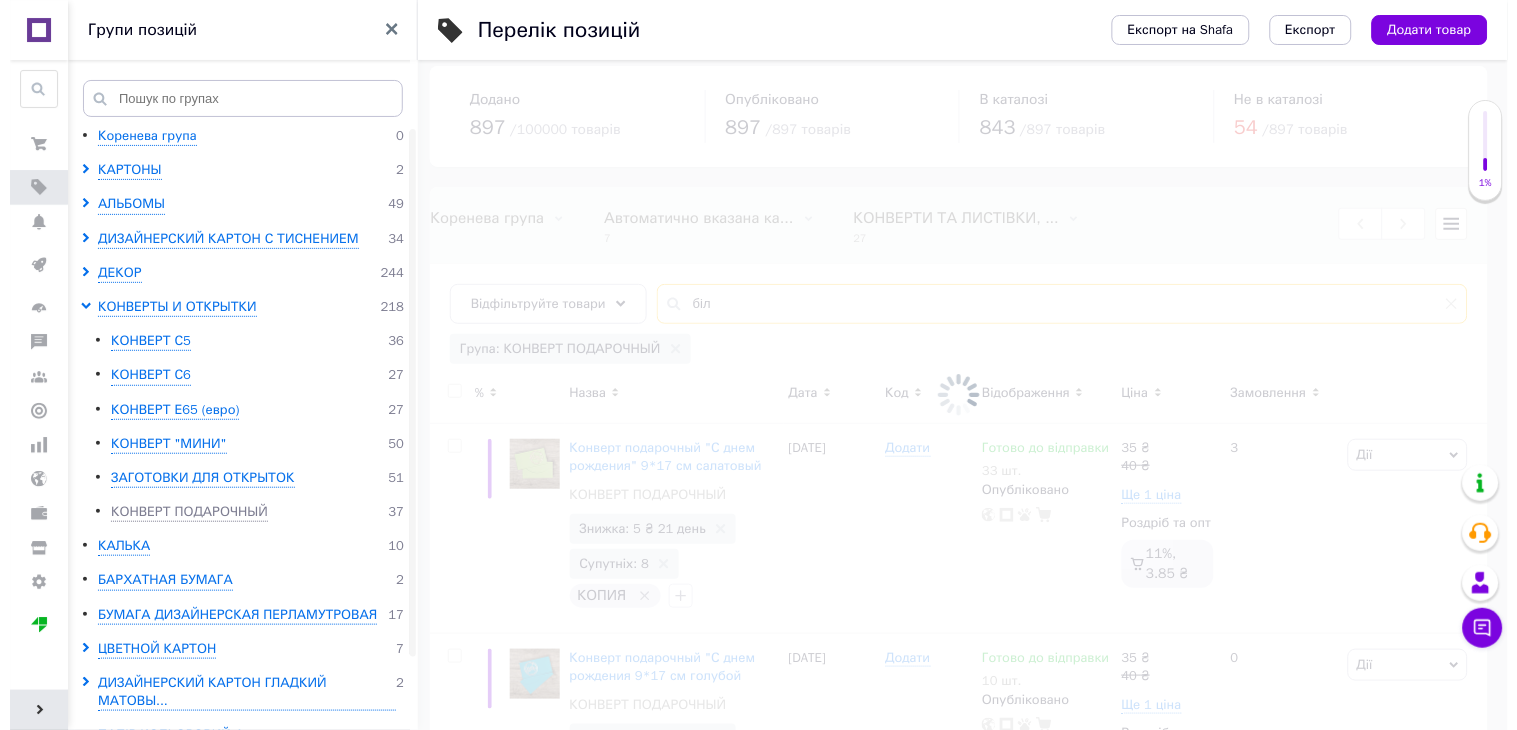 scroll, scrollTop: 0, scrollLeft: 0, axis: both 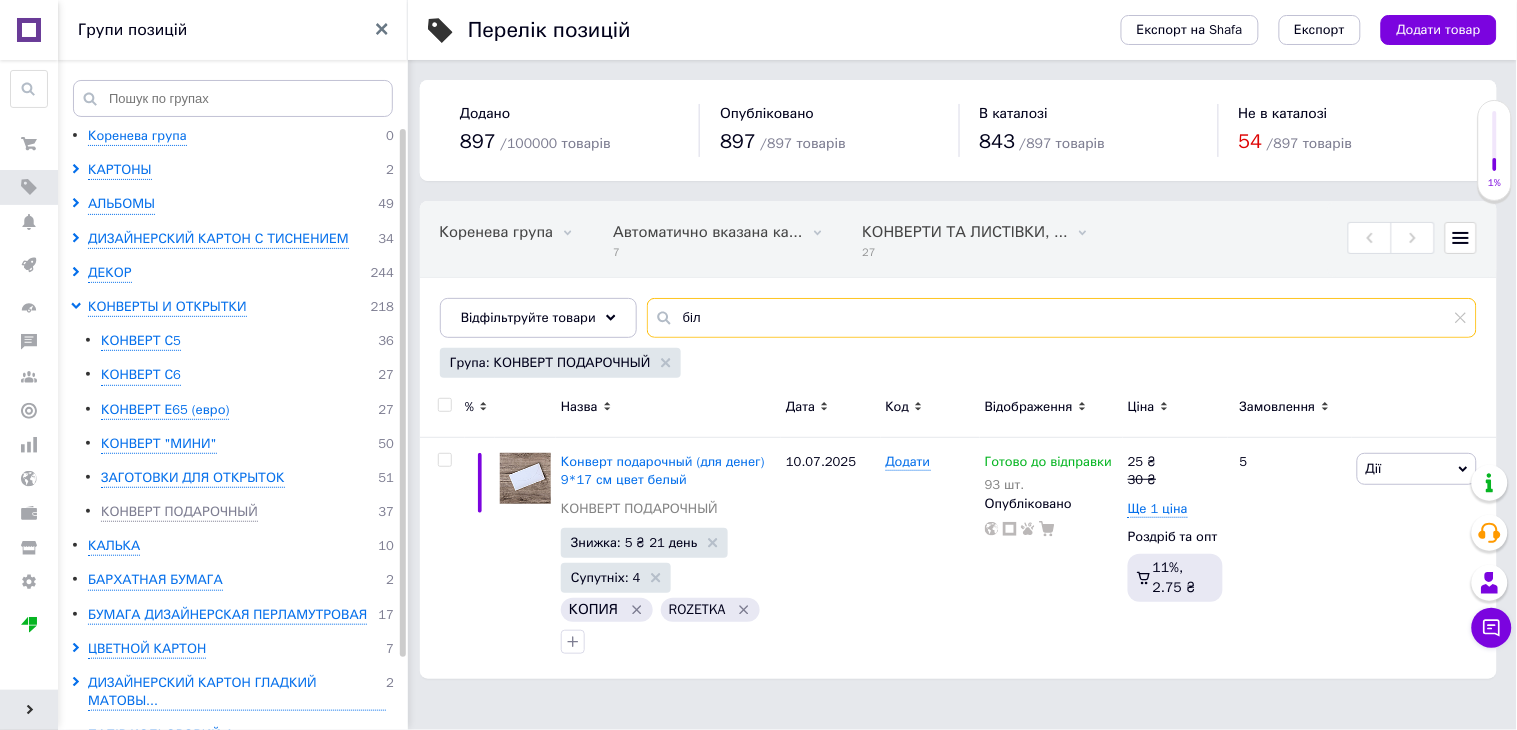 click on "біл" at bounding box center [1062, 318] 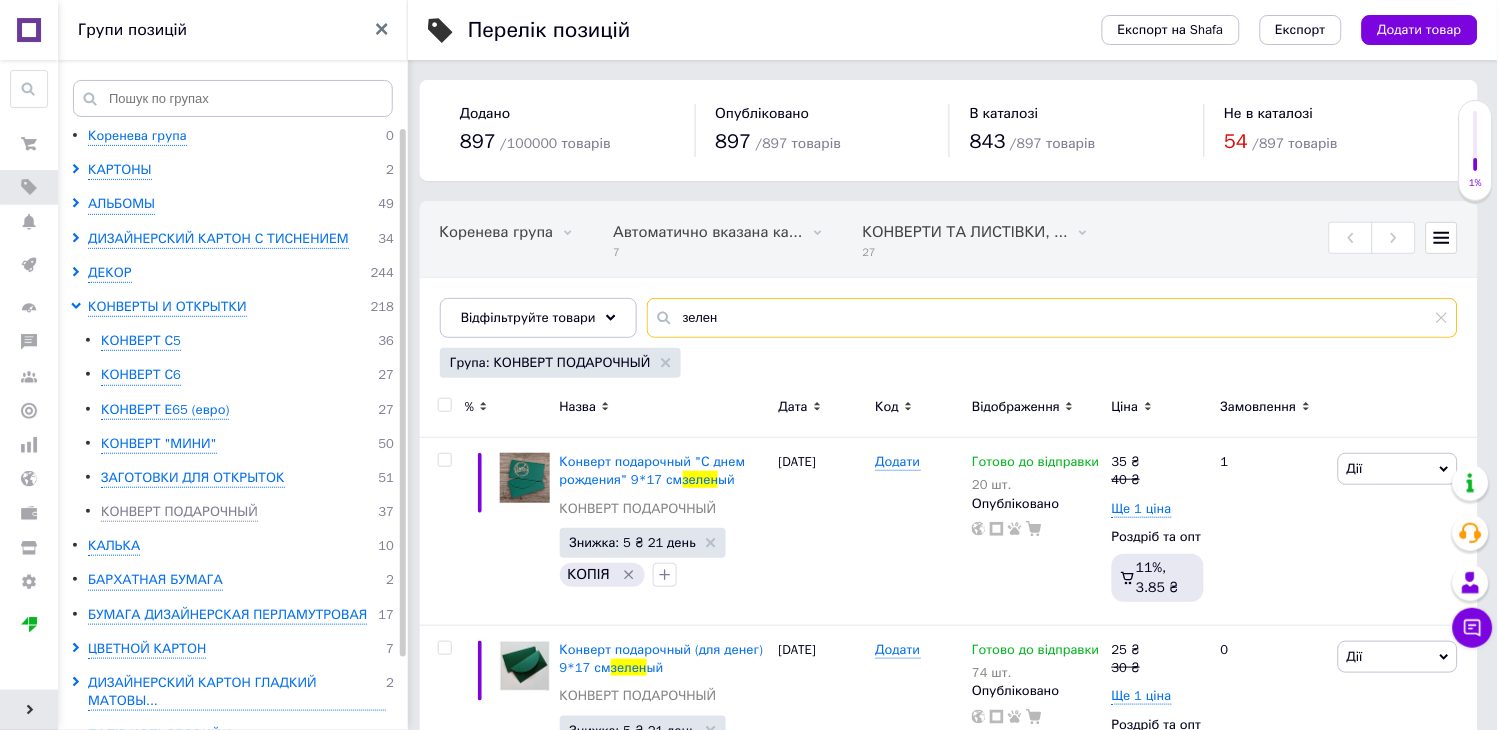 scroll, scrollTop: 0, scrollLeft: 646, axis: horizontal 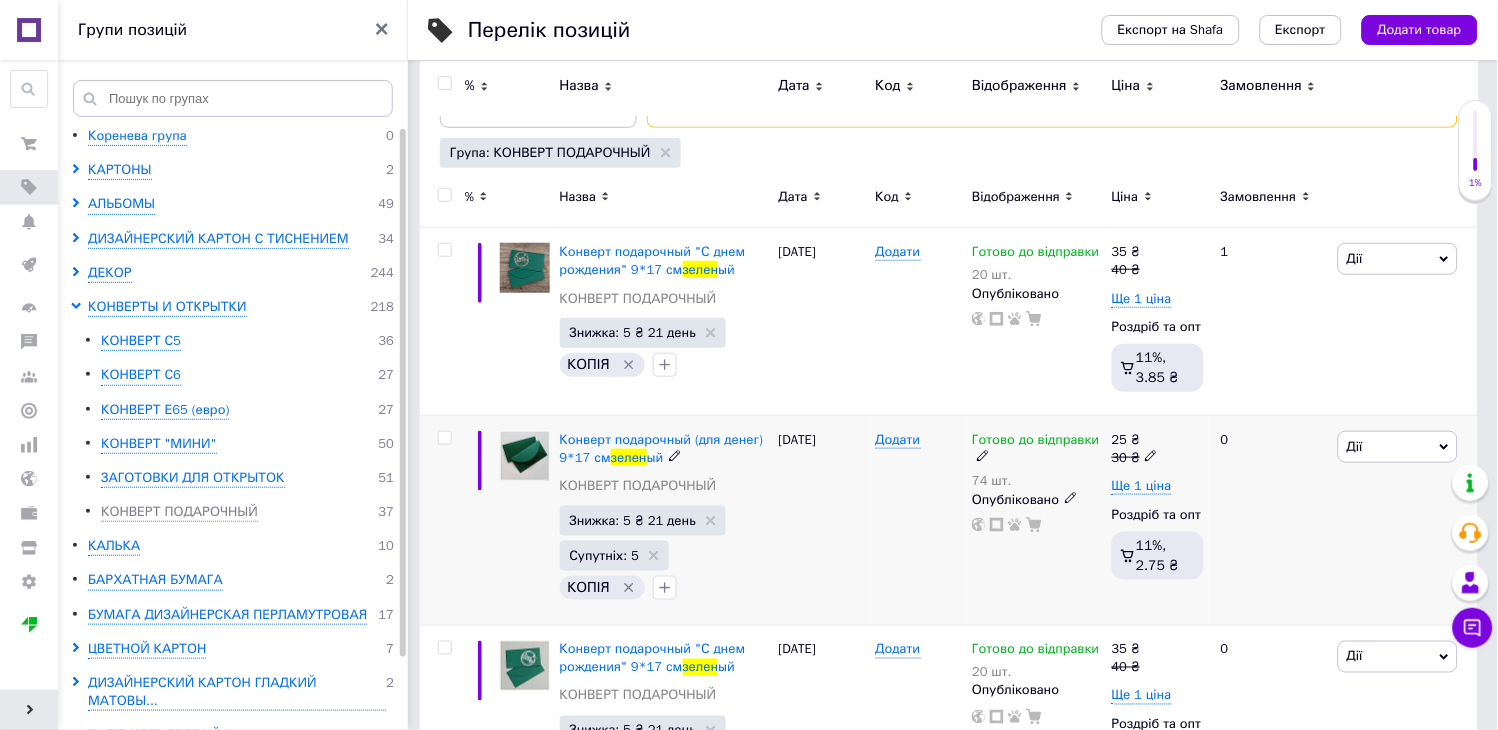 type on "зелен" 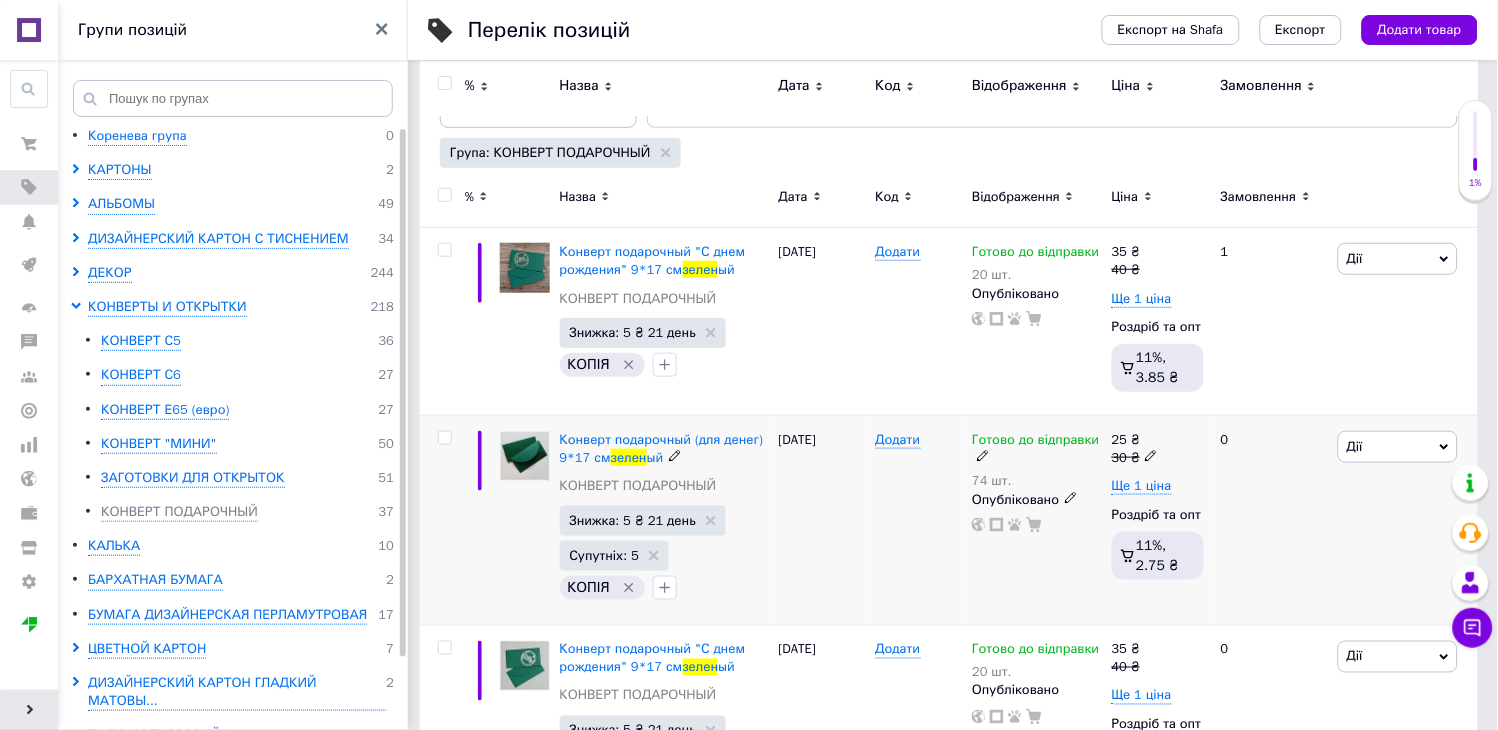 click on "74 шт." at bounding box center (1036, 481) 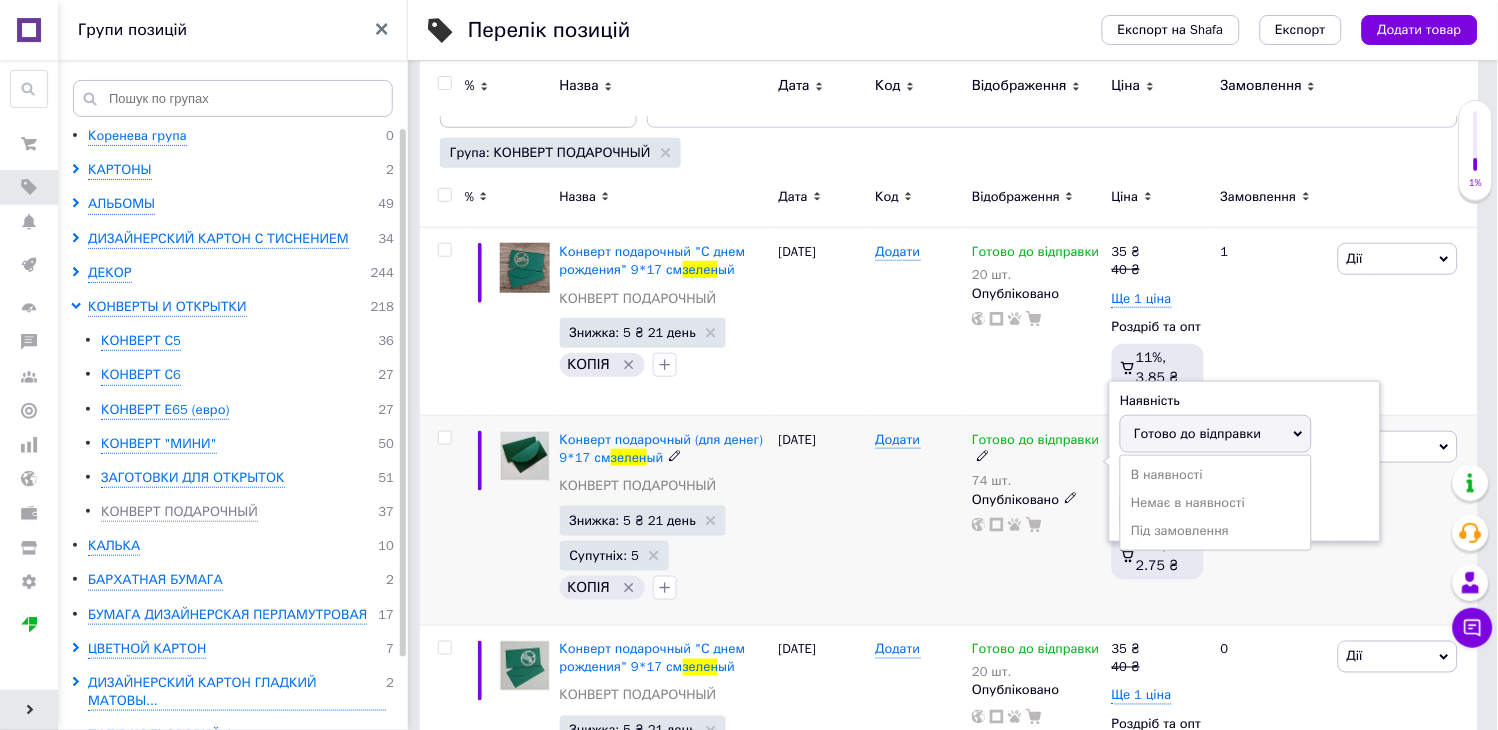 click on "Готово до відправки" at bounding box center (1197, 433) 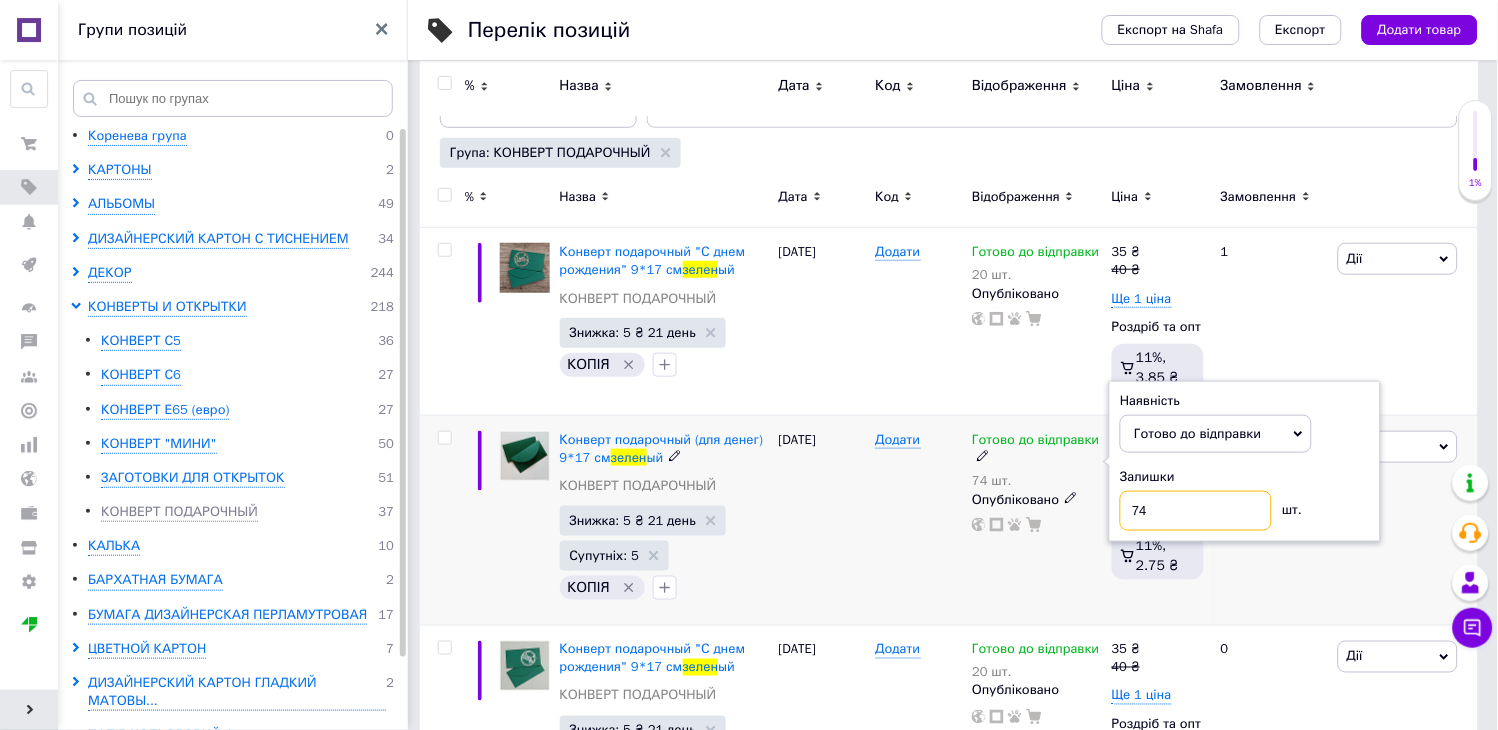 click on "74" at bounding box center [1196, 511] 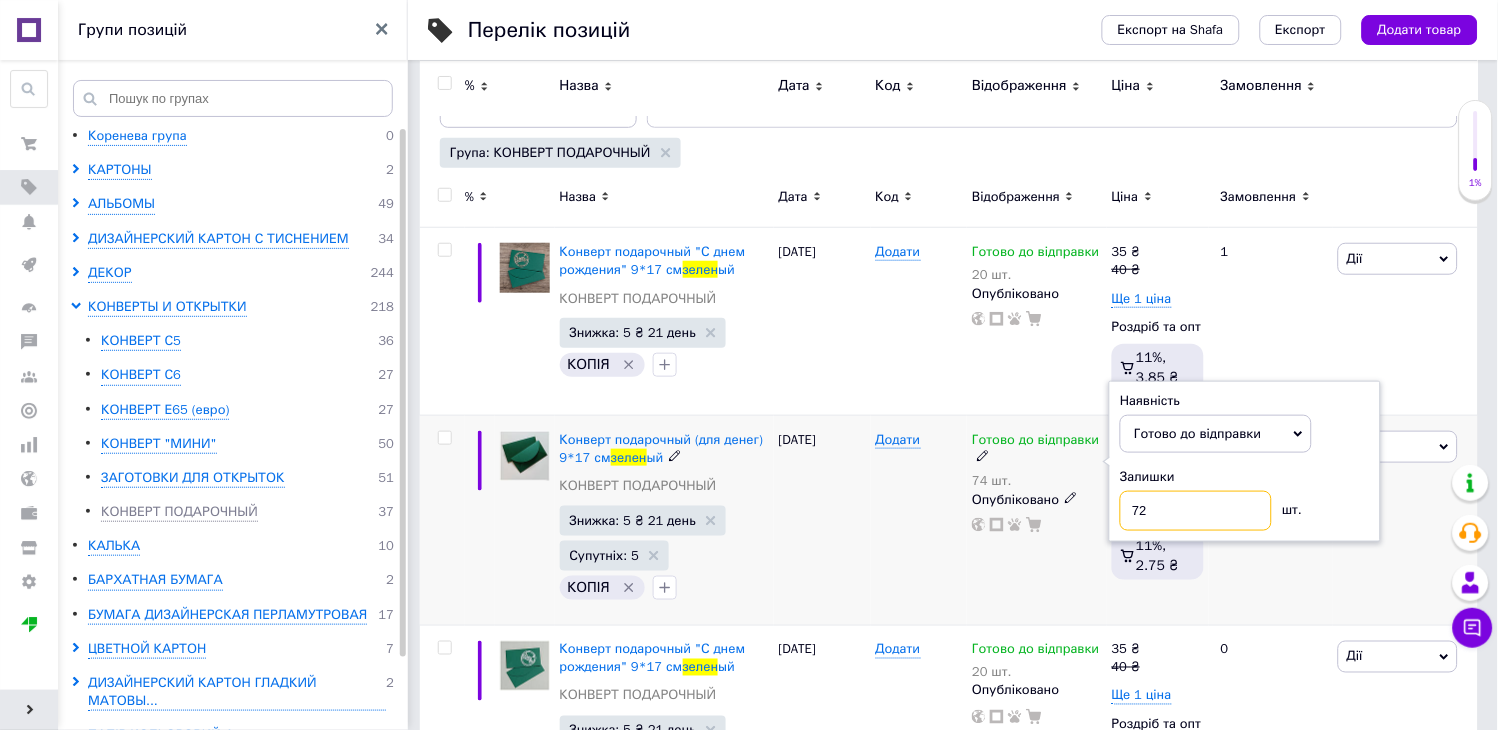 type on "72" 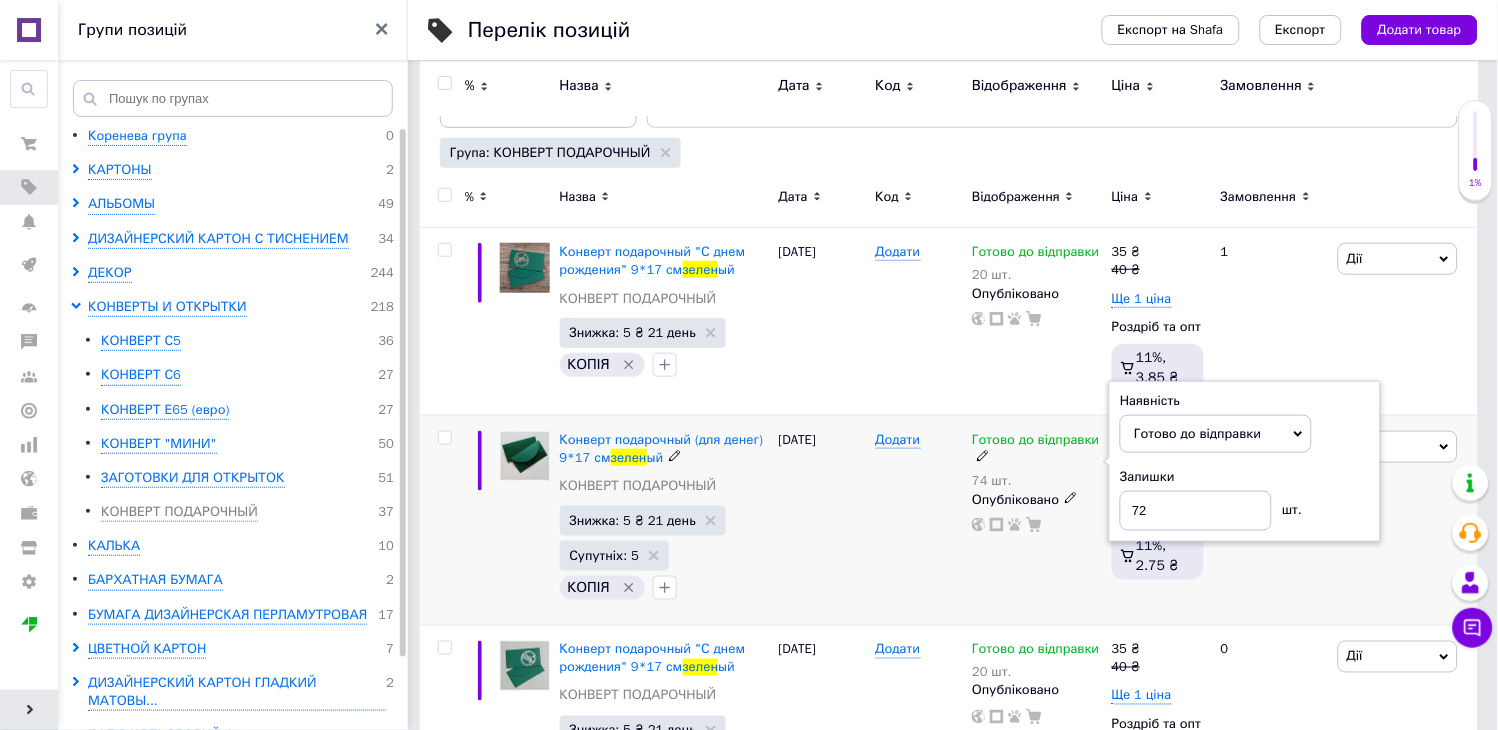 click on "[DATE]" at bounding box center [822, 521] 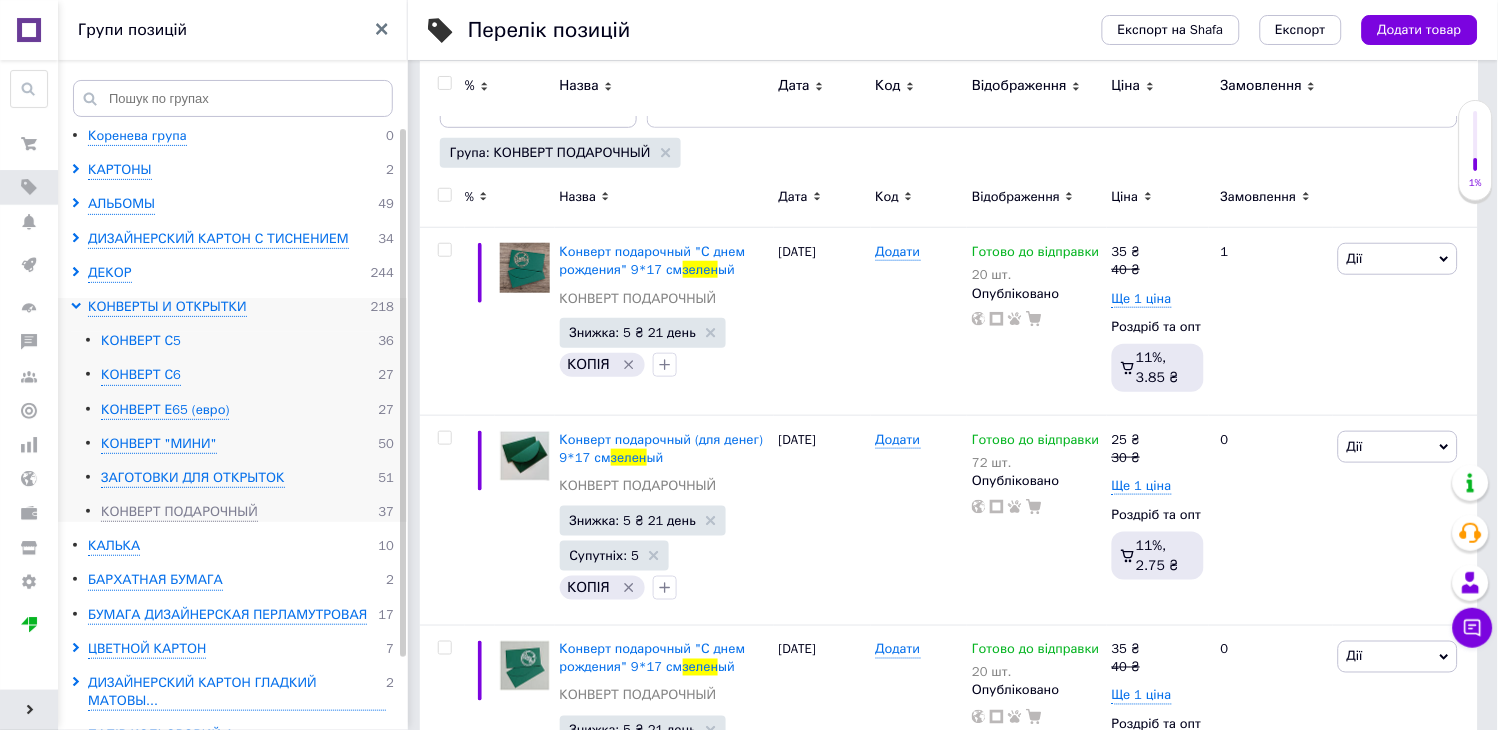 click on "КОНВЕРТ С5" at bounding box center (141, 341) 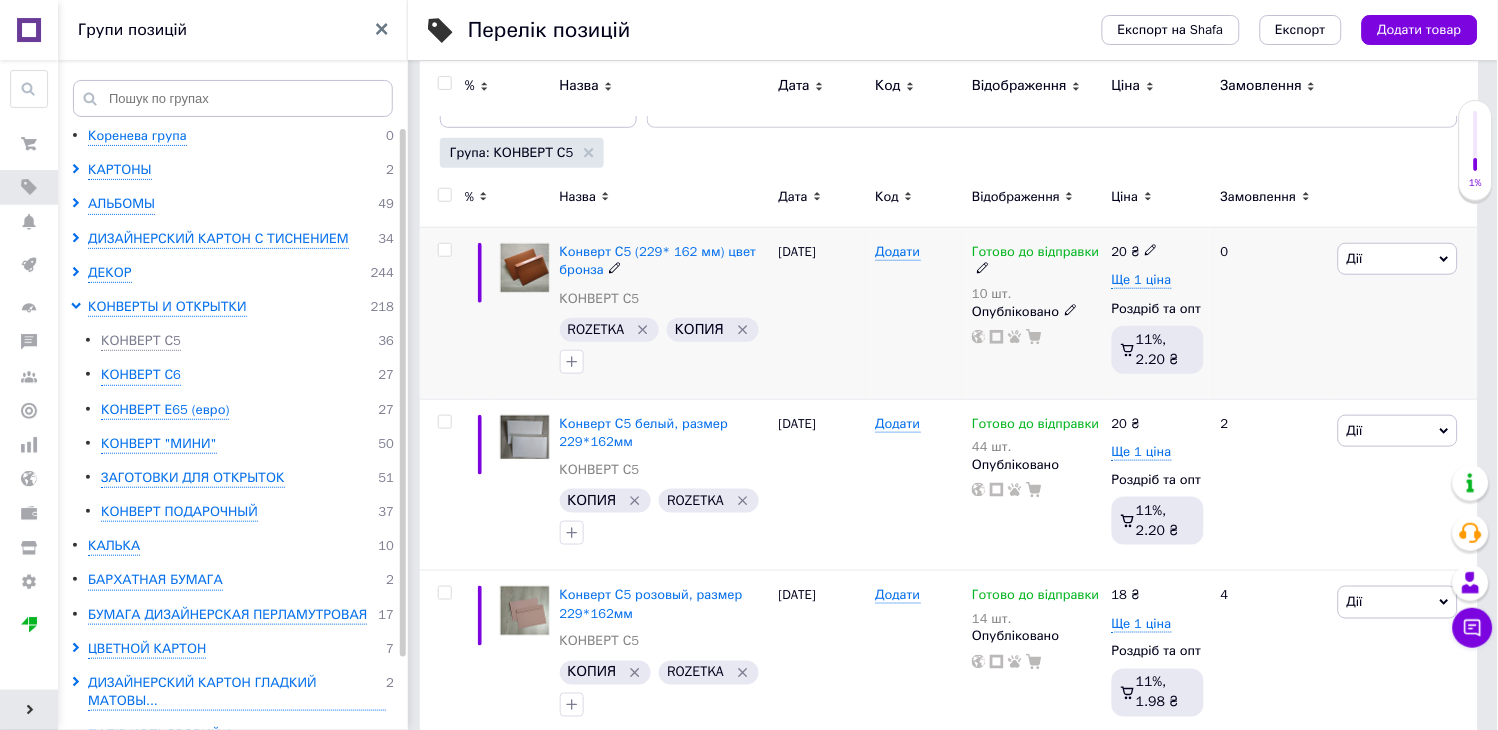 scroll, scrollTop: 0, scrollLeft: 0, axis: both 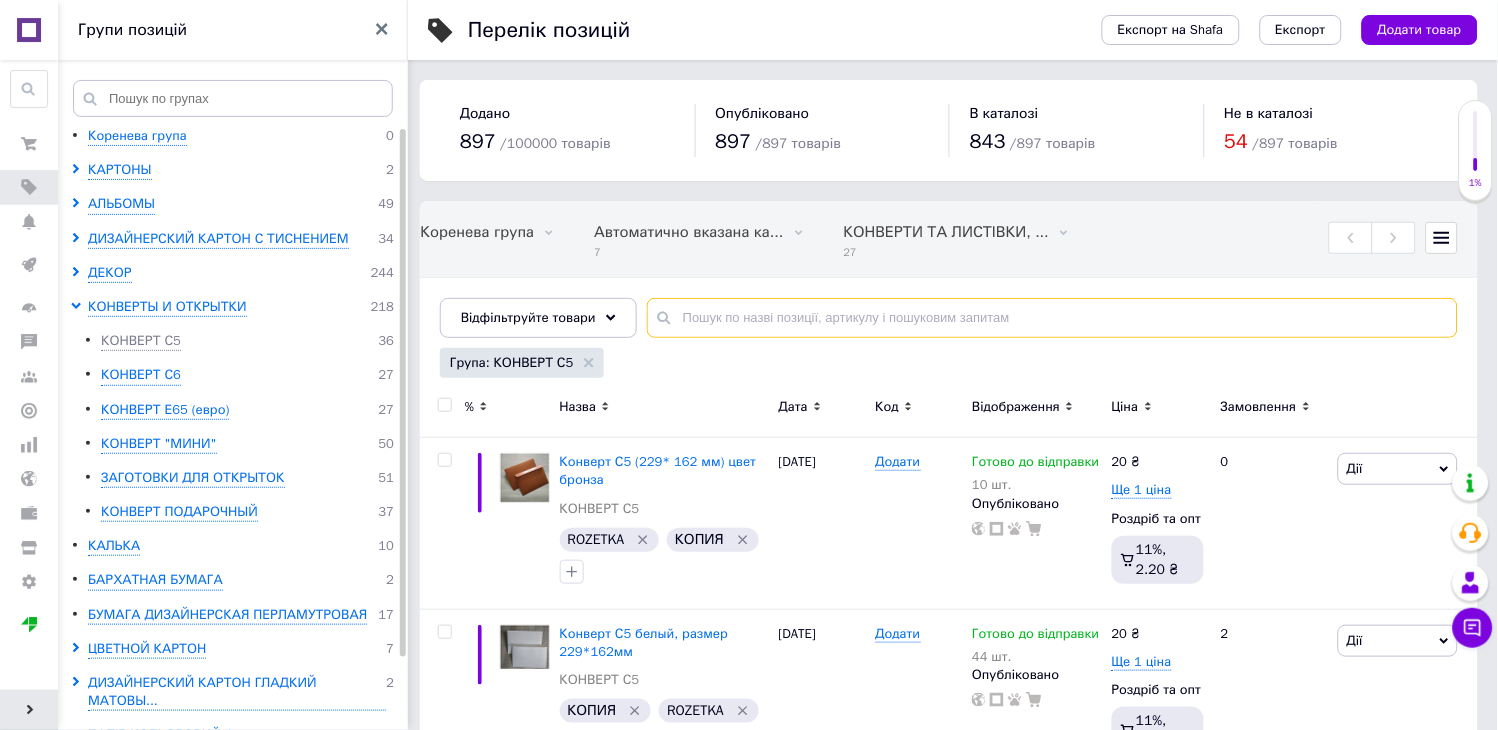 click at bounding box center [1052, 318] 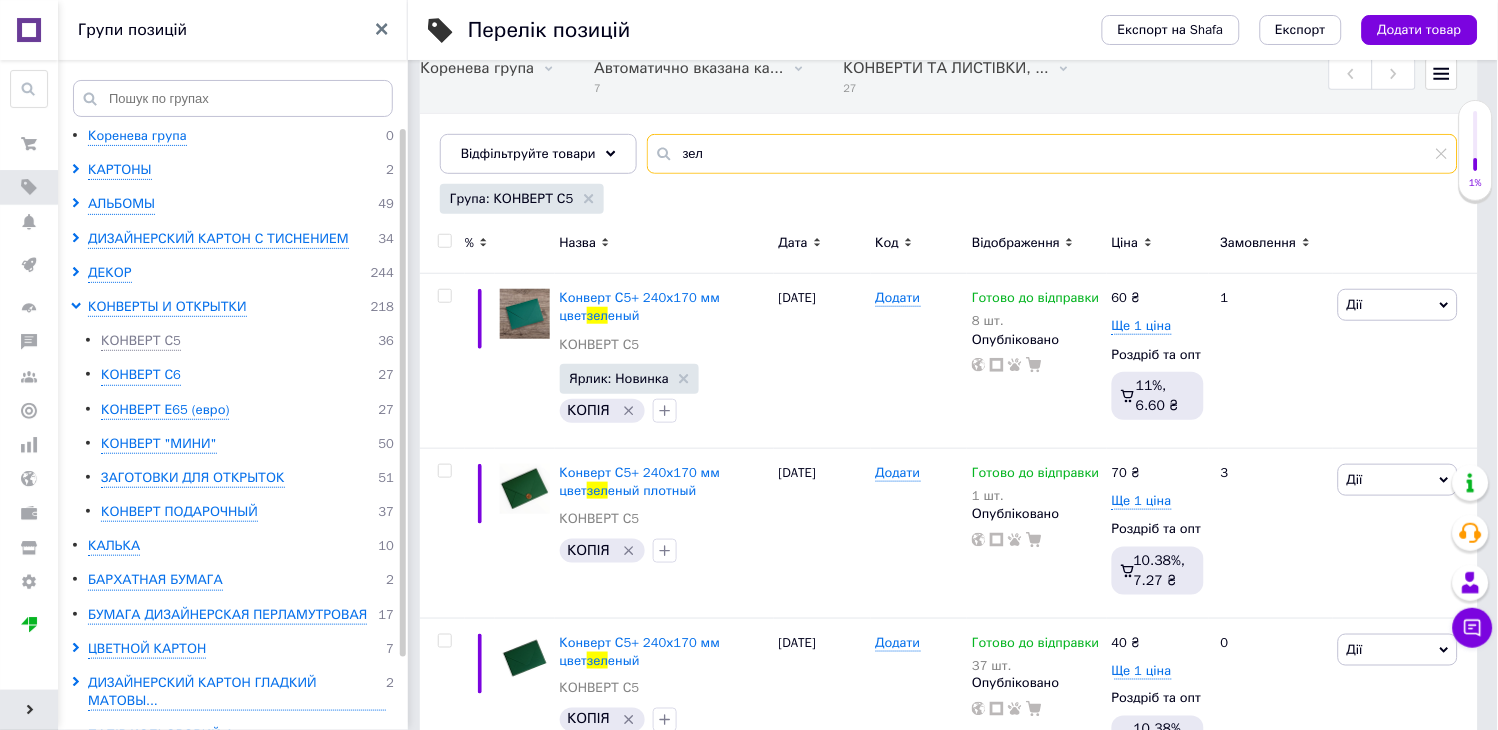 scroll, scrollTop: 166, scrollLeft: 0, axis: vertical 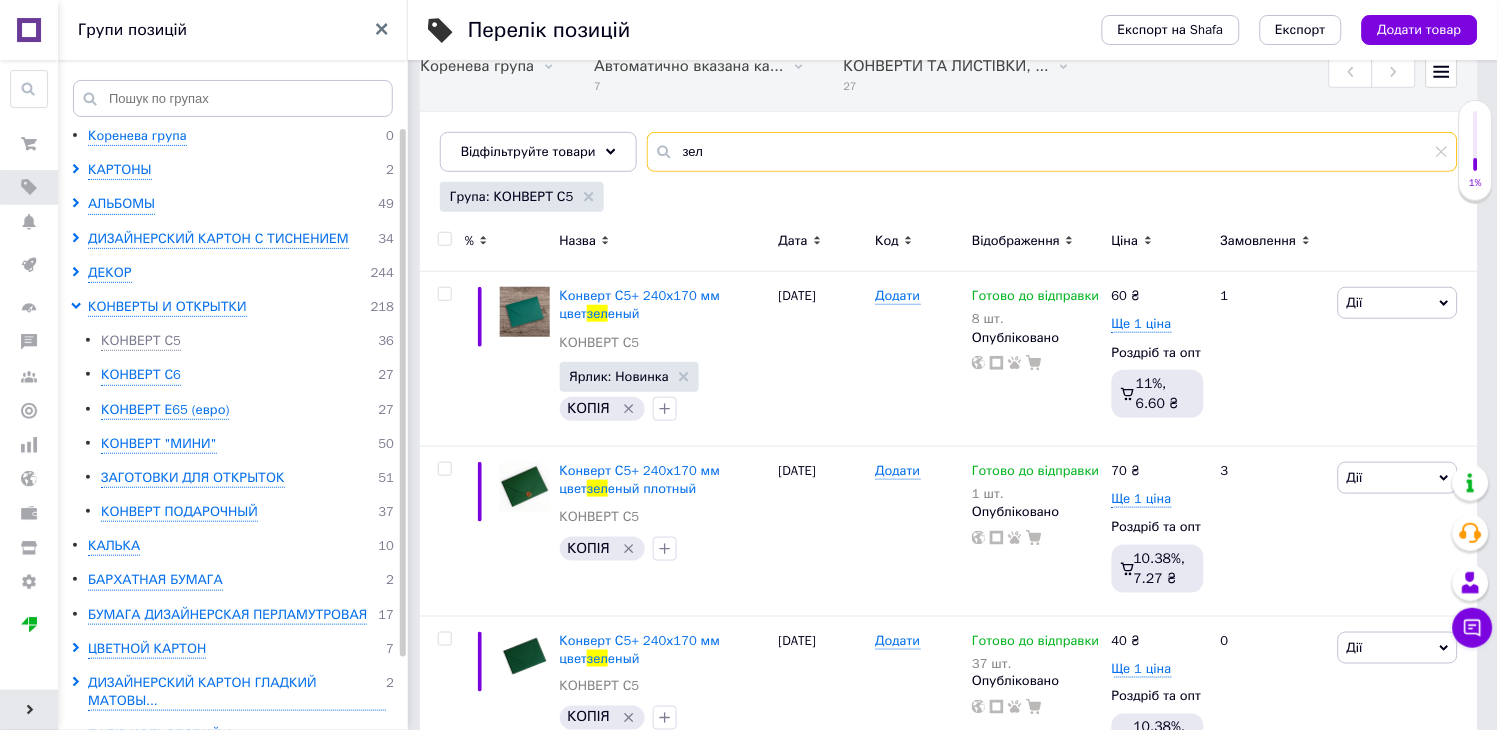 click on "зел" at bounding box center (1052, 152) 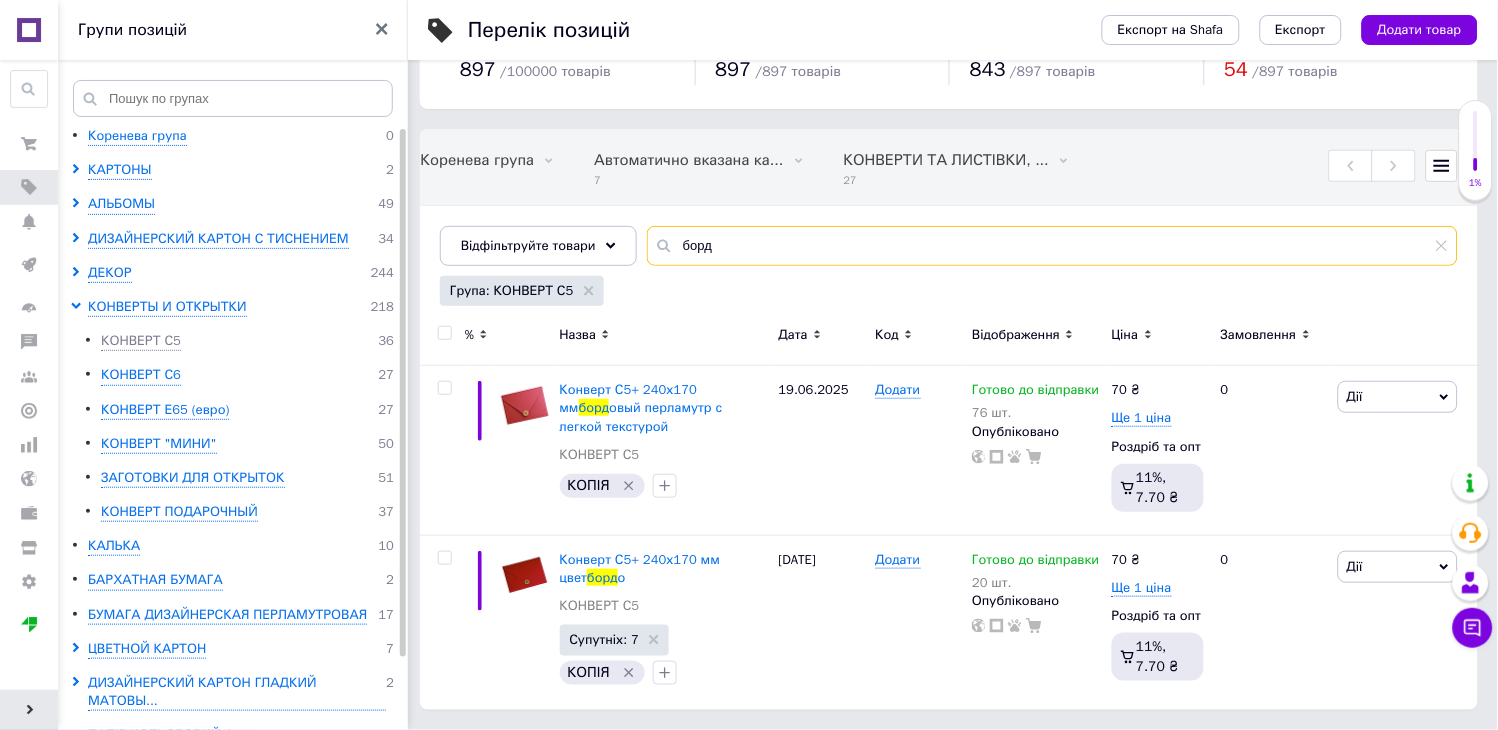 scroll, scrollTop: 72, scrollLeft: 0, axis: vertical 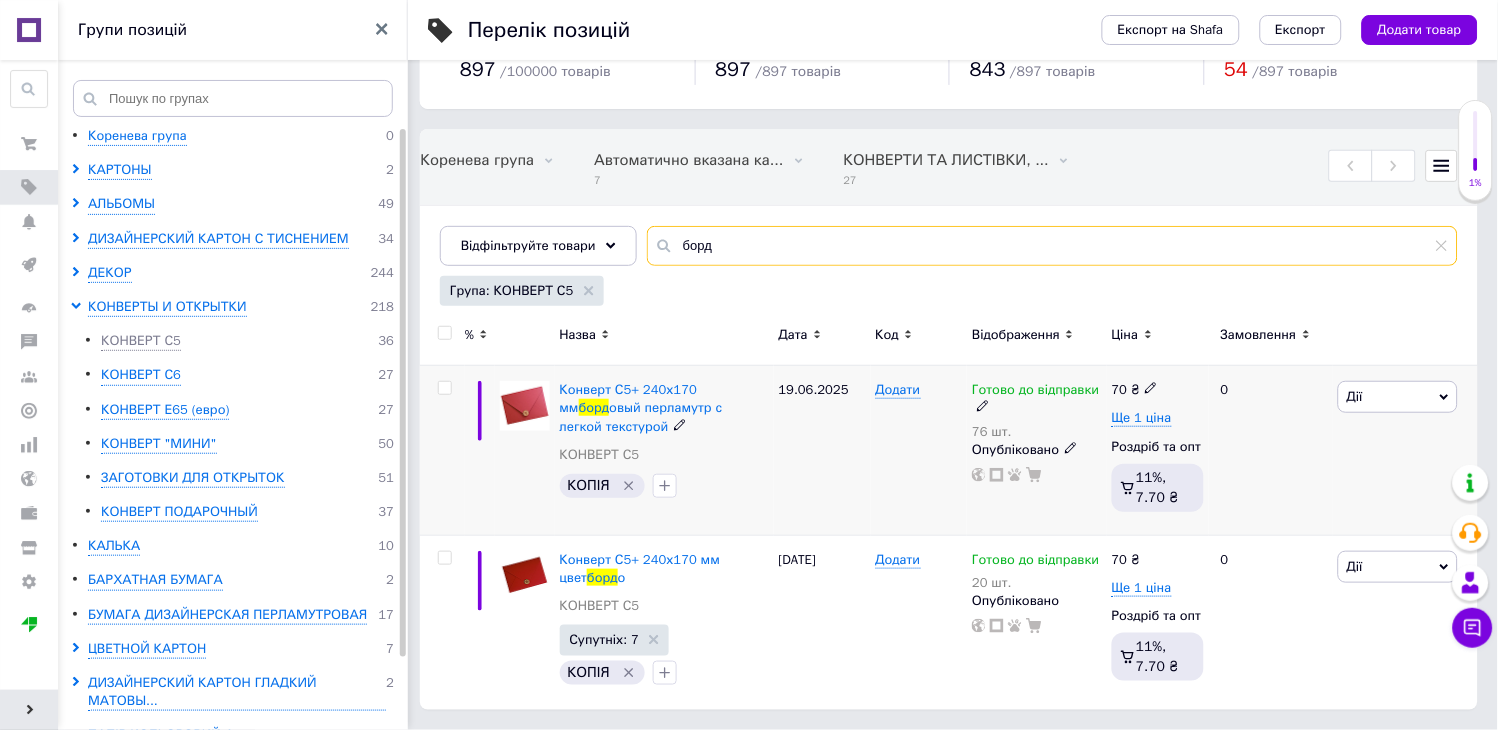 type on "борд" 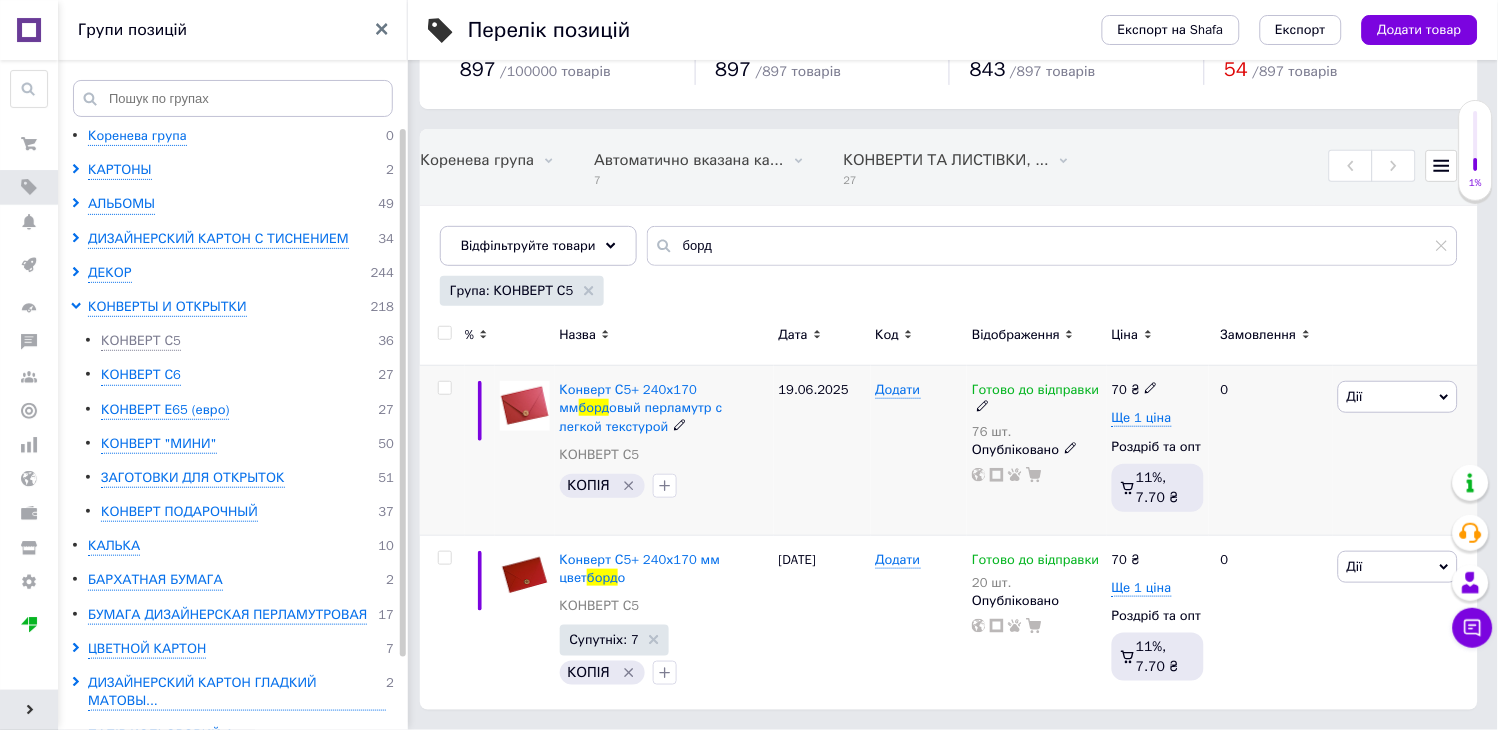 click 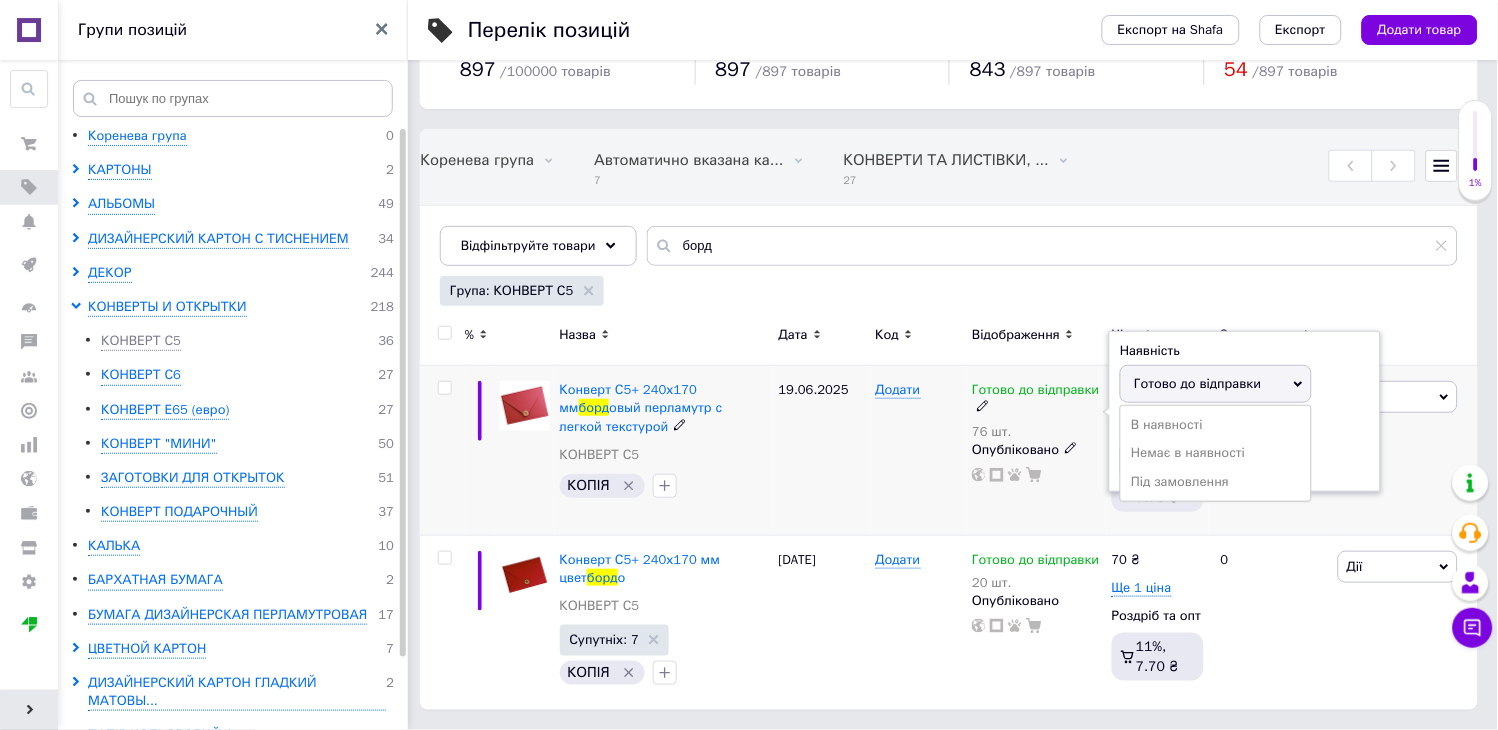 click on "Готово до відправки" at bounding box center [1216, 384] 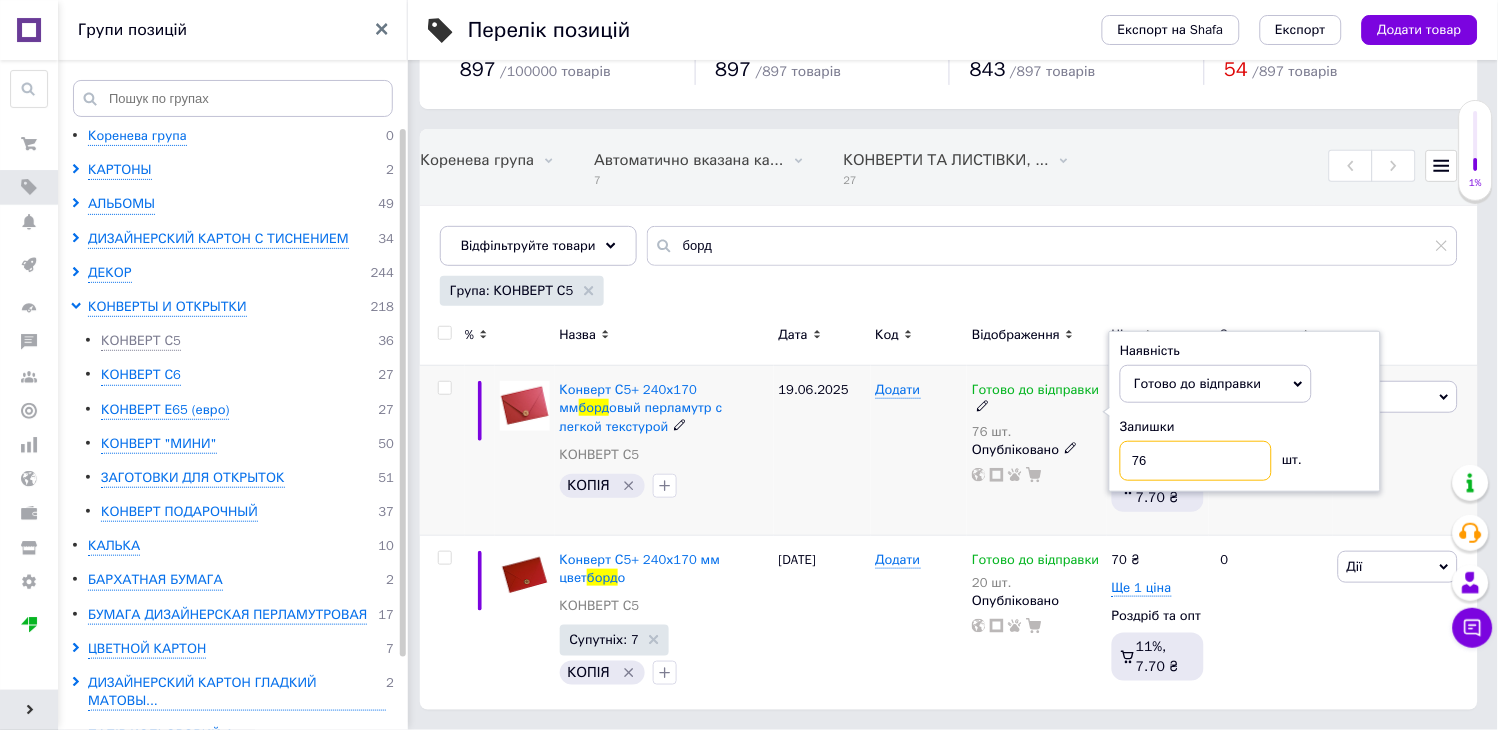 click on "76" at bounding box center [1196, 461] 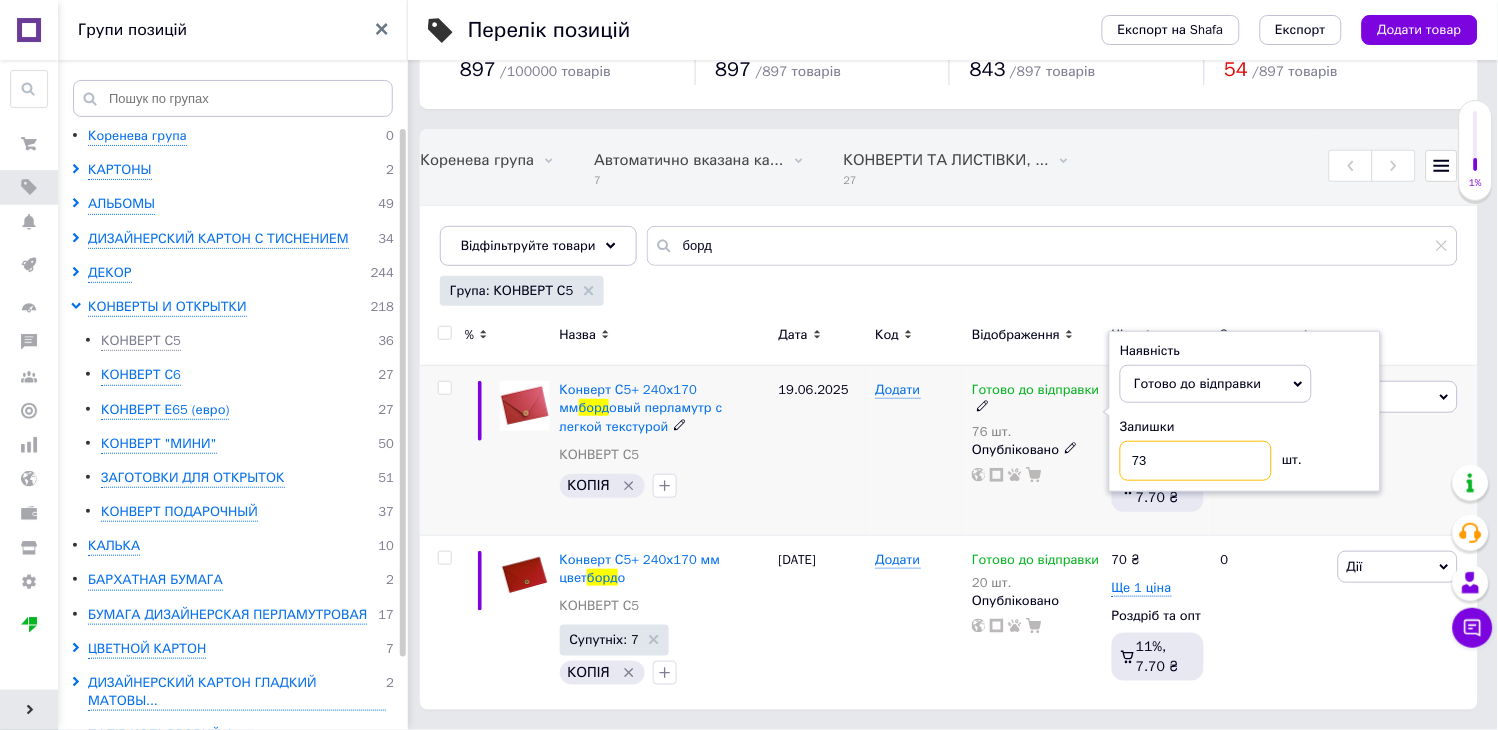 type on "73" 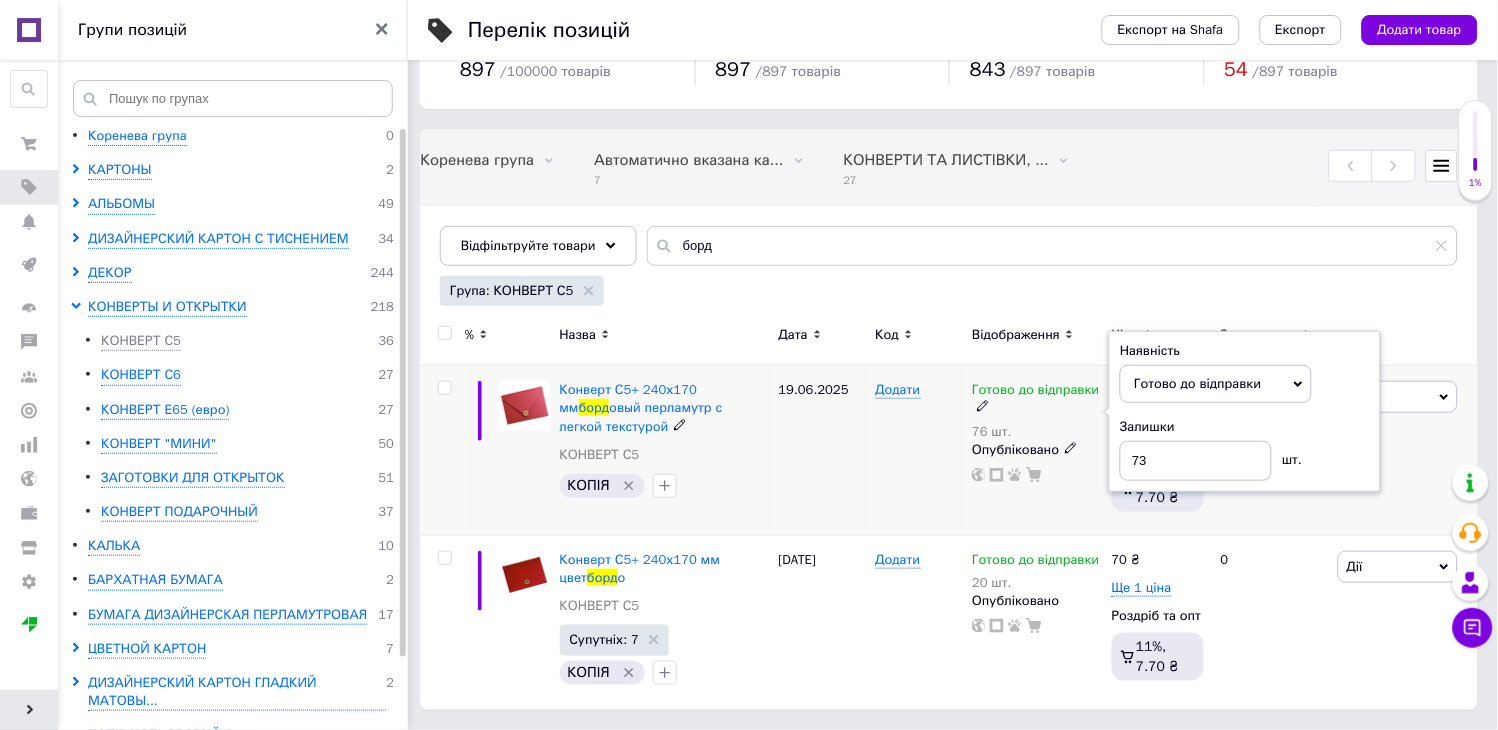click on "19.06.2025" at bounding box center (822, 451) 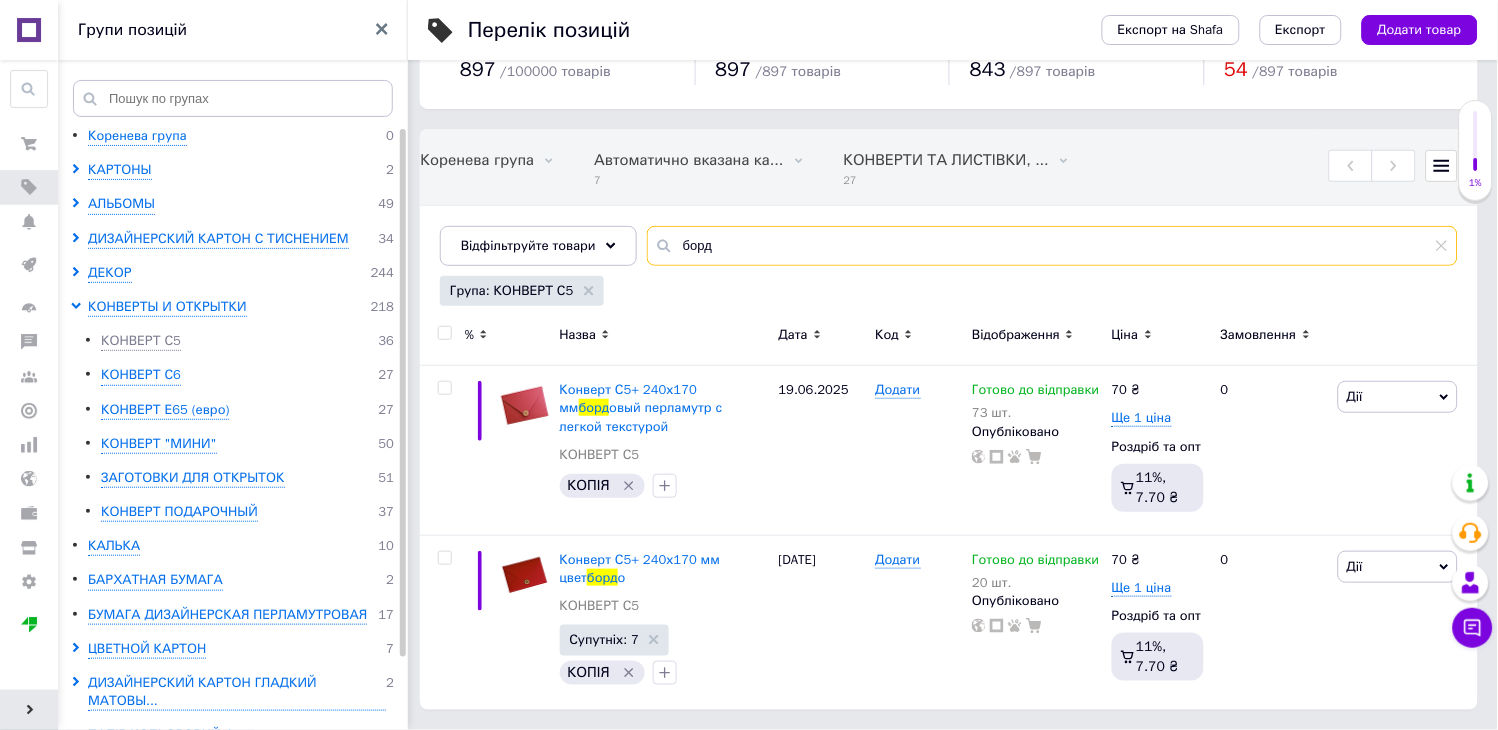 click on "борд" at bounding box center (1052, 246) 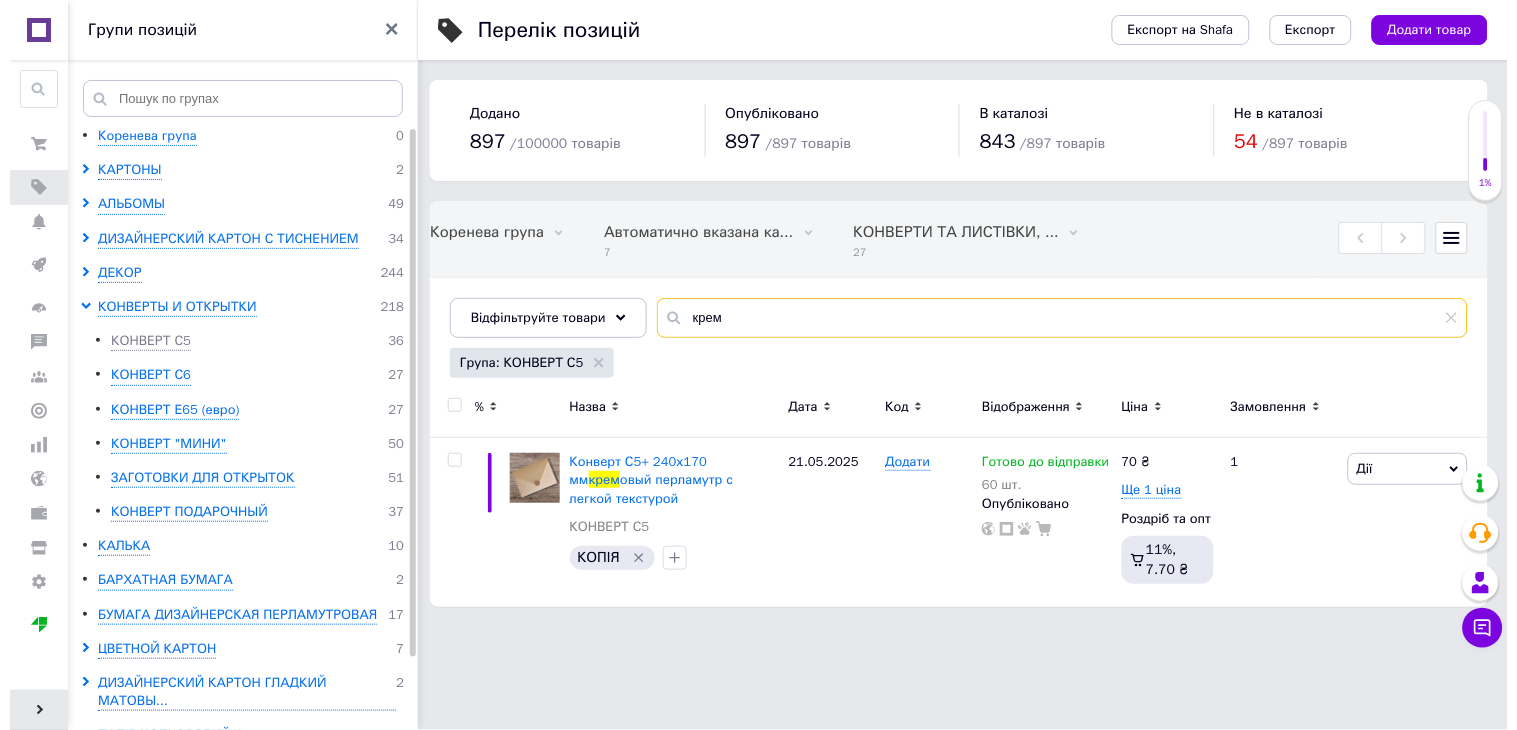 scroll, scrollTop: 0, scrollLeft: 0, axis: both 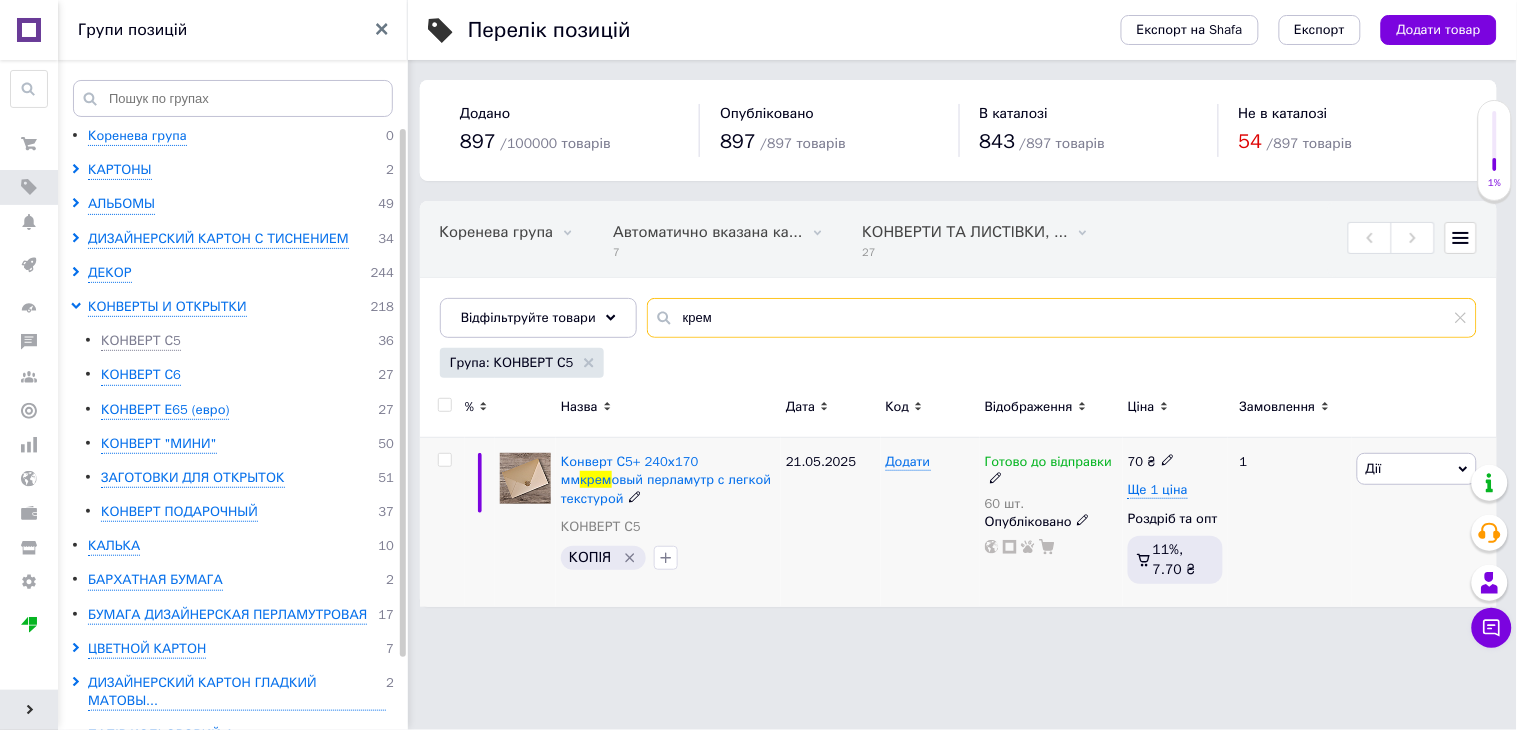 type on "крем" 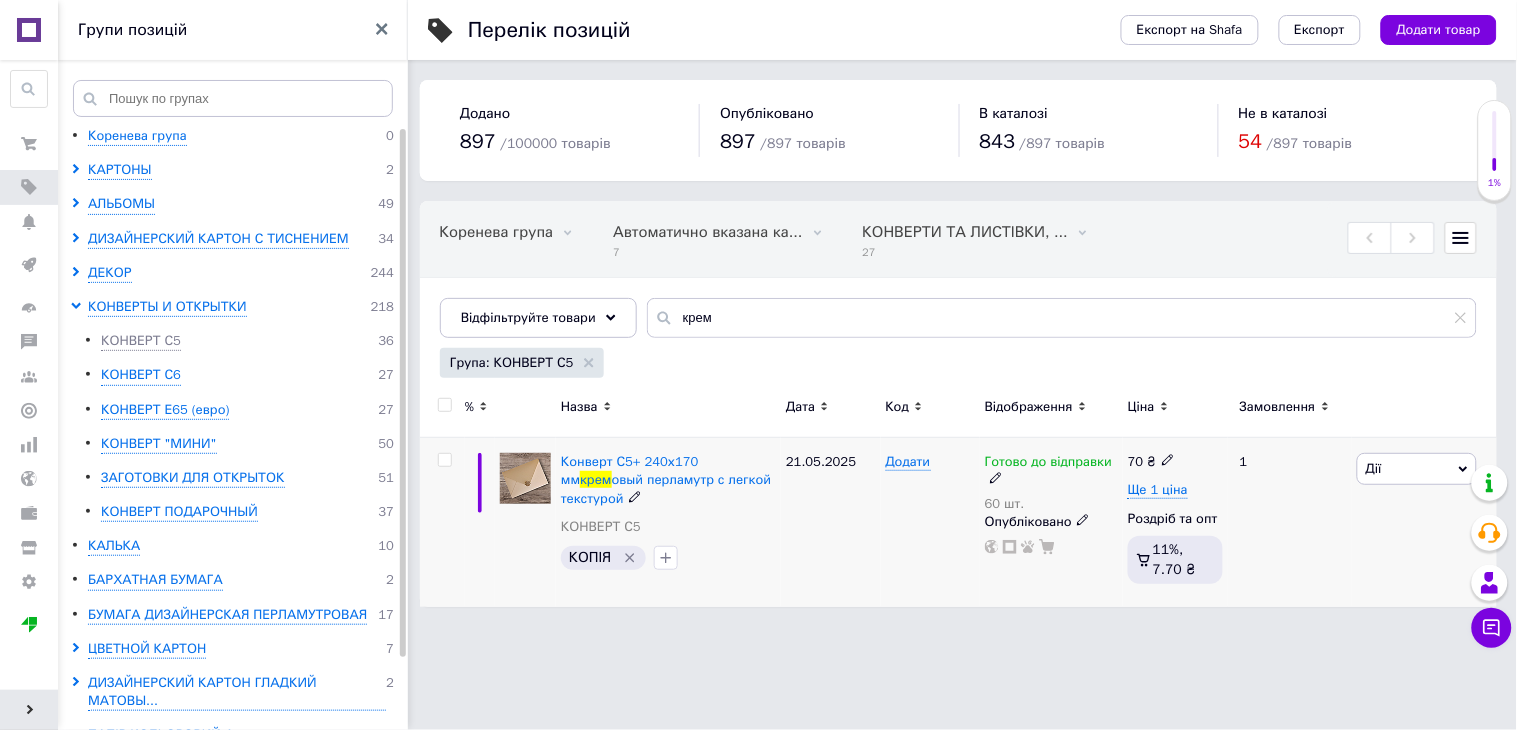 click on "60 шт." at bounding box center [1051, 504] 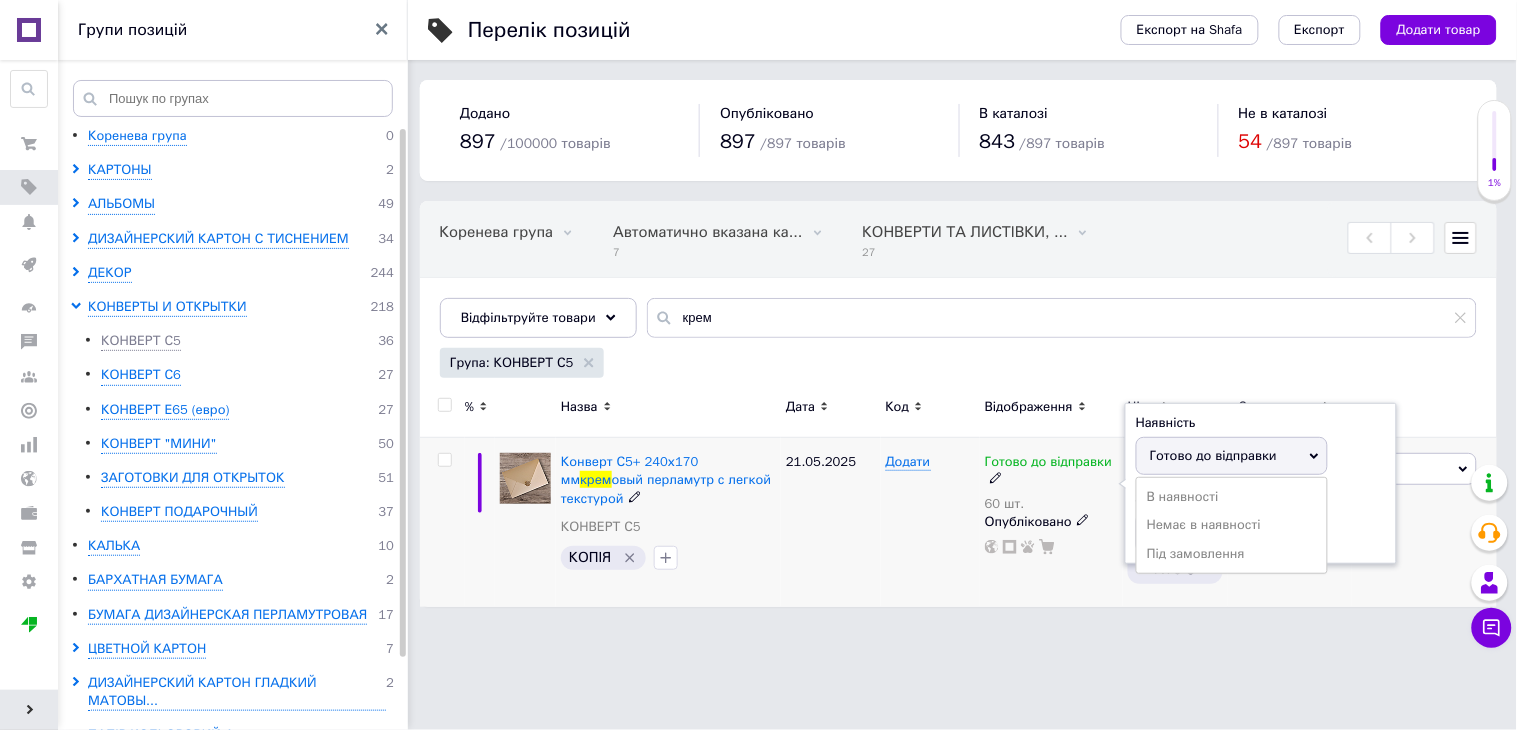 click on "60 шт." at bounding box center [1051, 504] 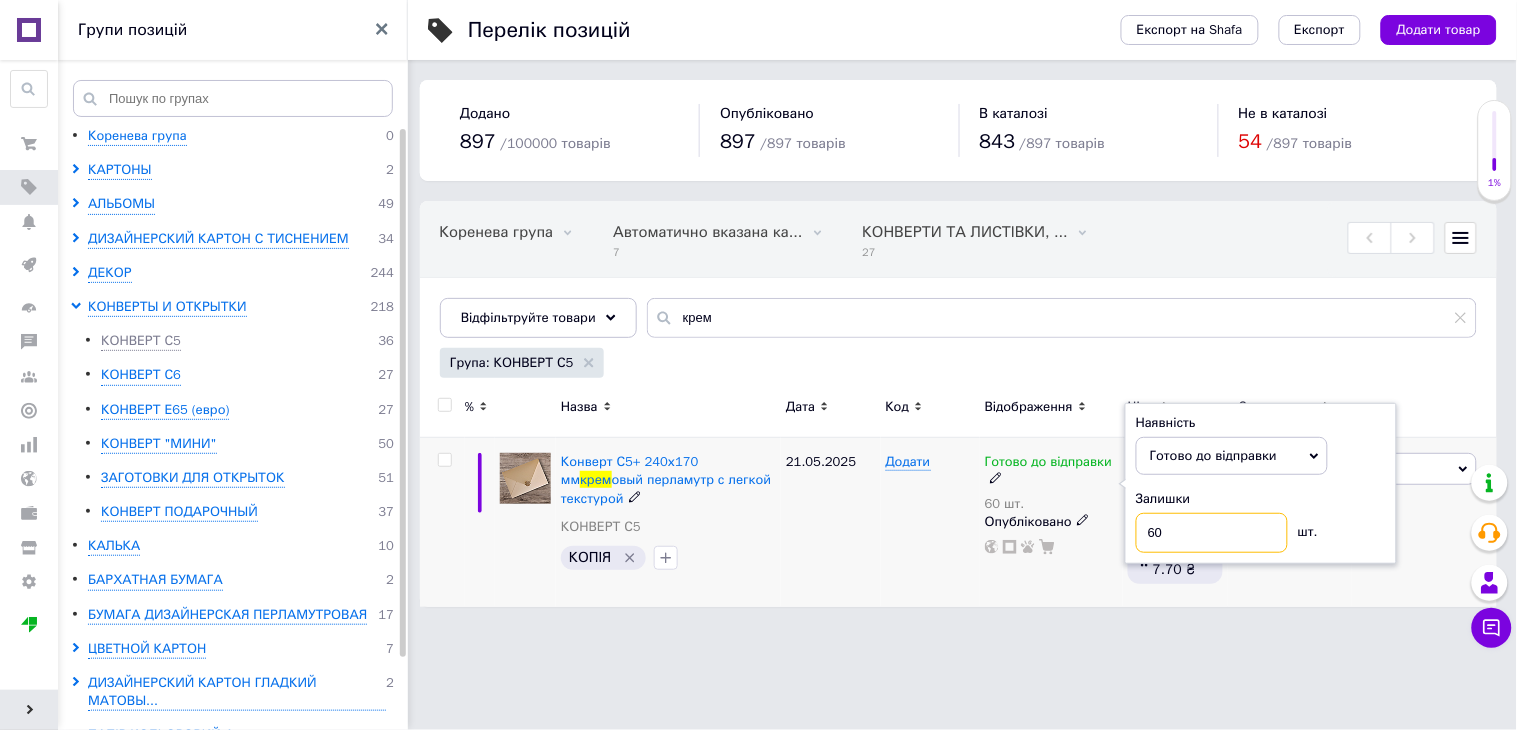 click on "60" at bounding box center [1212, 533] 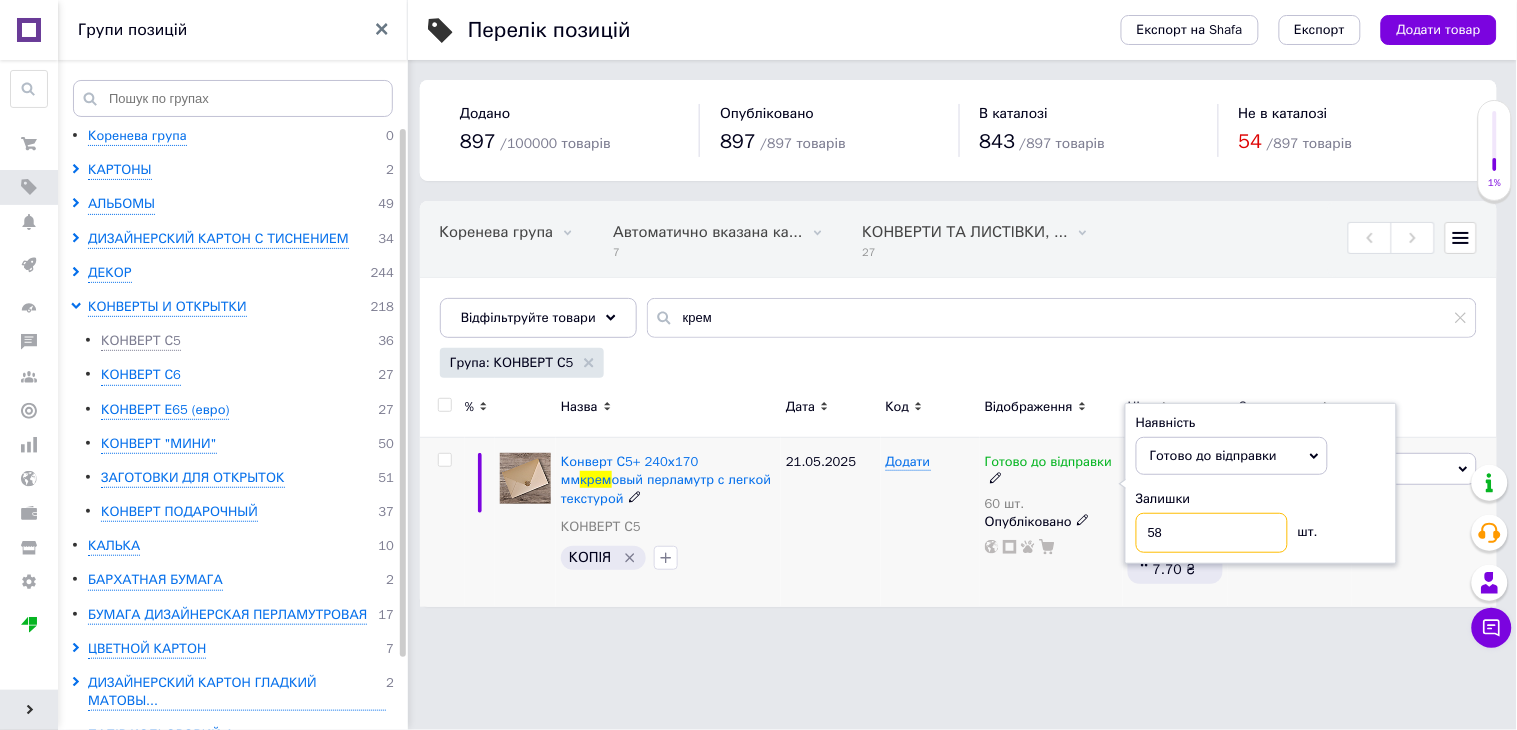 type on "58" 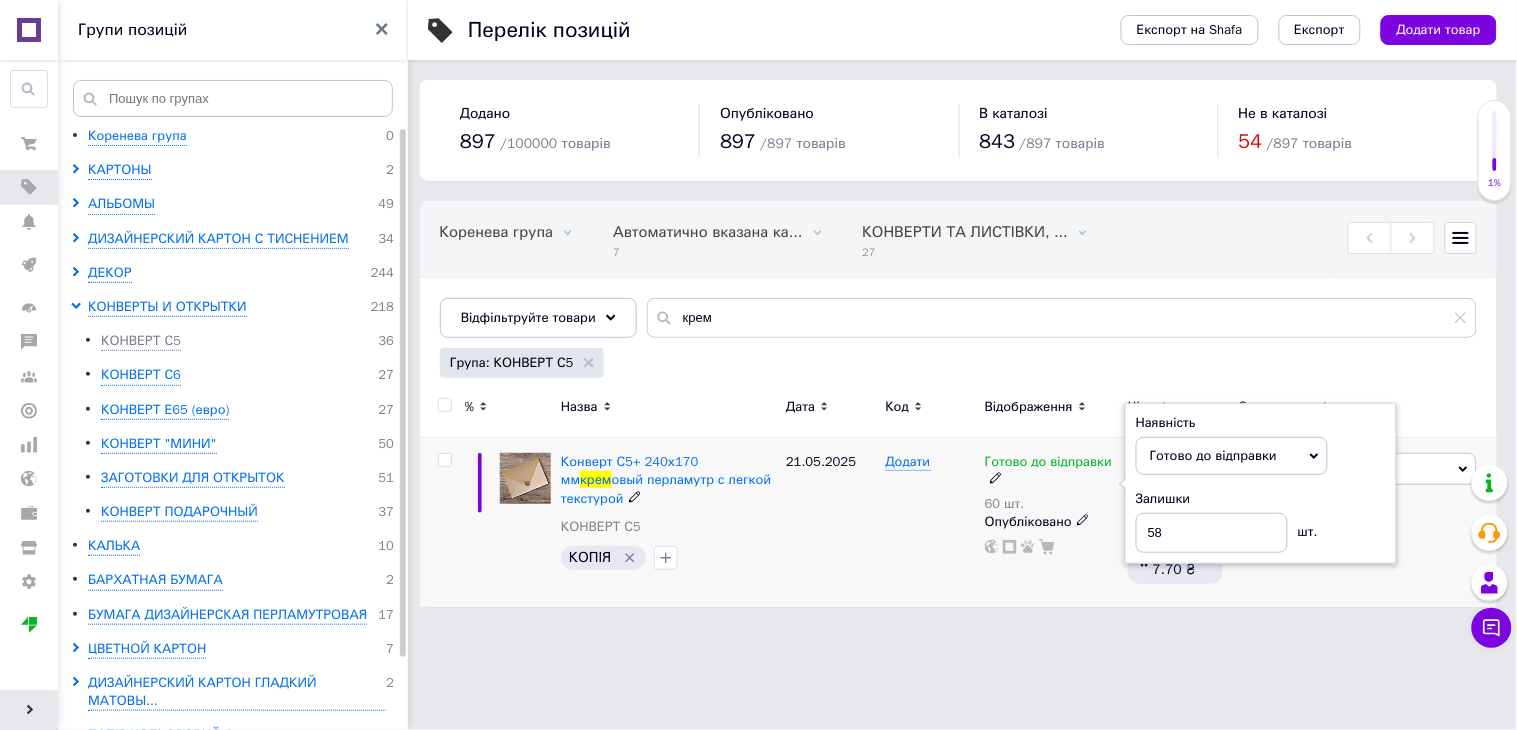 click on "21.05.2025" at bounding box center (830, 522) 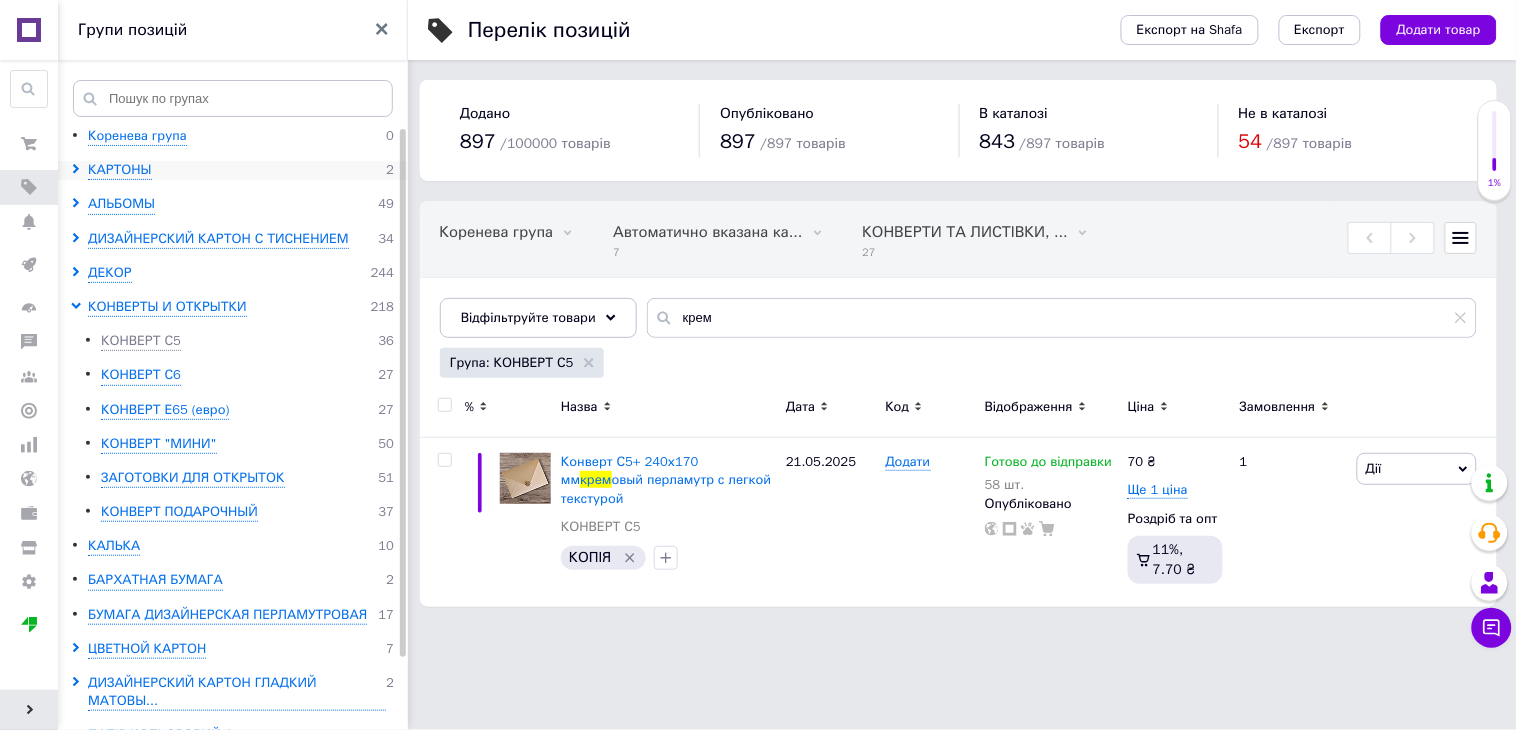 click 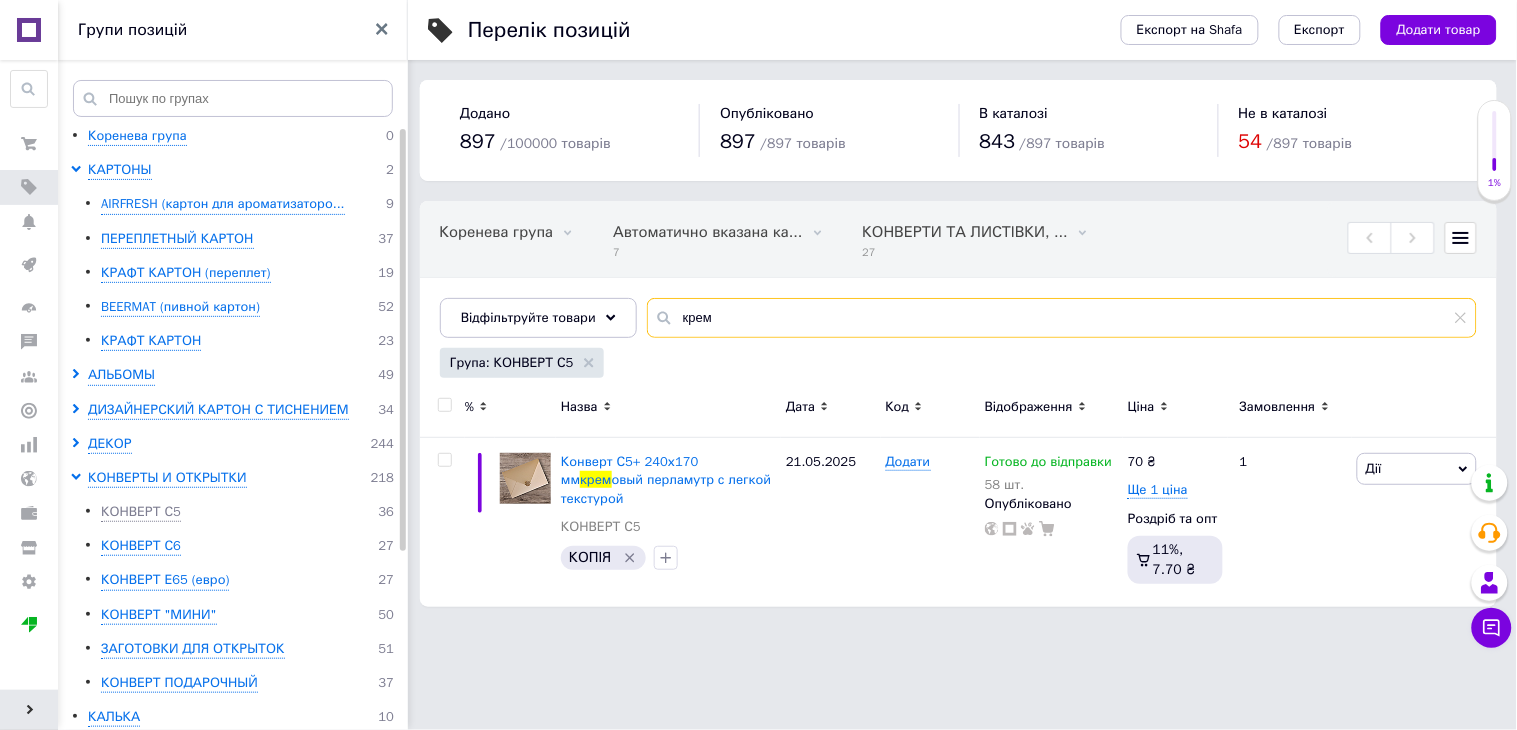 click on "крем" at bounding box center (1062, 318) 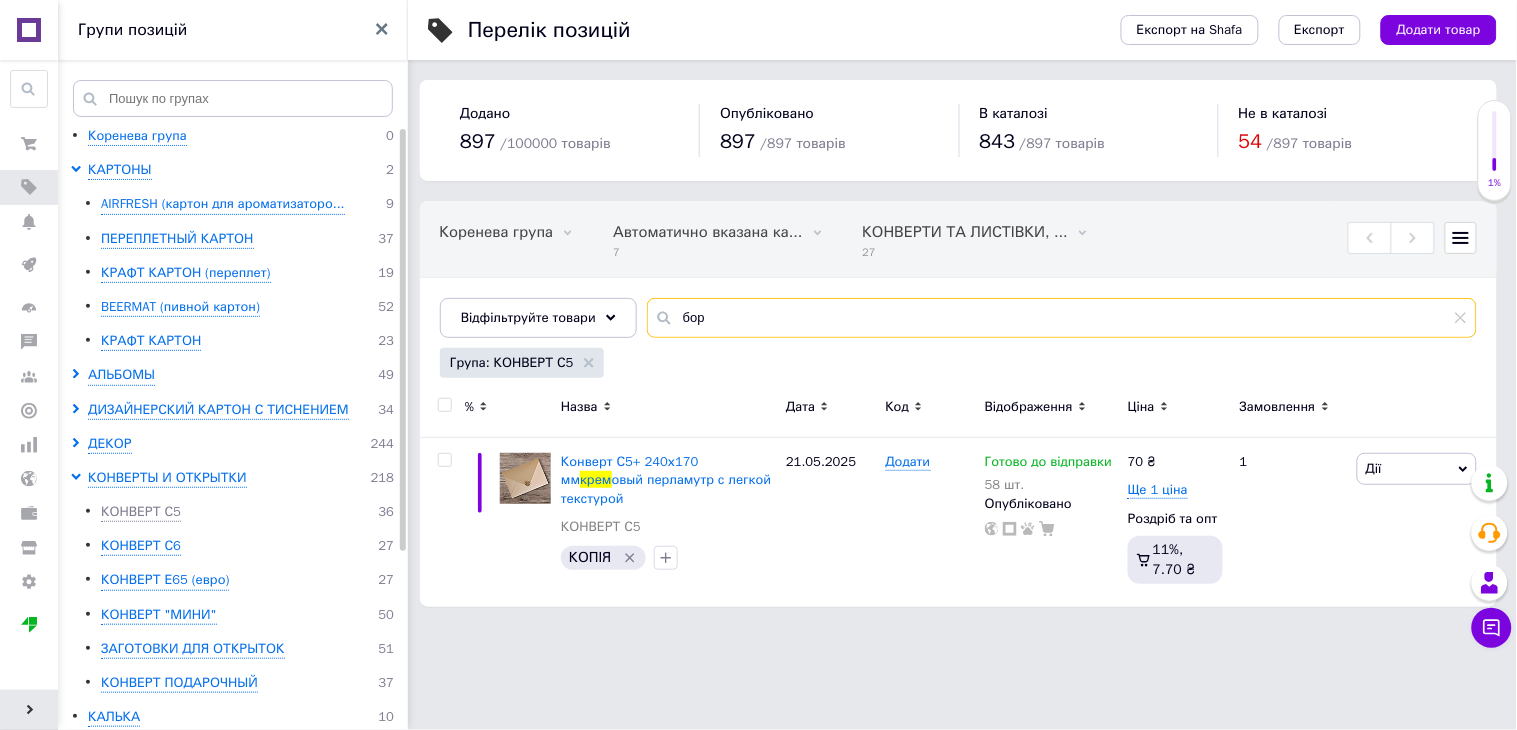 type on "борд" 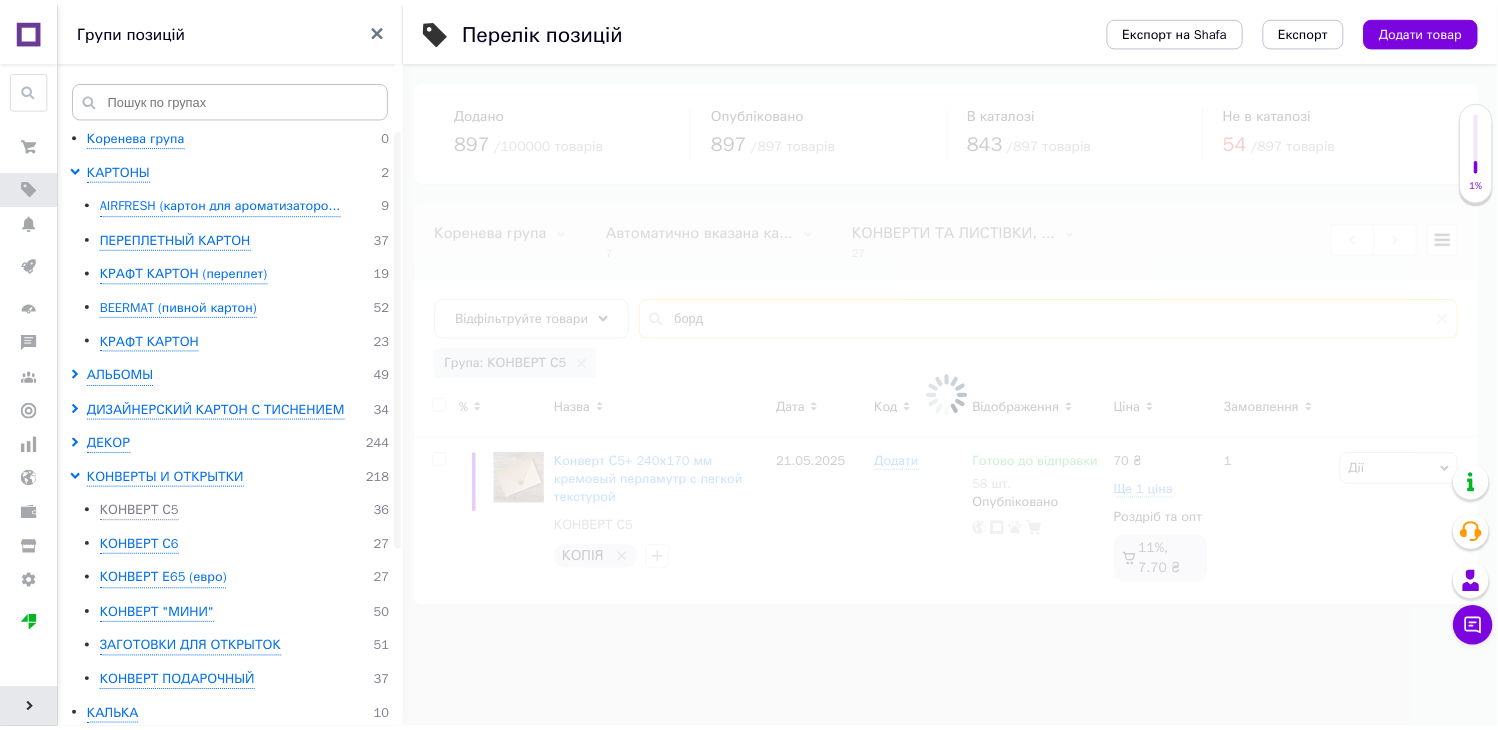 scroll, scrollTop: 0, scrollLeft: 646, axis: horizontal 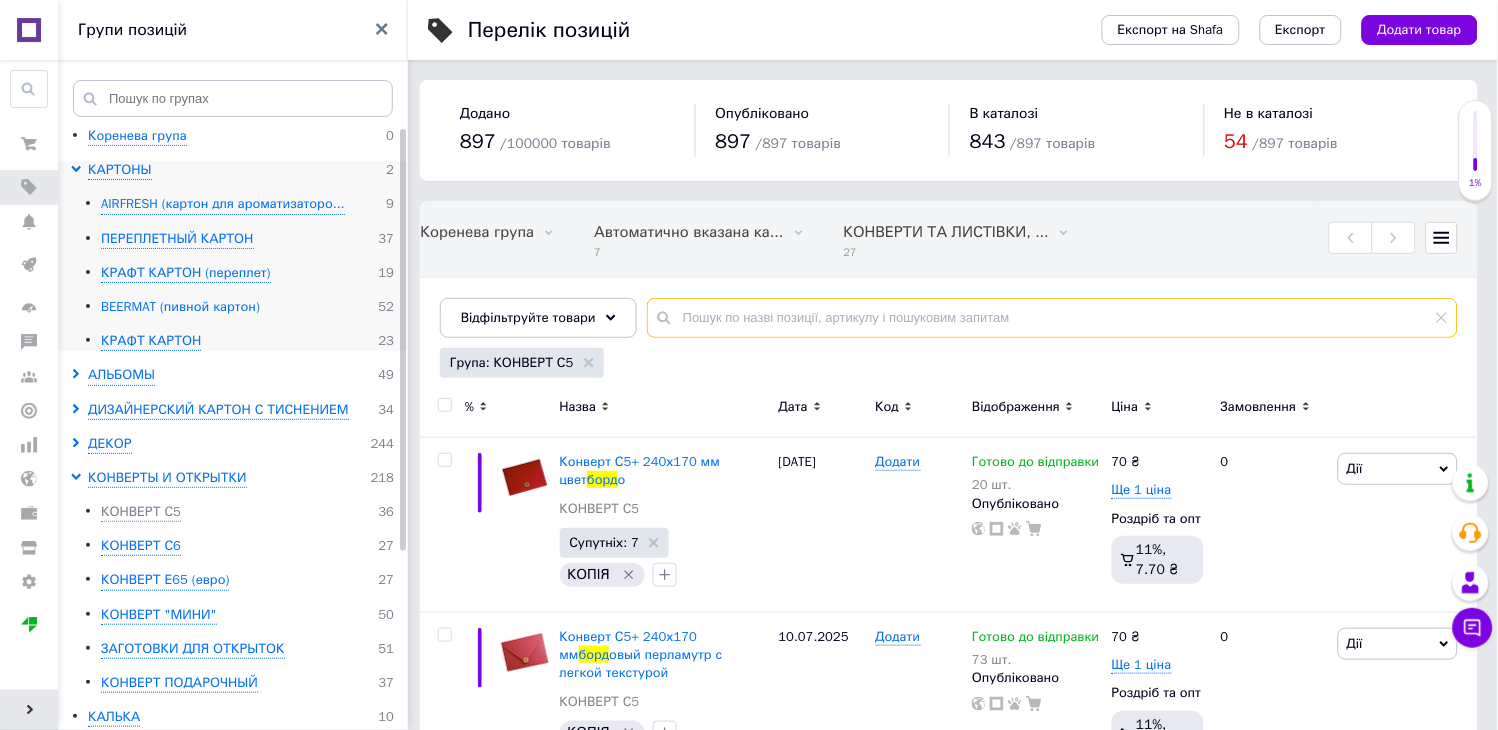 click on "BEERMAT (пивной картон)" at bounding box center (180, 307) 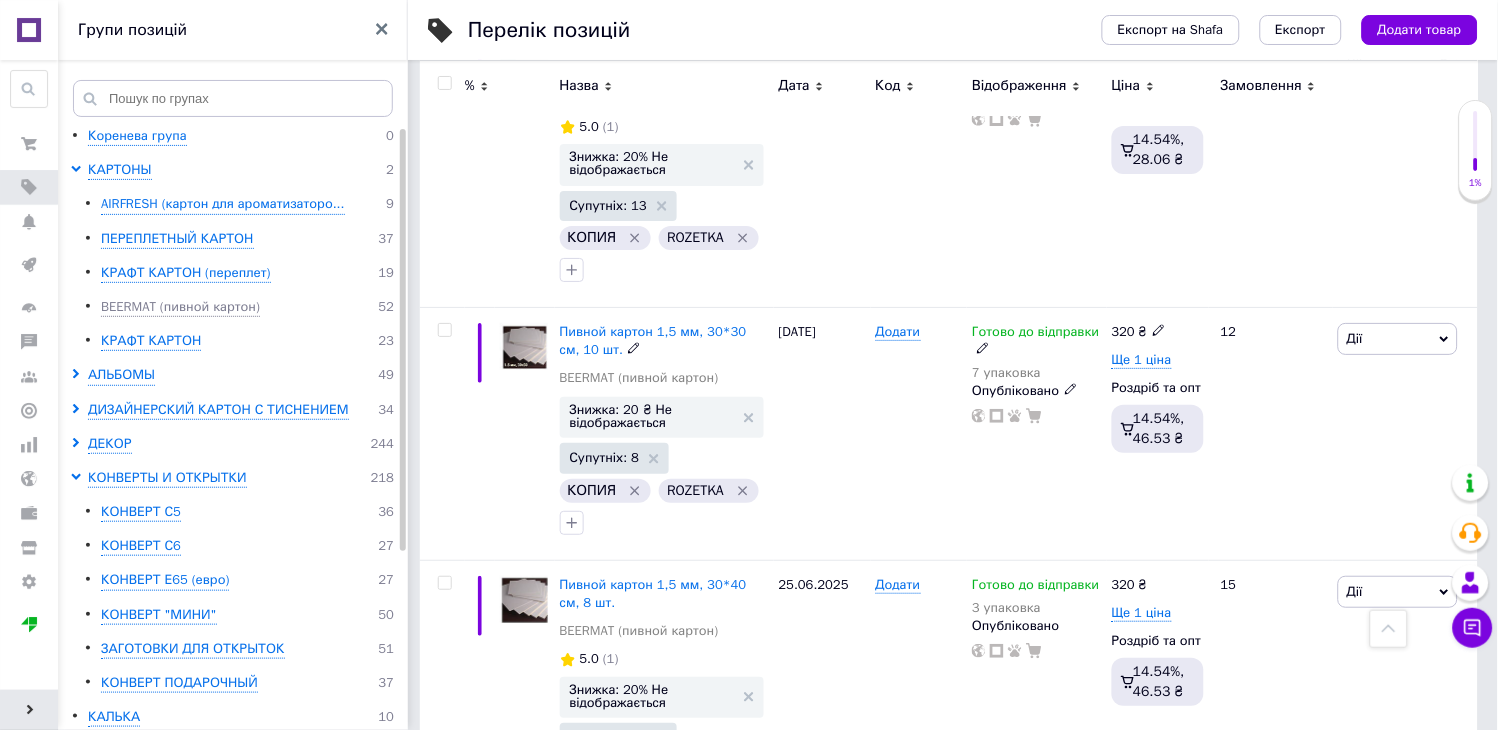 scroll, scrollTop: 8942, scrollLeft: 0, axis: vertical 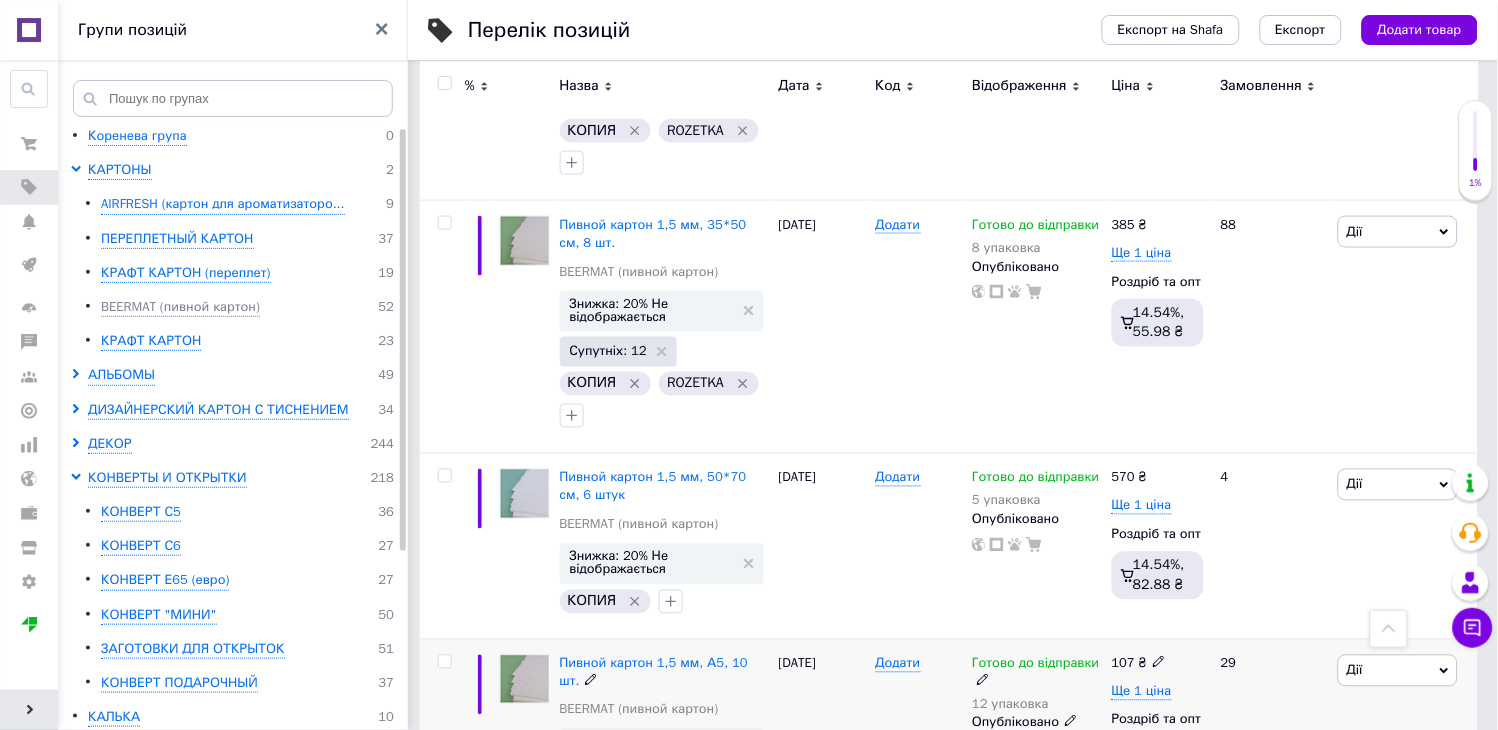 type 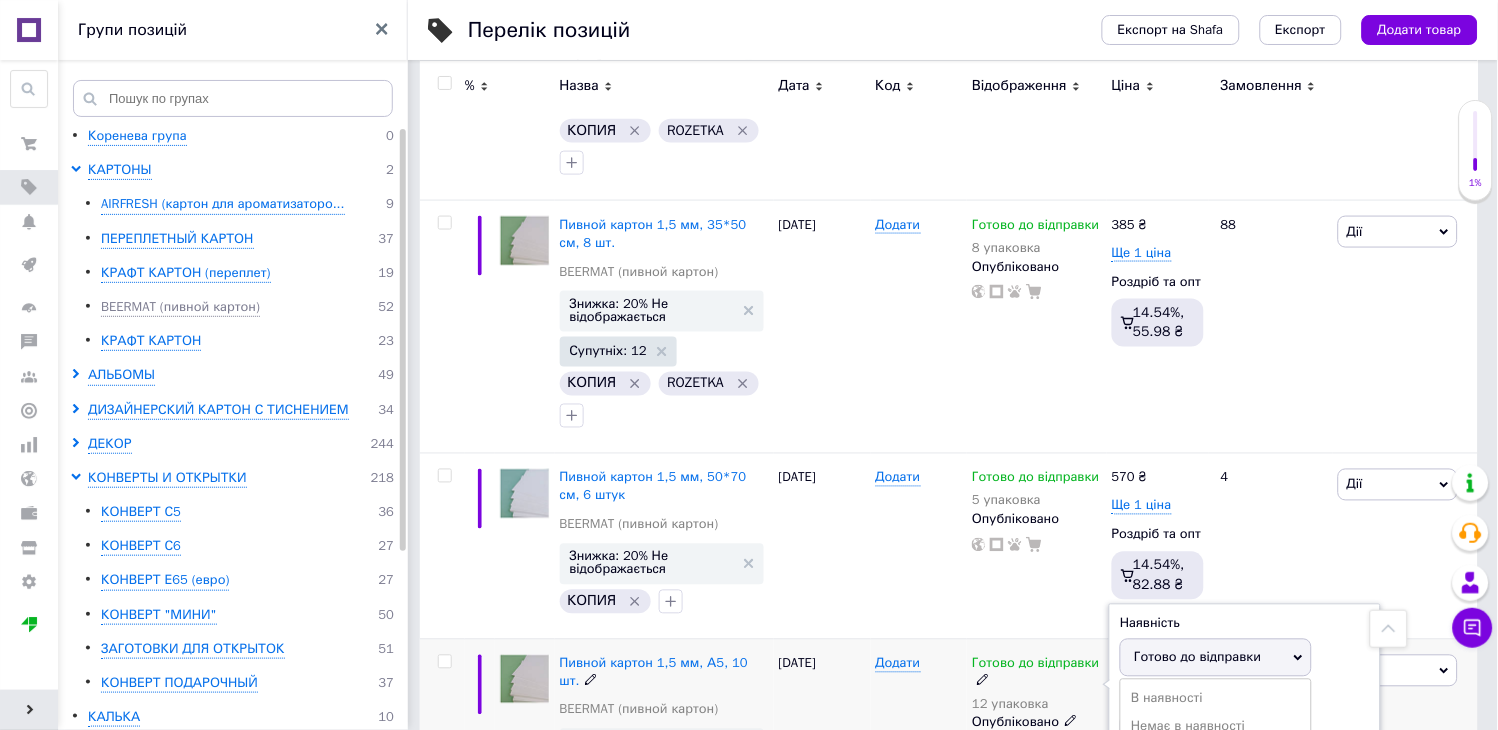 click on "Готово до відправки" at bounding box center (1197, 657) 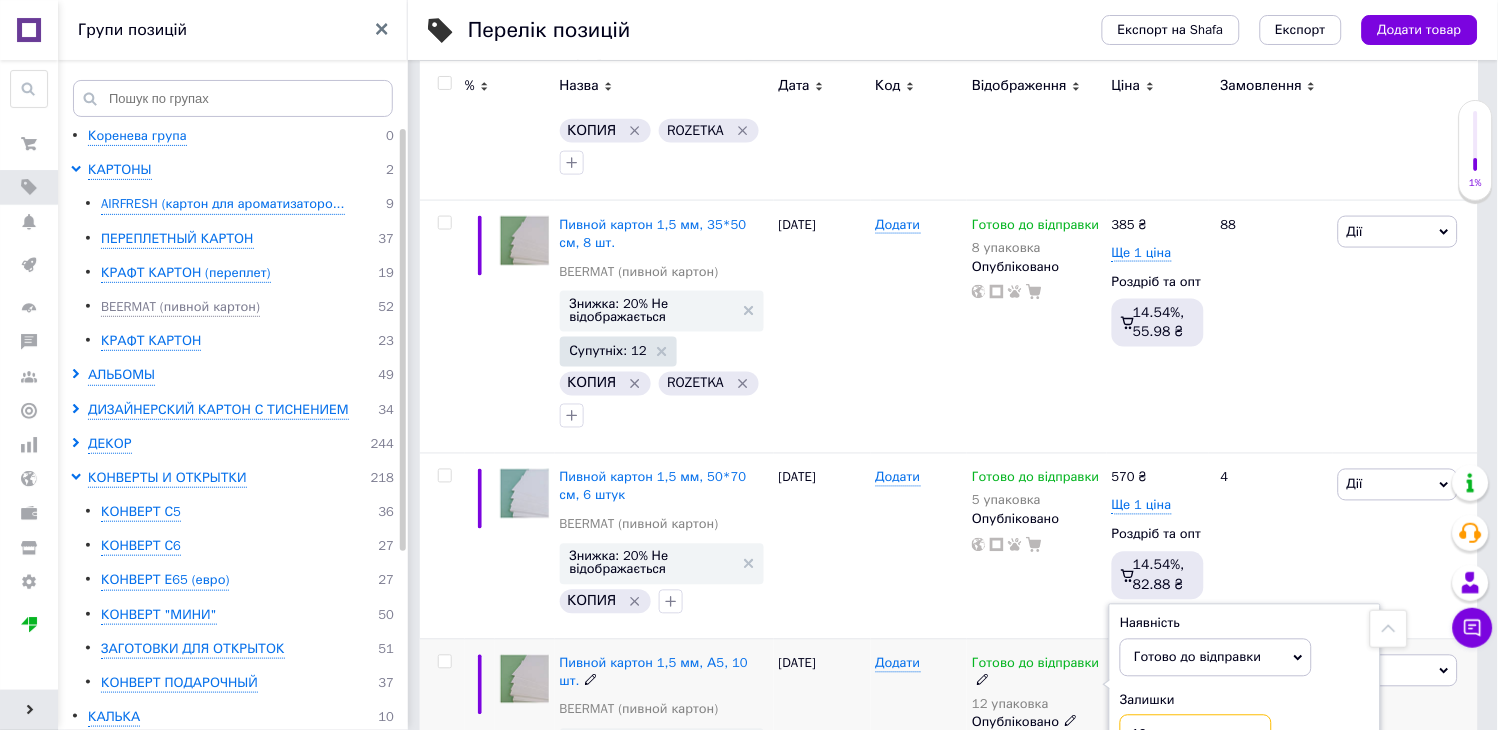 click on "12" at bounding box center [1196, 735] 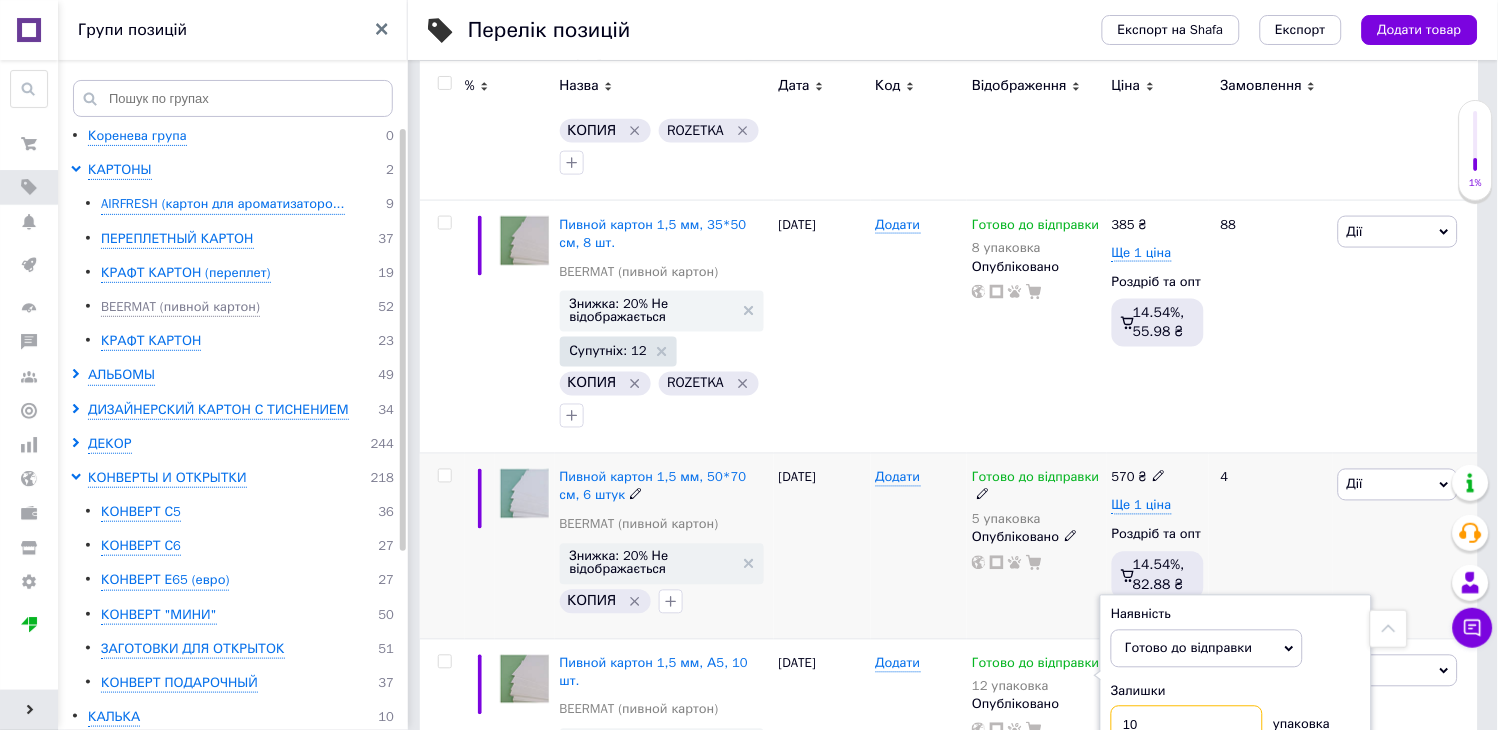 type on "10" 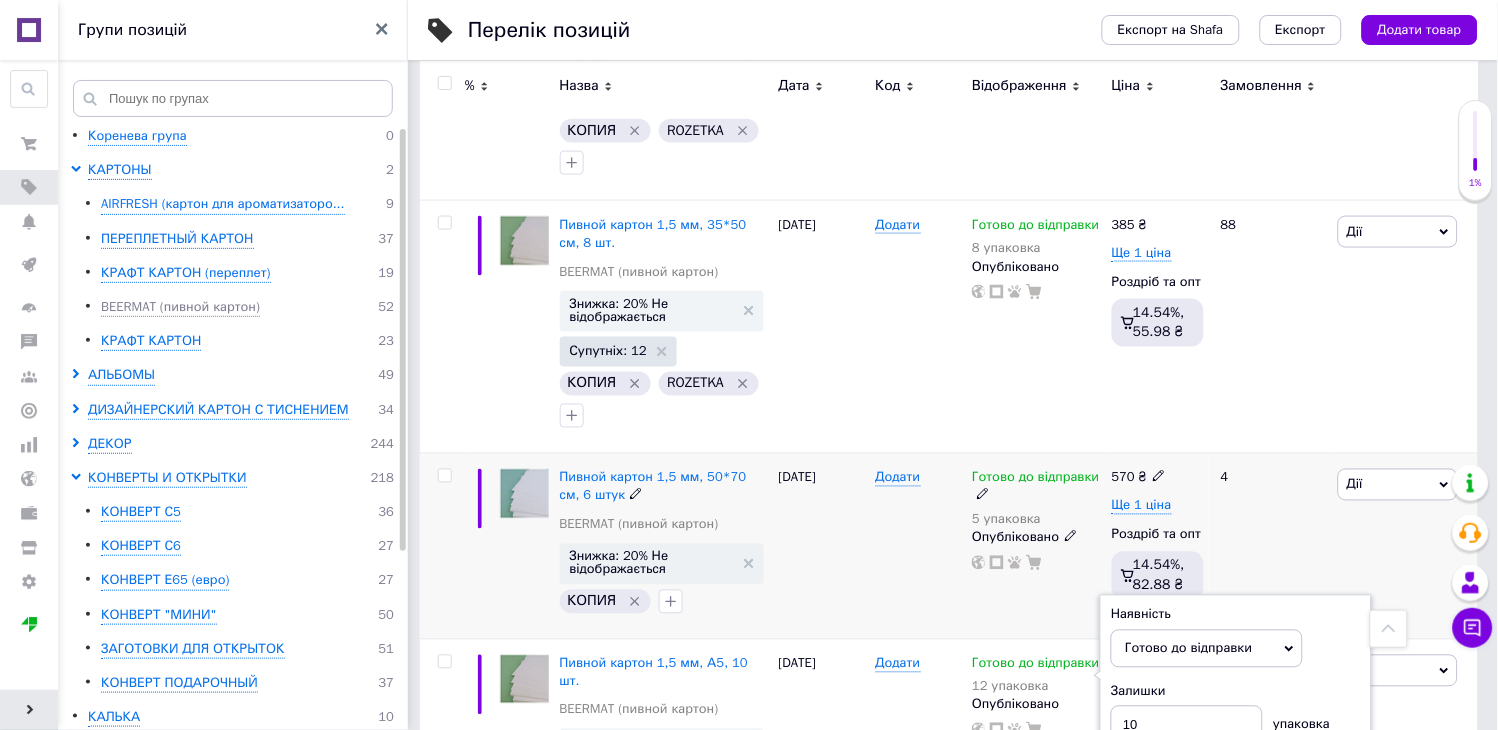 click on "[DATE]" at bounding box center (822, 547) 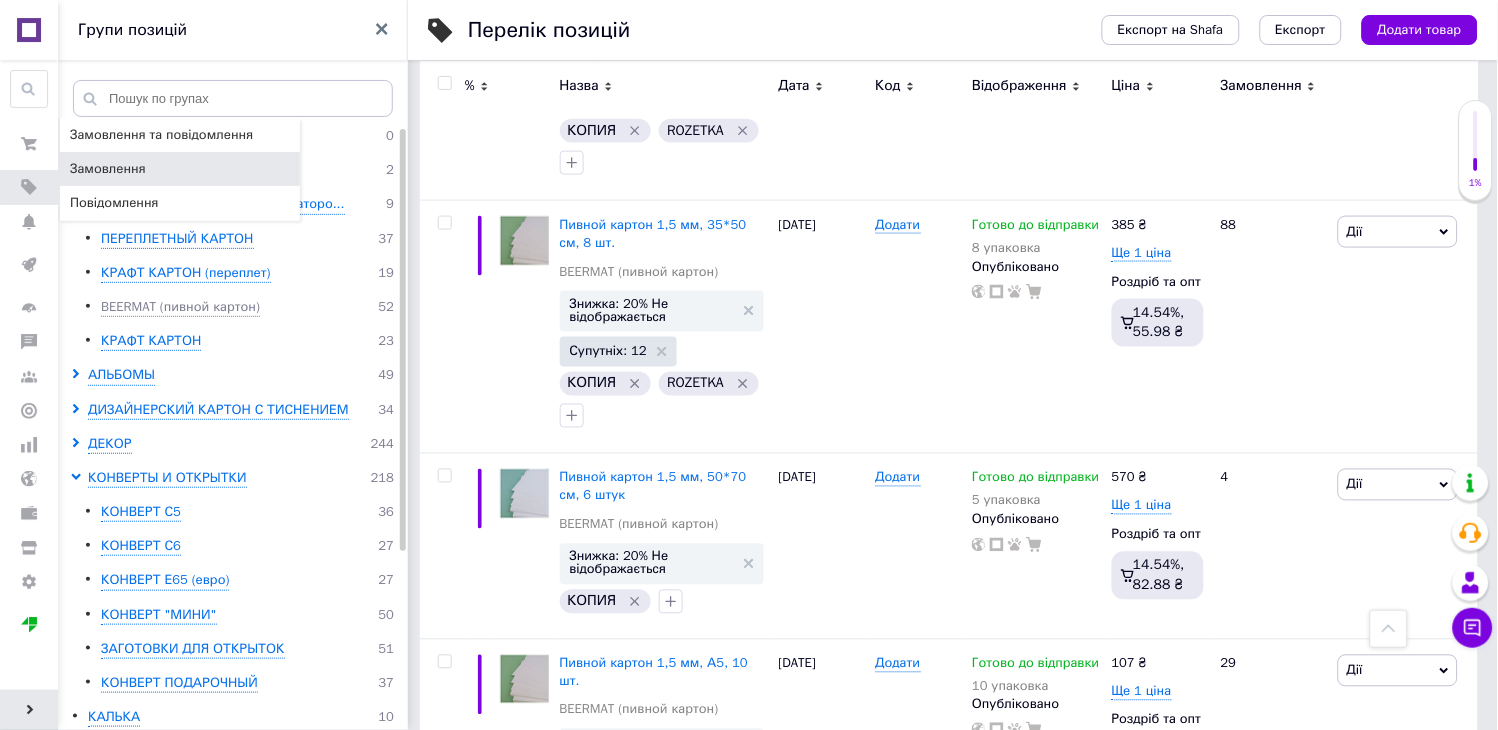 click on "Замовлення" at bounding box center (108, 169) 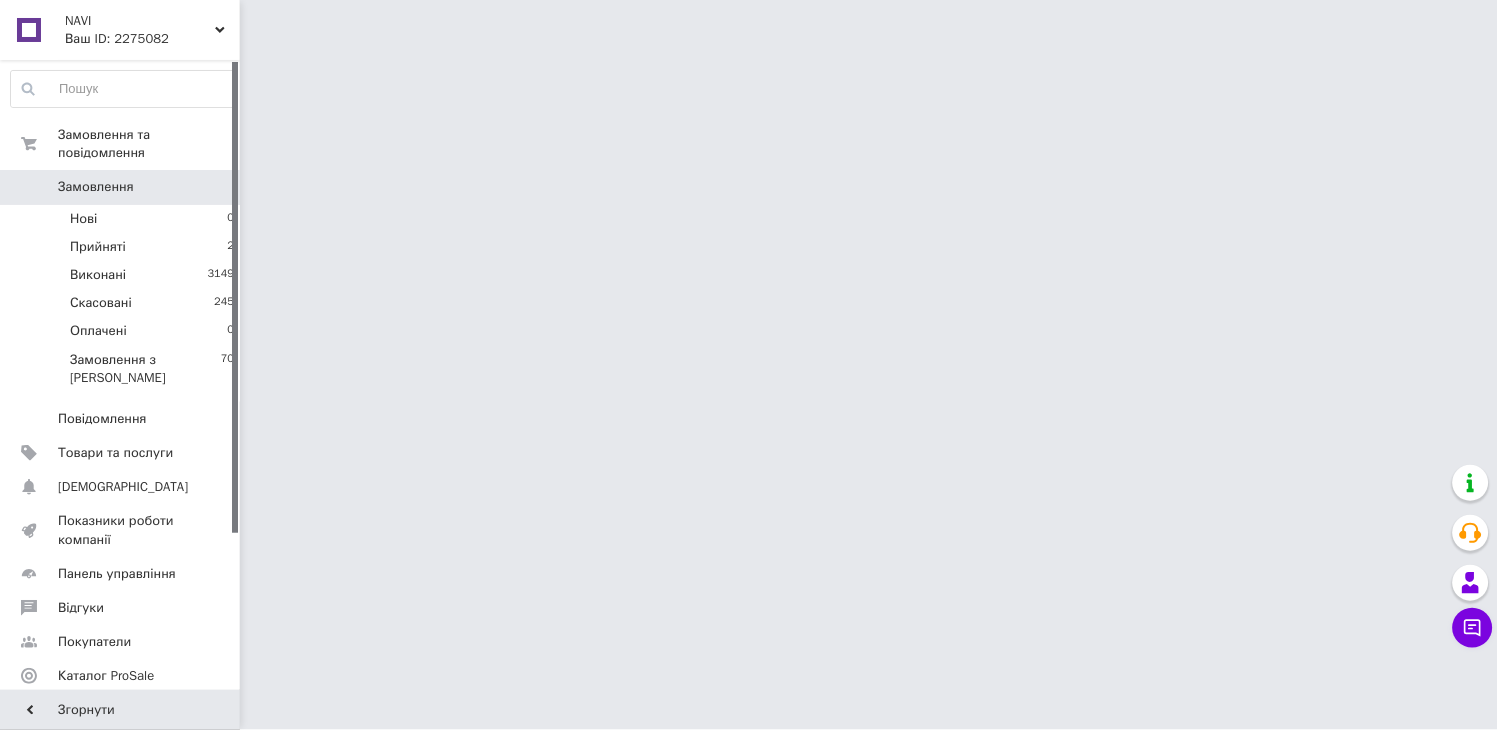 scroll, scrollTop: 0, scrollLeft: 0, axis: both 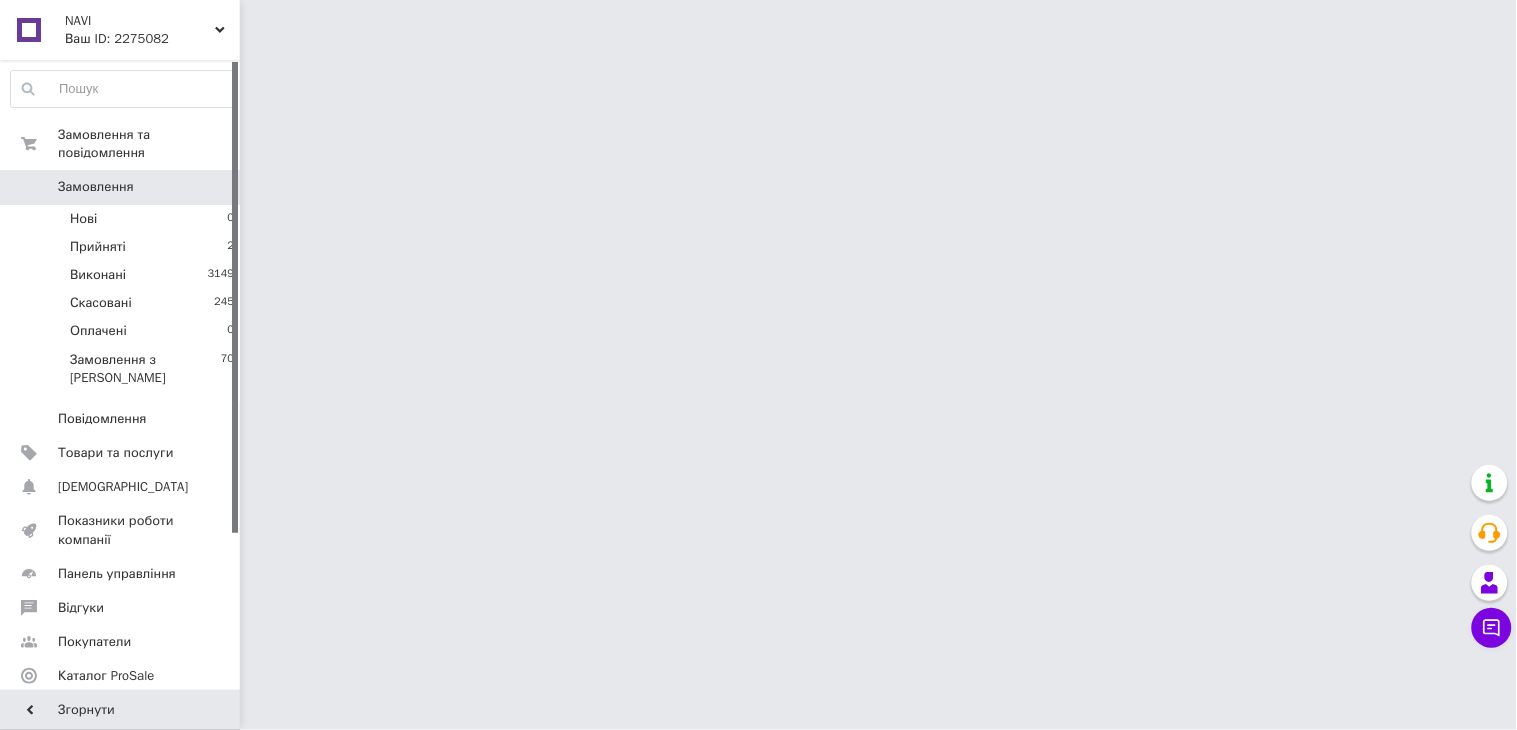 click on "Замовлення" at bounding box center (96, 187) 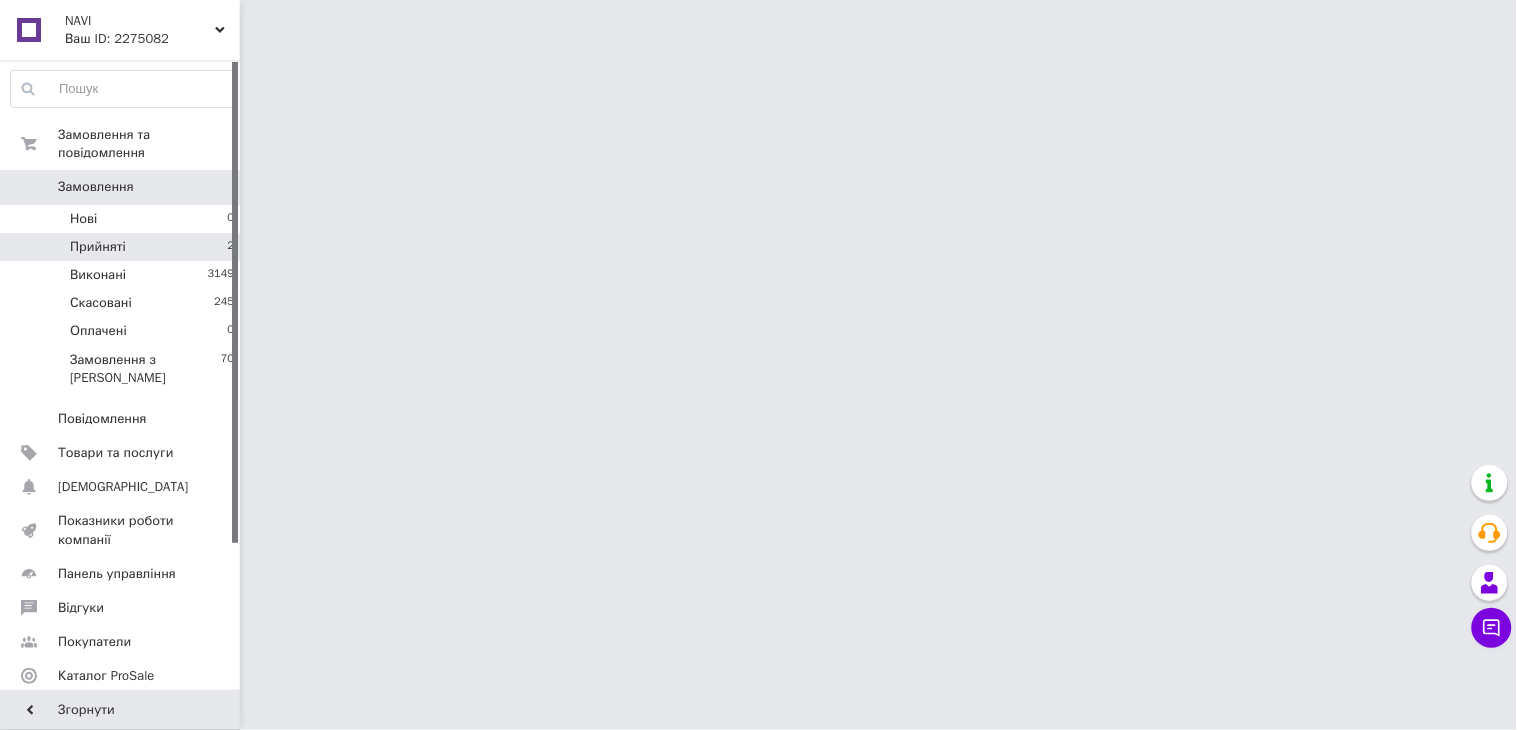 click on "Прийняті" at bounding box center [98, 247] 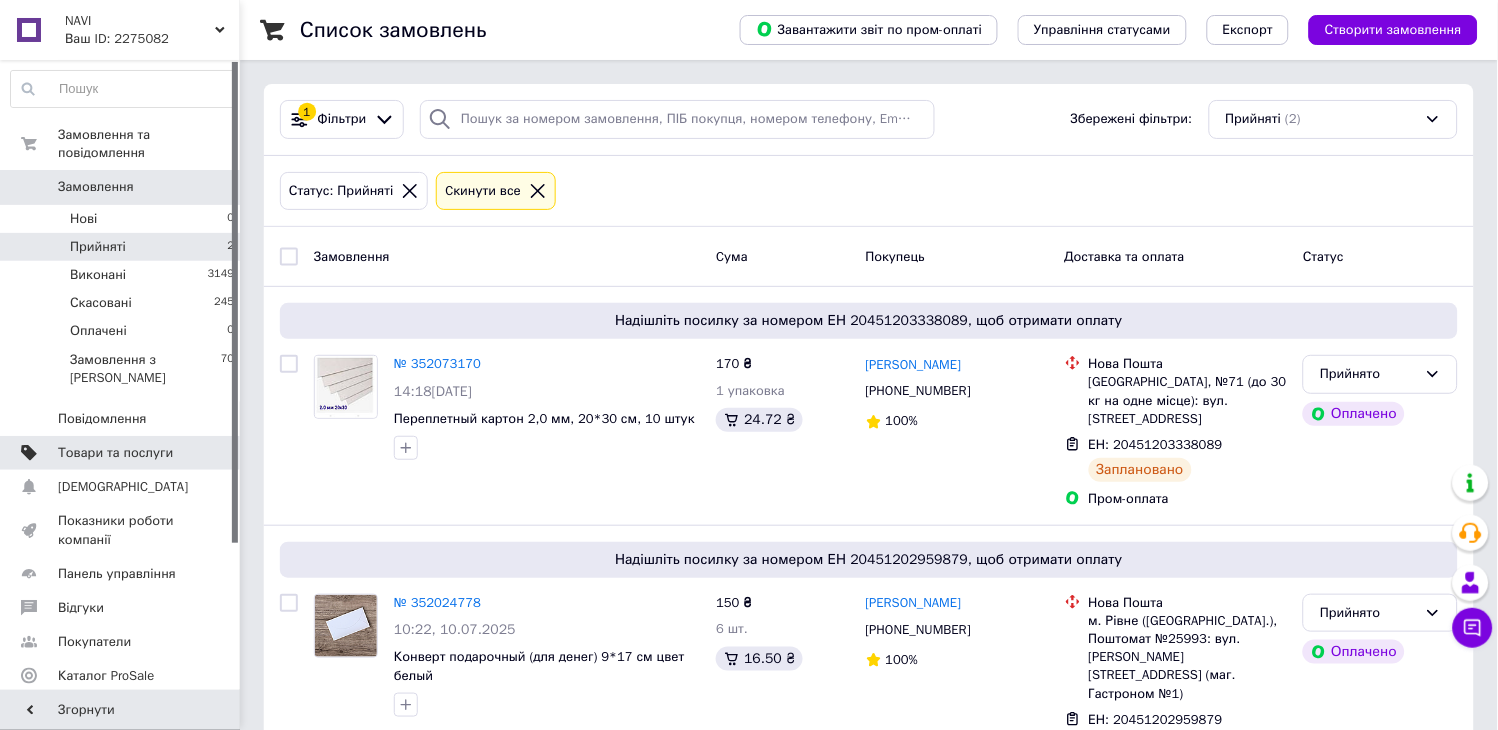 click on "Товари та послуги" at bounding box center (115, 453) 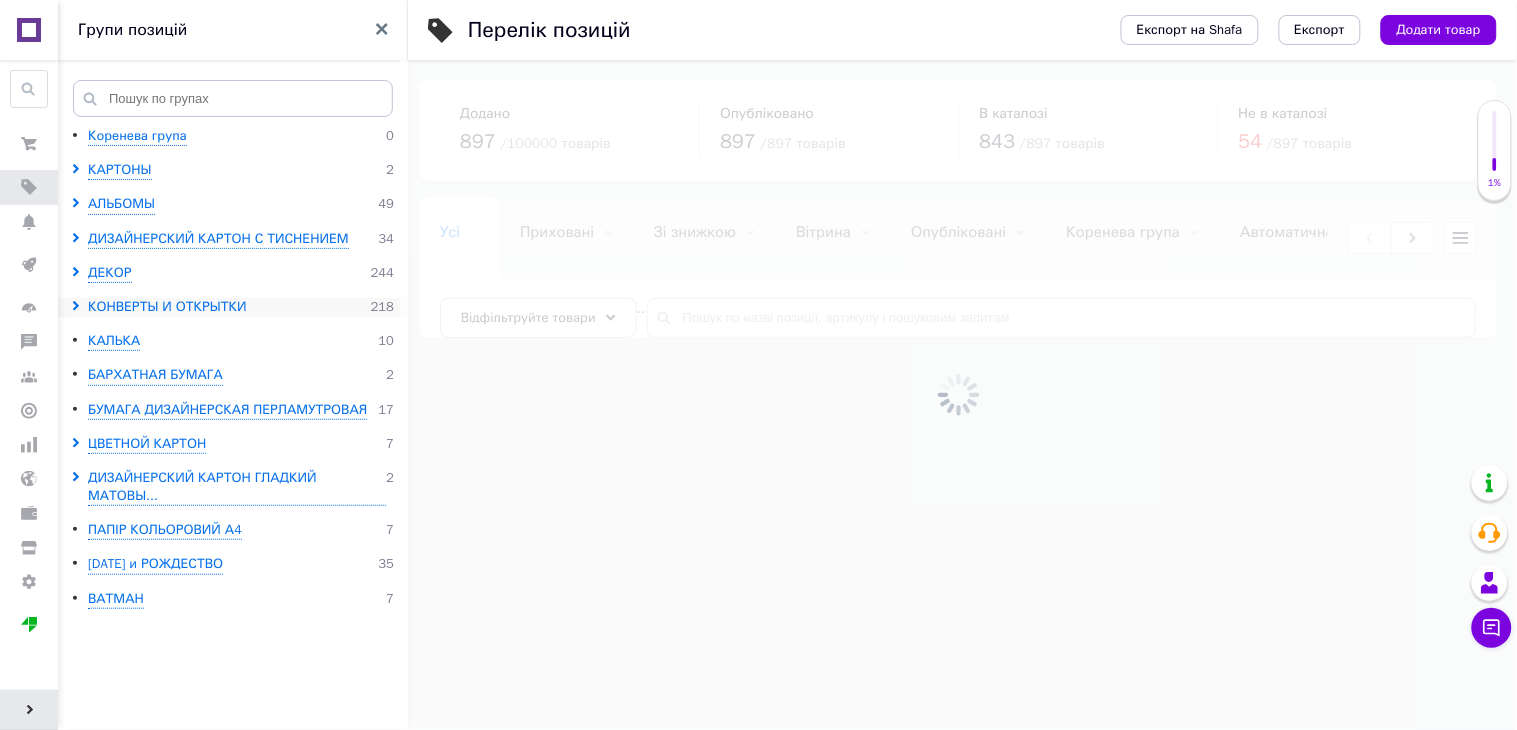 click on "КОНВЕРТЫ И ОТКРЫТКИ" at bounding box center [167, 307] 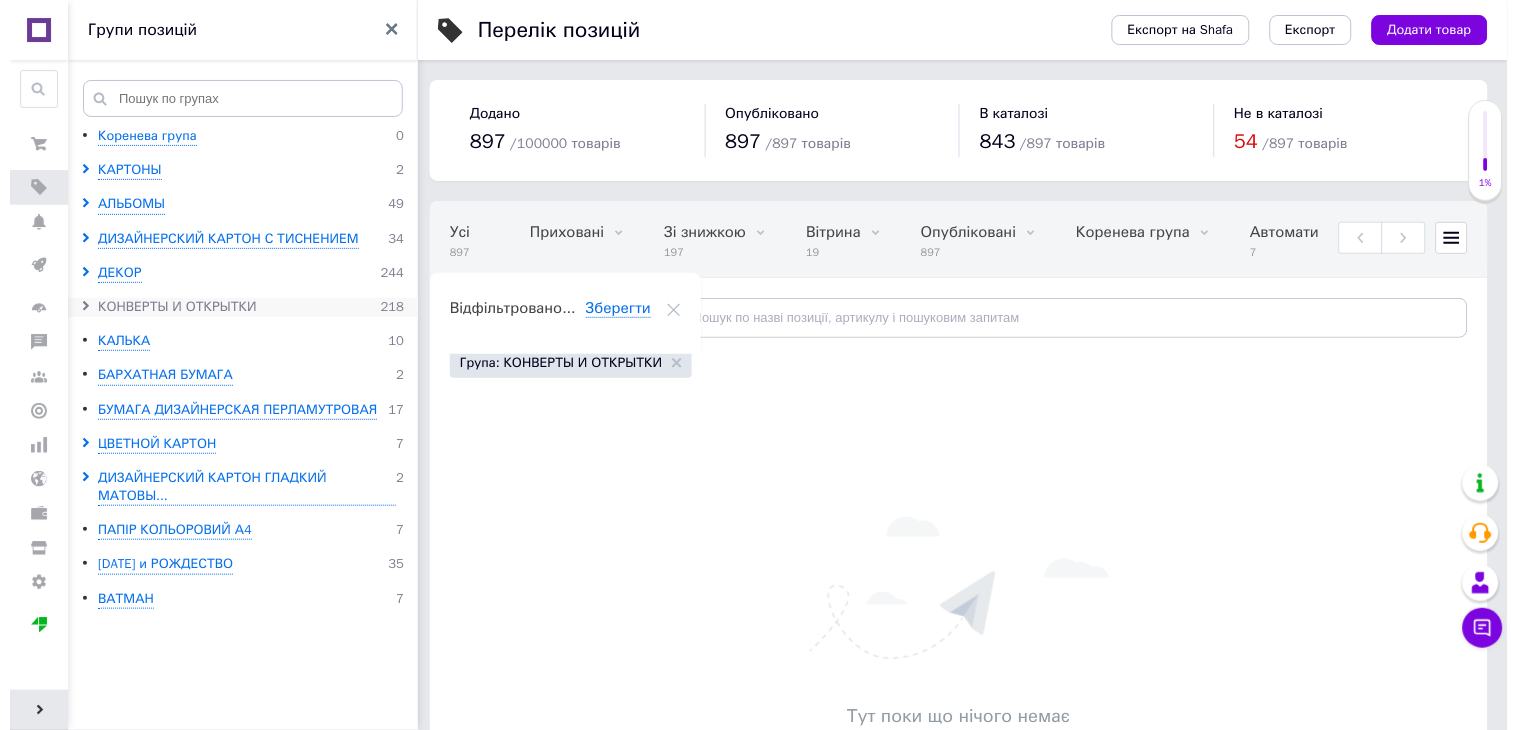 scroll, scrollTop: 0, scrollLeft: 646, axis: horizontal 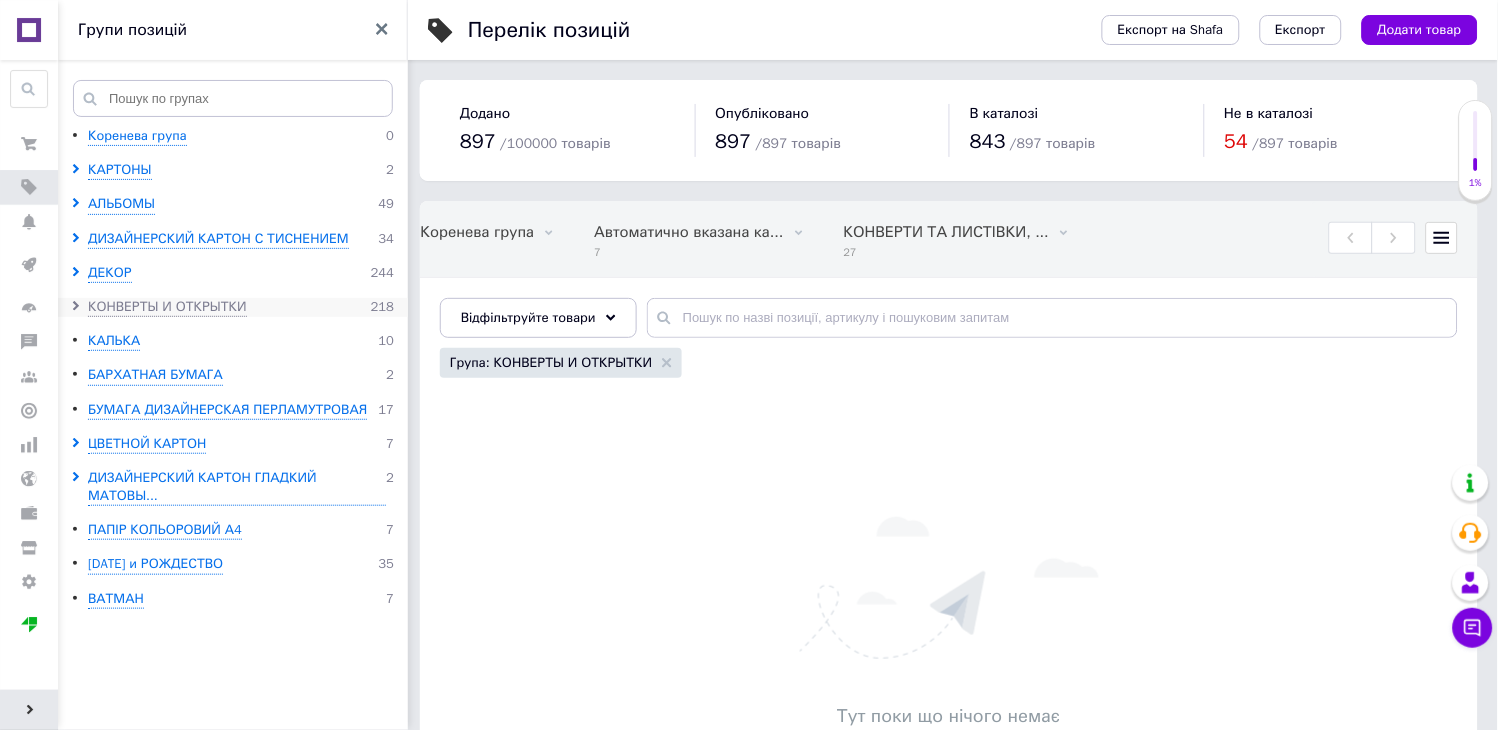 click 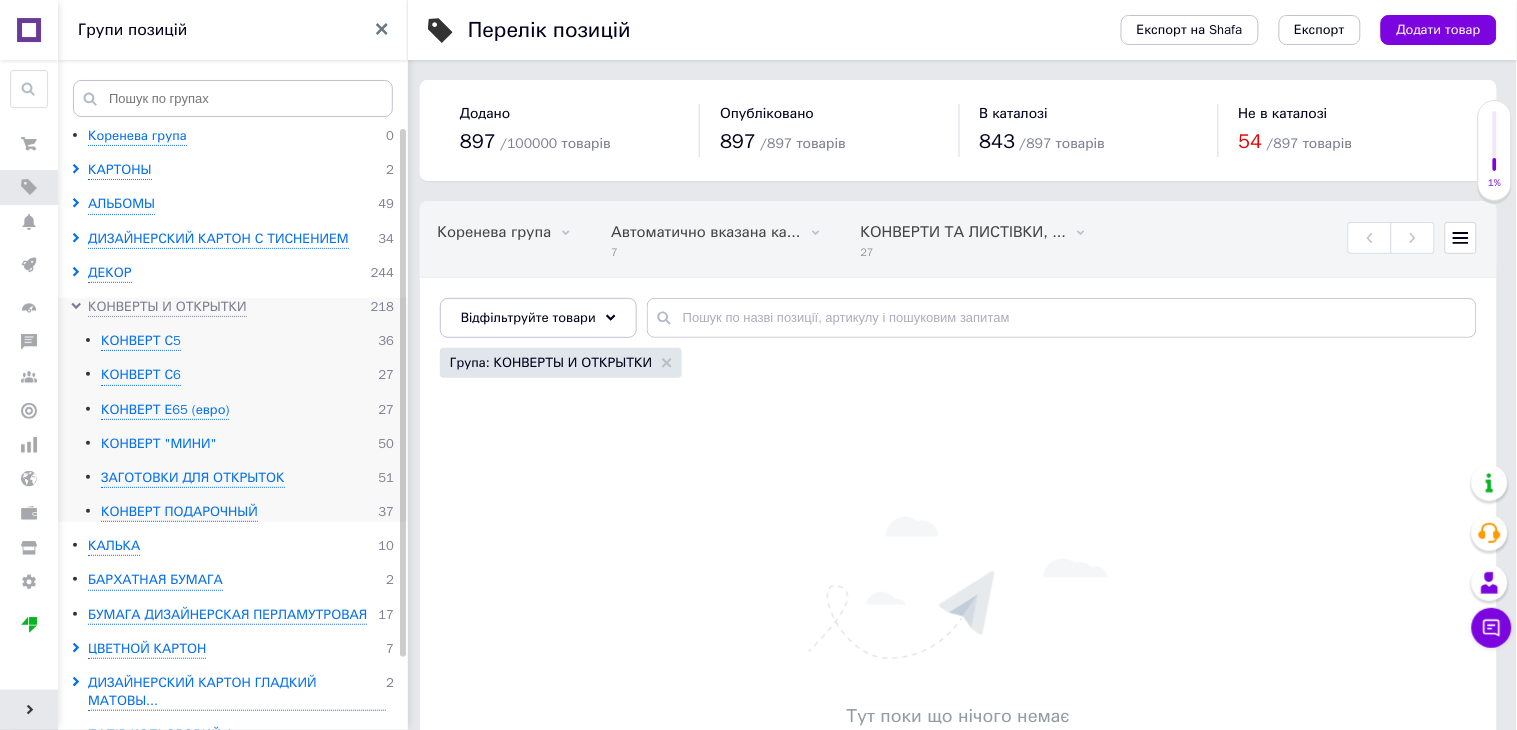 click on "КОНВЕРТ "МИНИ"" at bounding box center (159, 444) 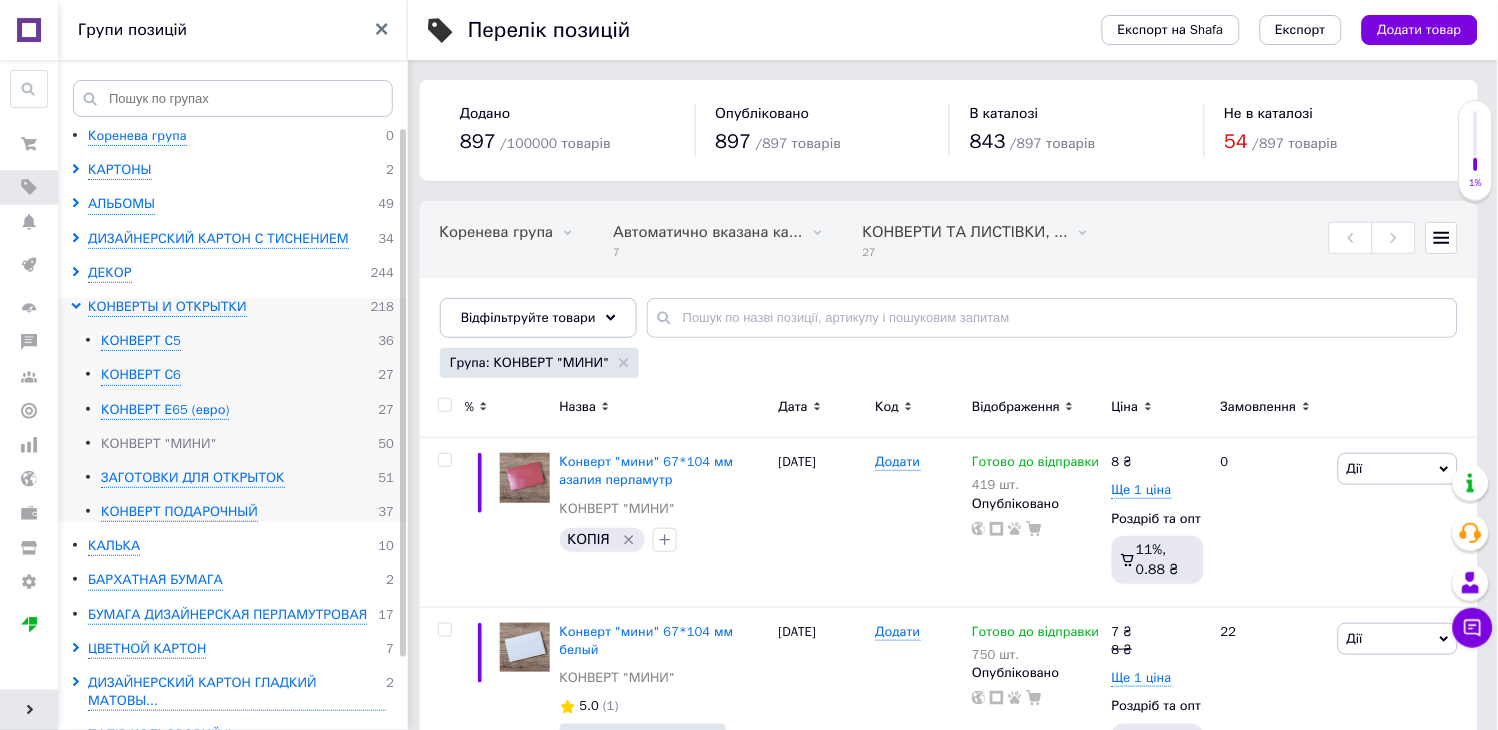 scroll, scrollTop: 0, scrollLeft: 646, axis: horizontal 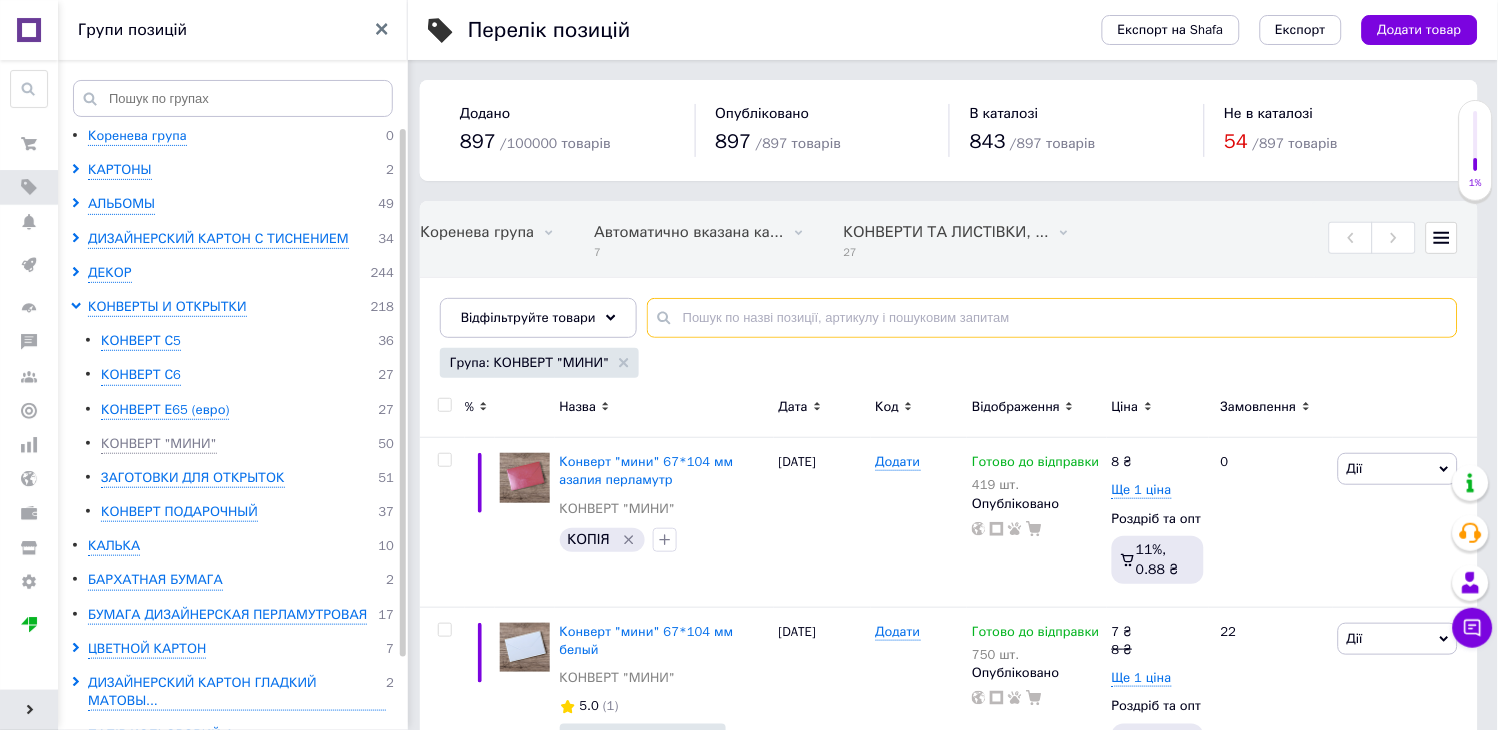 click at bounding box center [1052, 318] 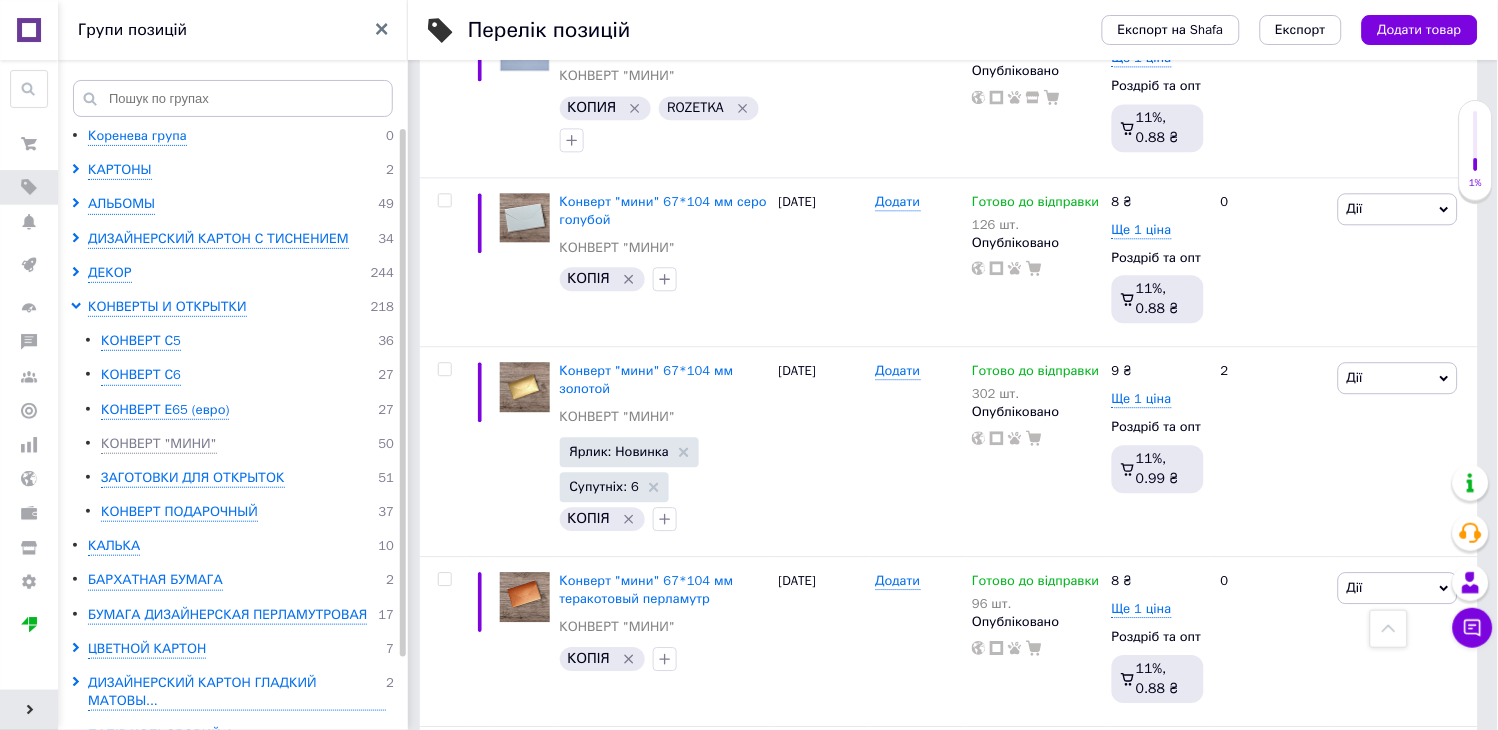 scroll, scrollTop: 1048, scrollLeft: 0, axis: vertical 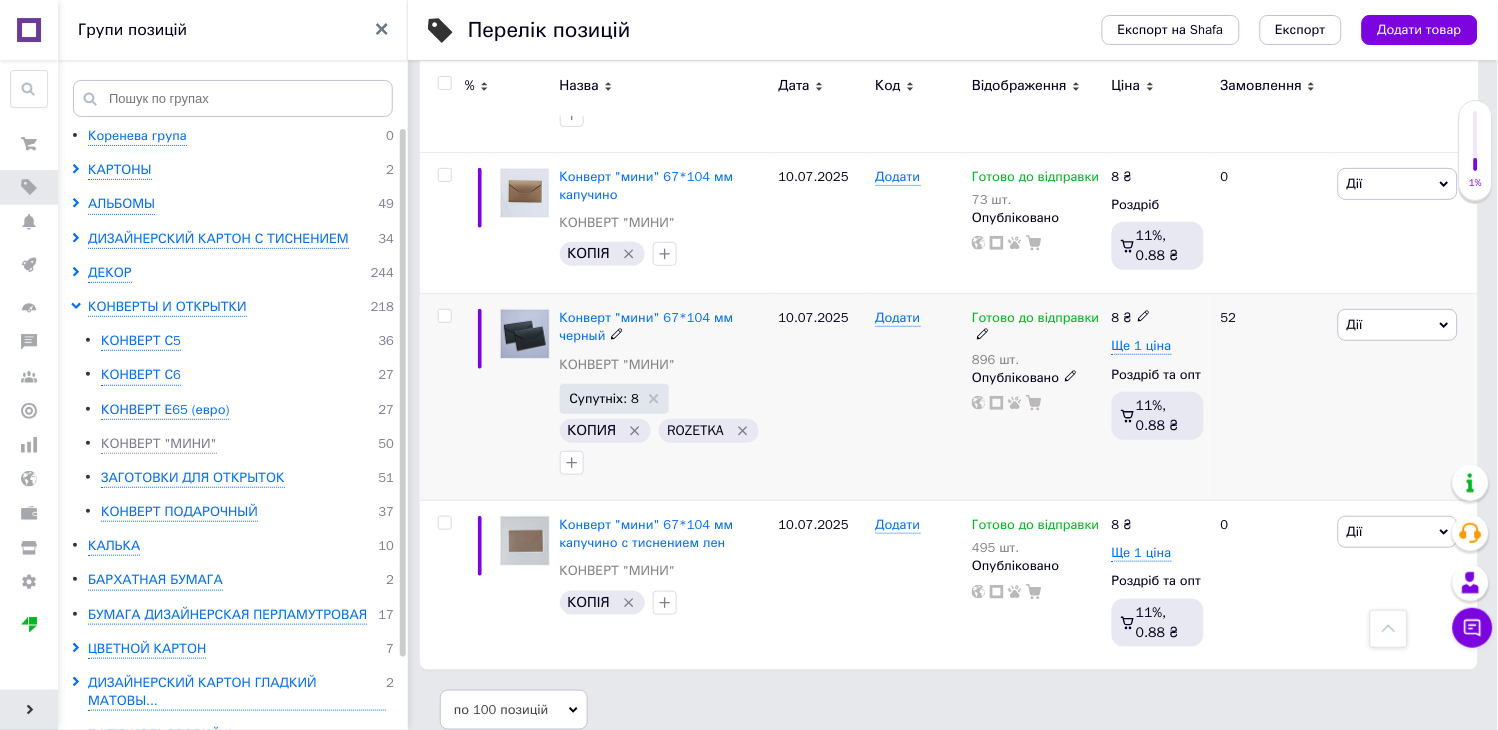 type on "міні" 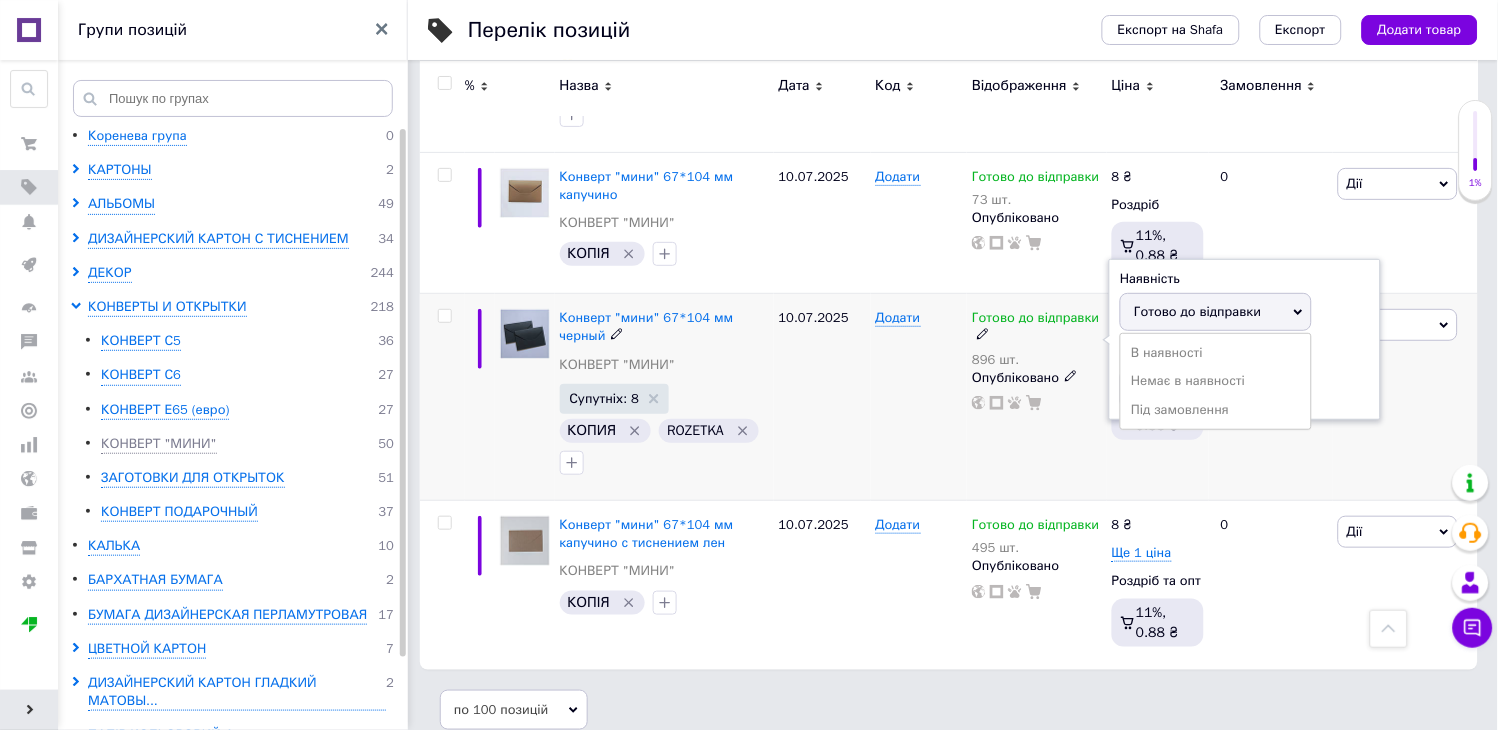 click on "Готово до відправки" at bounding box center [1197, 311] 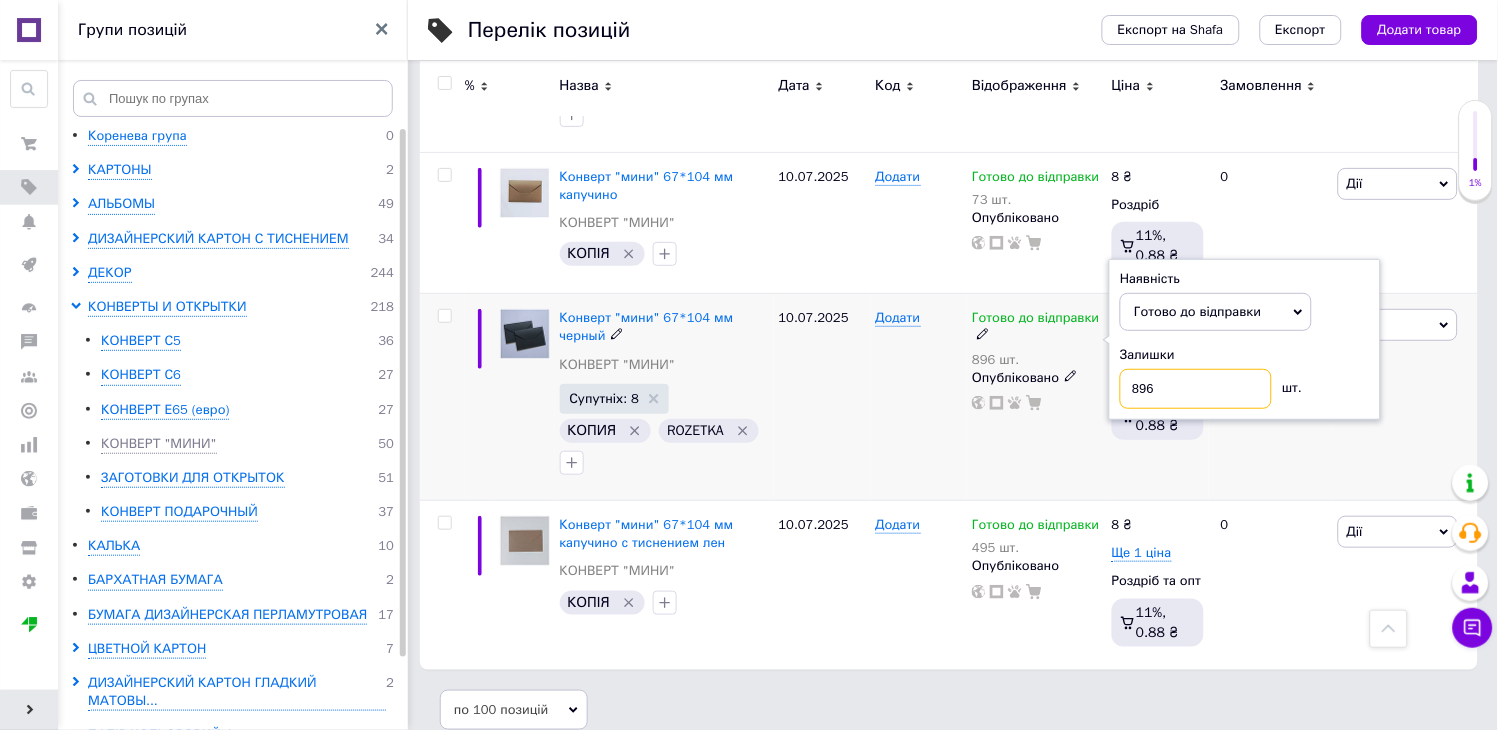 click on "896" at bounding box center [1196, 389] 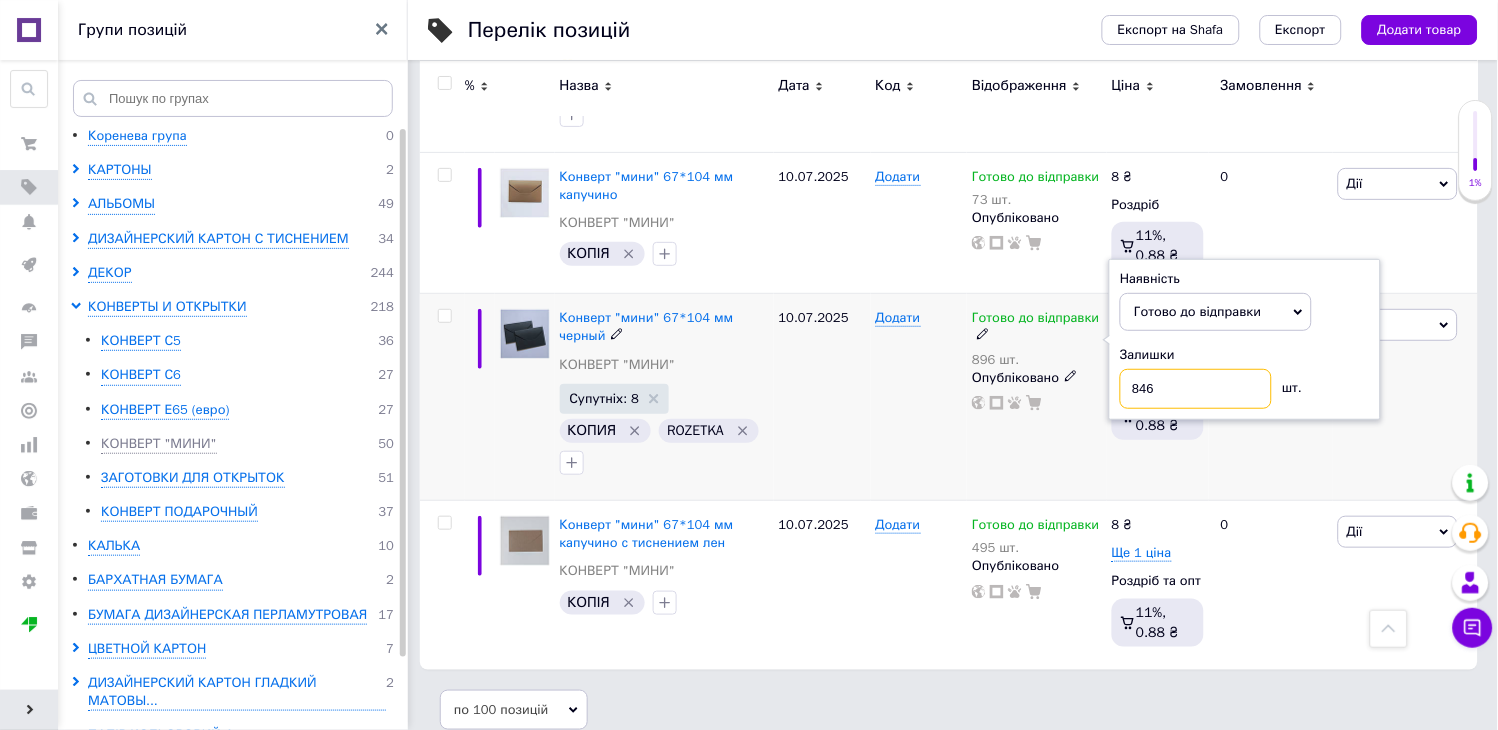 type on "846" 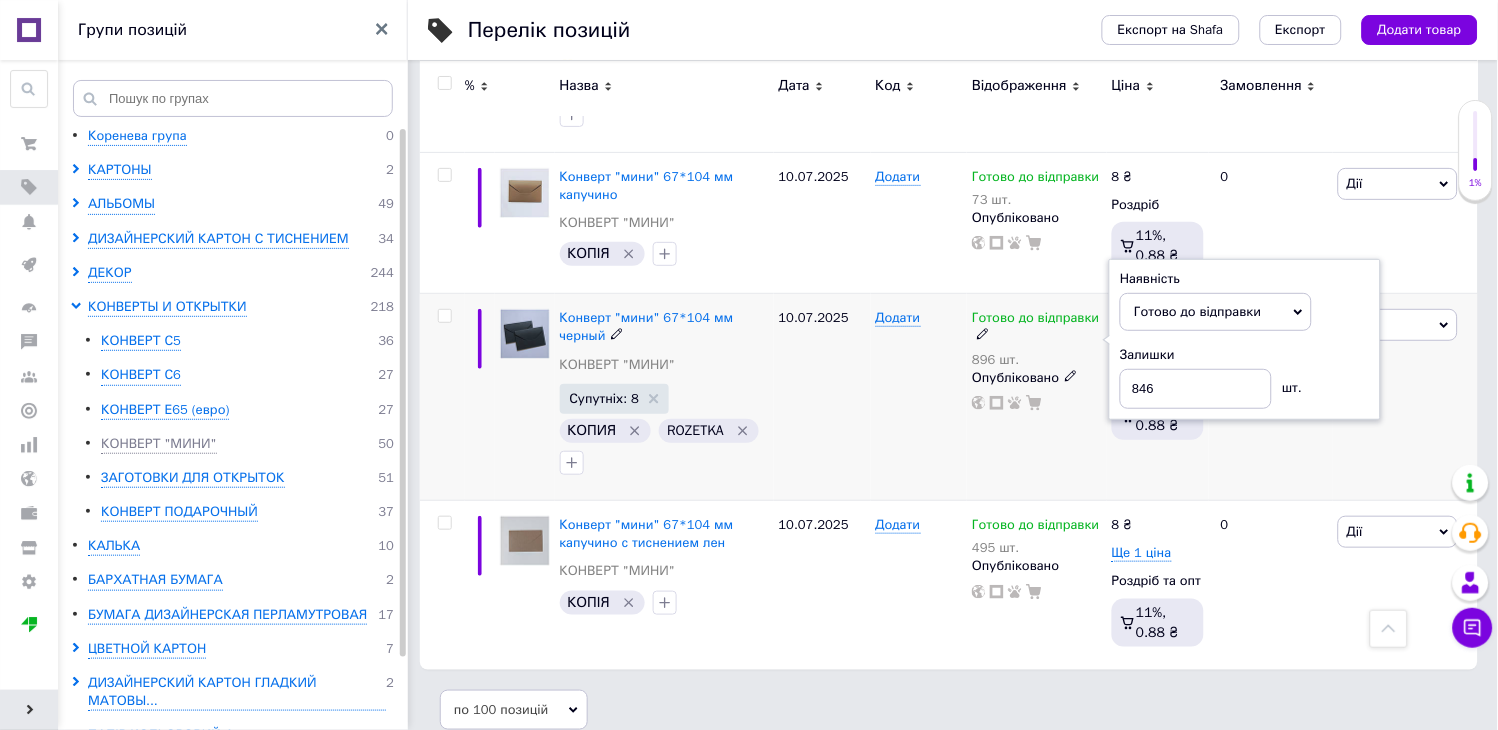click on "10.07.2025" at bounding box center [822, 397] 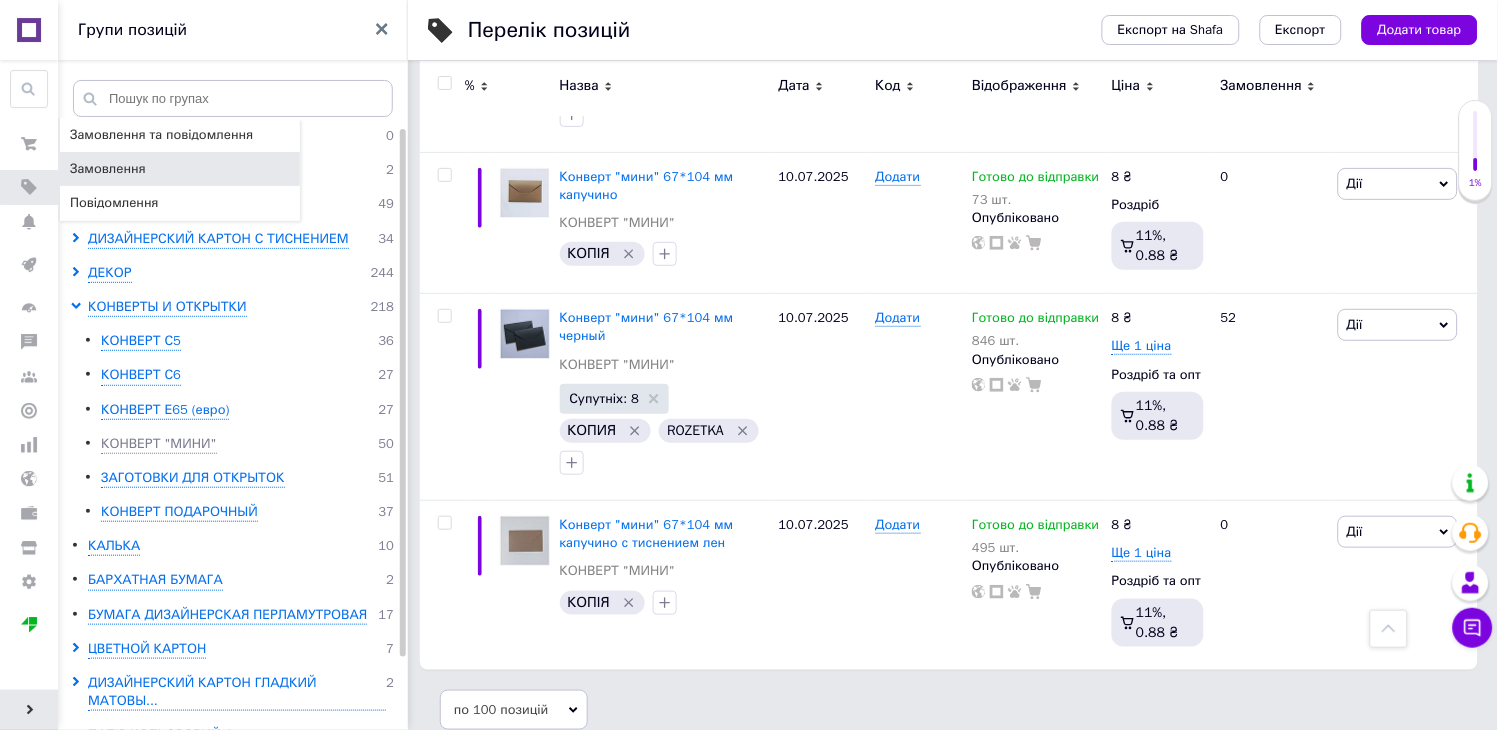 click on "Замовлення" at bounding box center (108, 169) 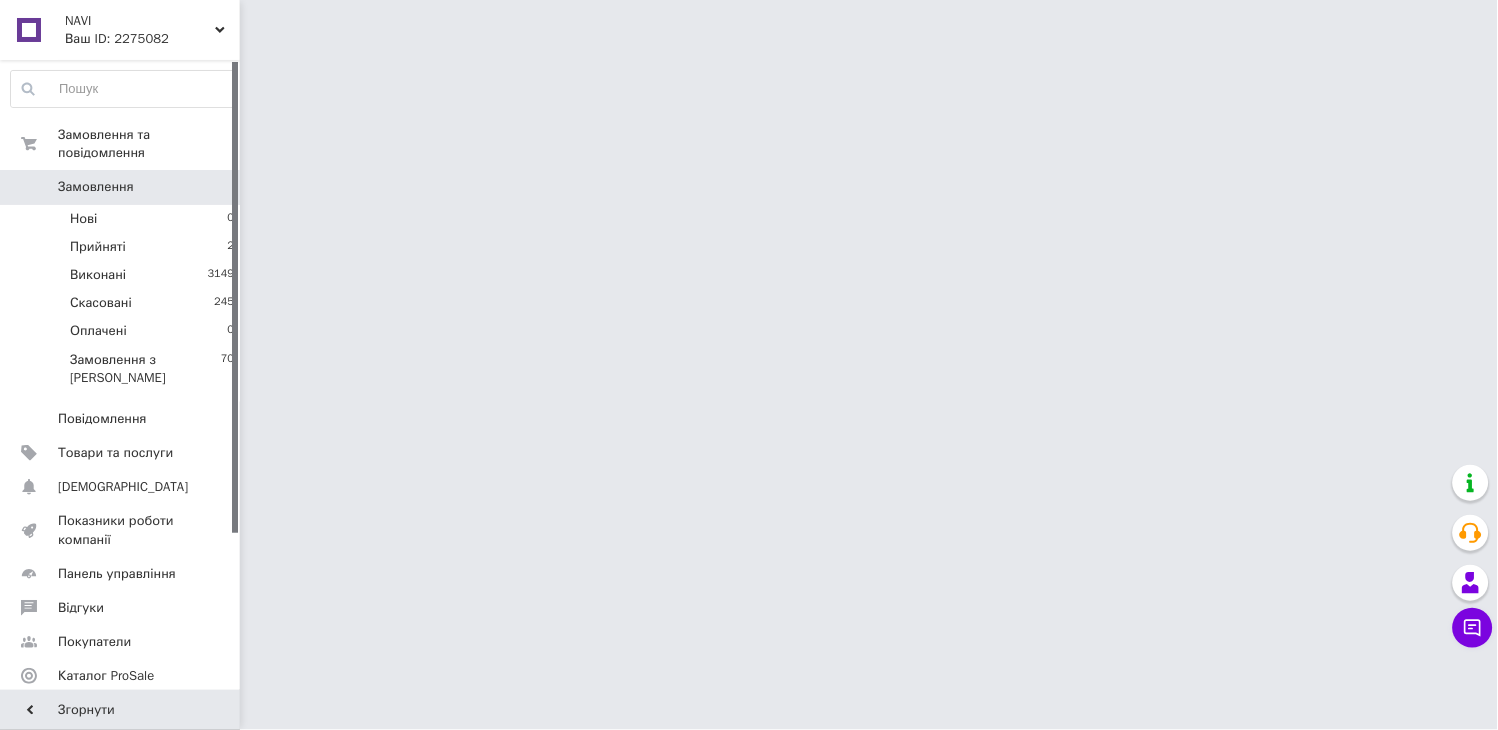 scroll, scrollTop: 0, scrollLeft: 0, axis: both 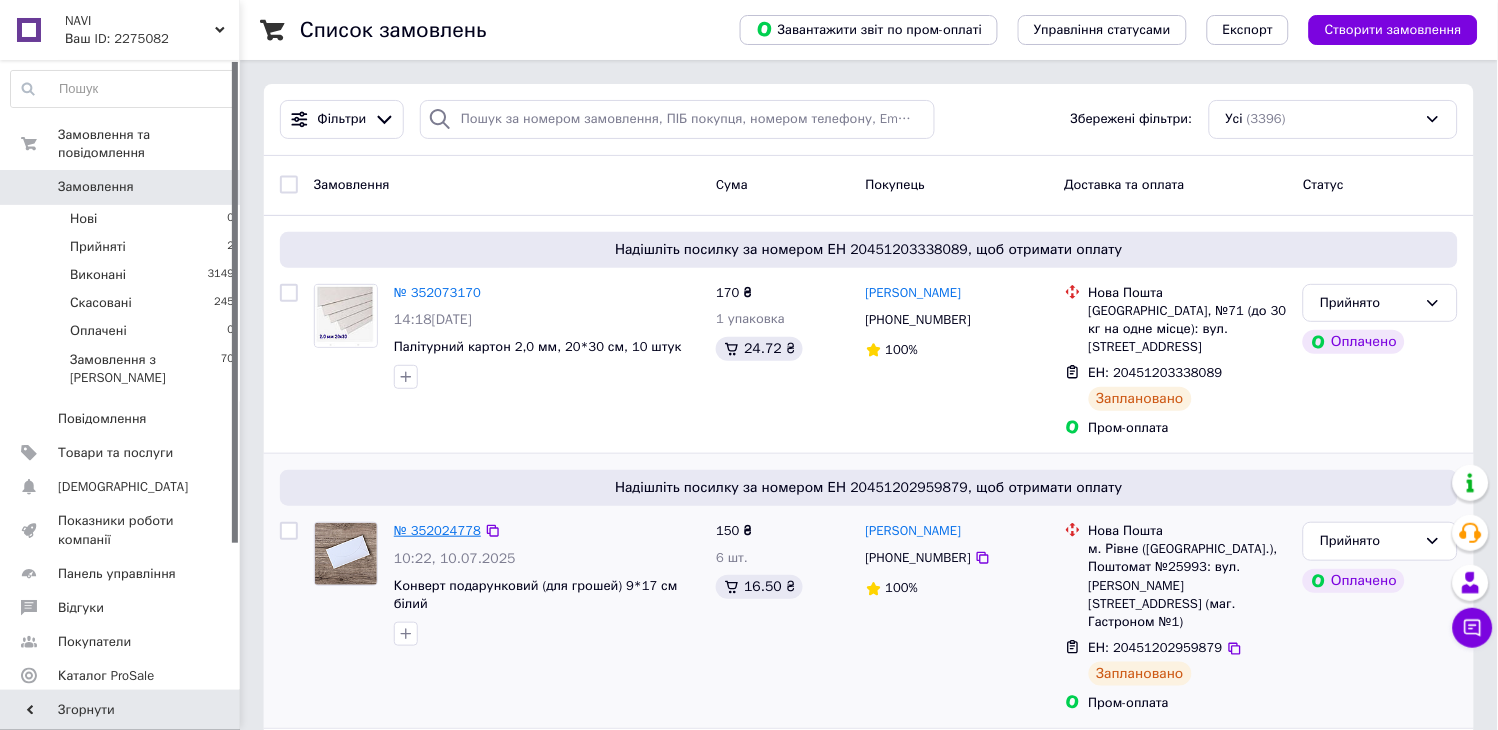 click on "№ 352024778" at bounding box center (437, 530) 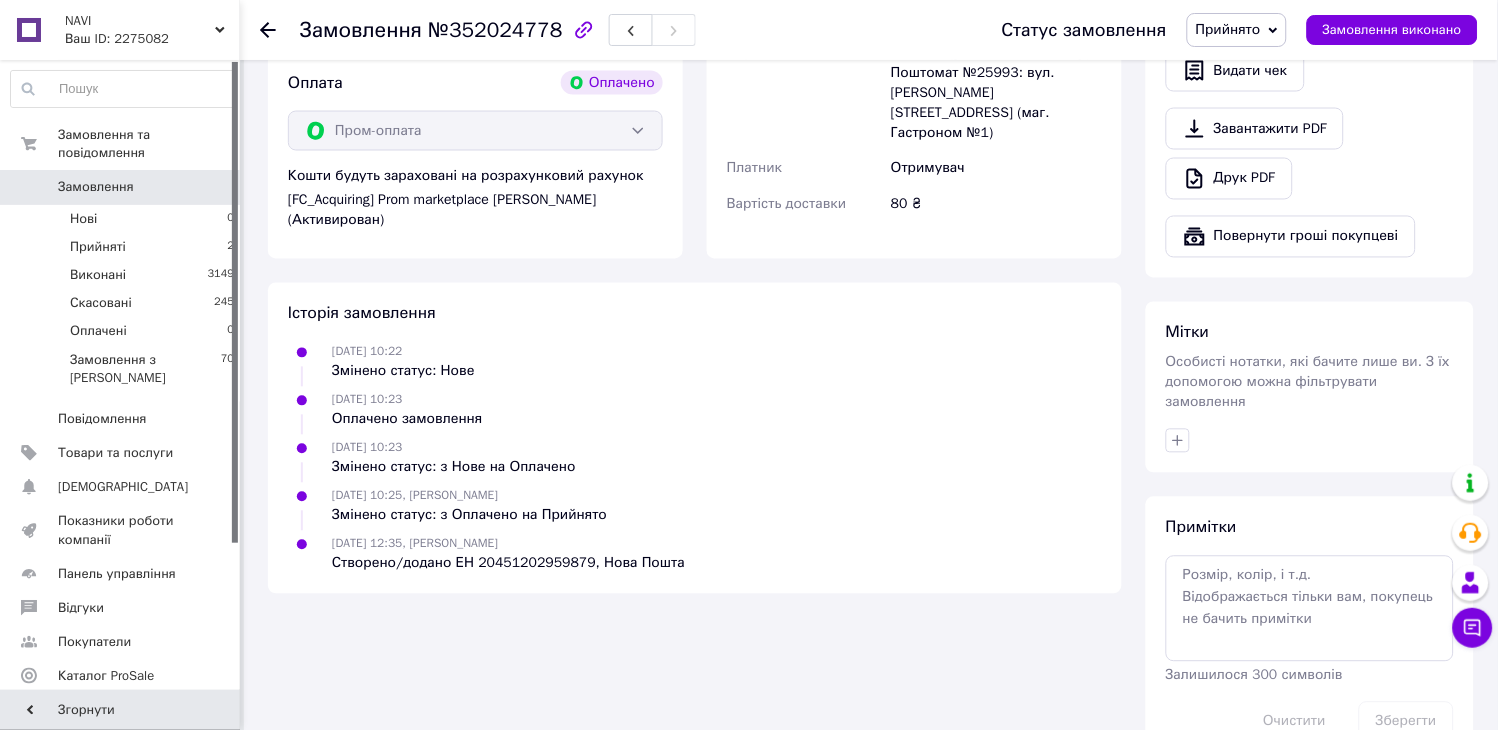 scroll, scrollTop: 736, scrollLeft: 0, axis: vertical 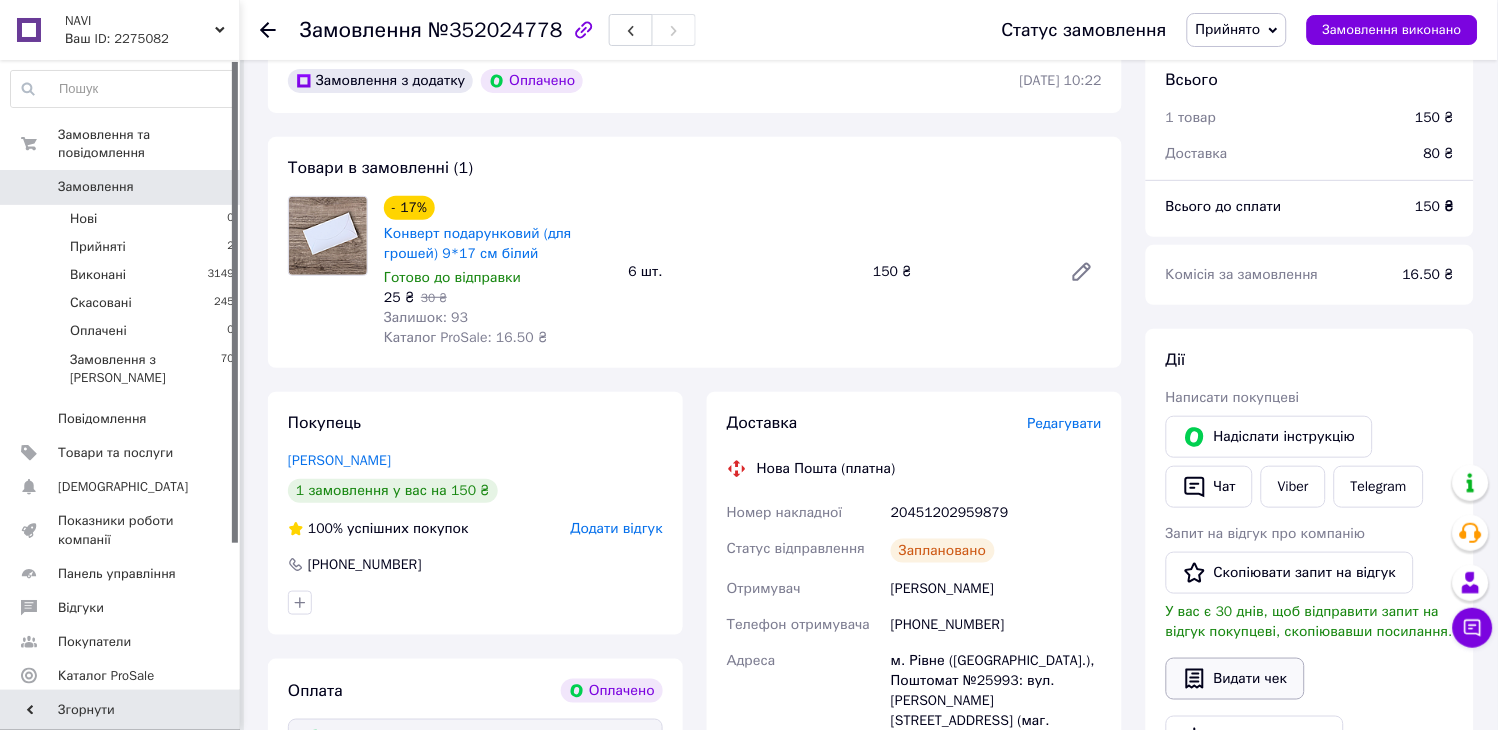 click on "Видати чек" at bounding box center [1235, 679] 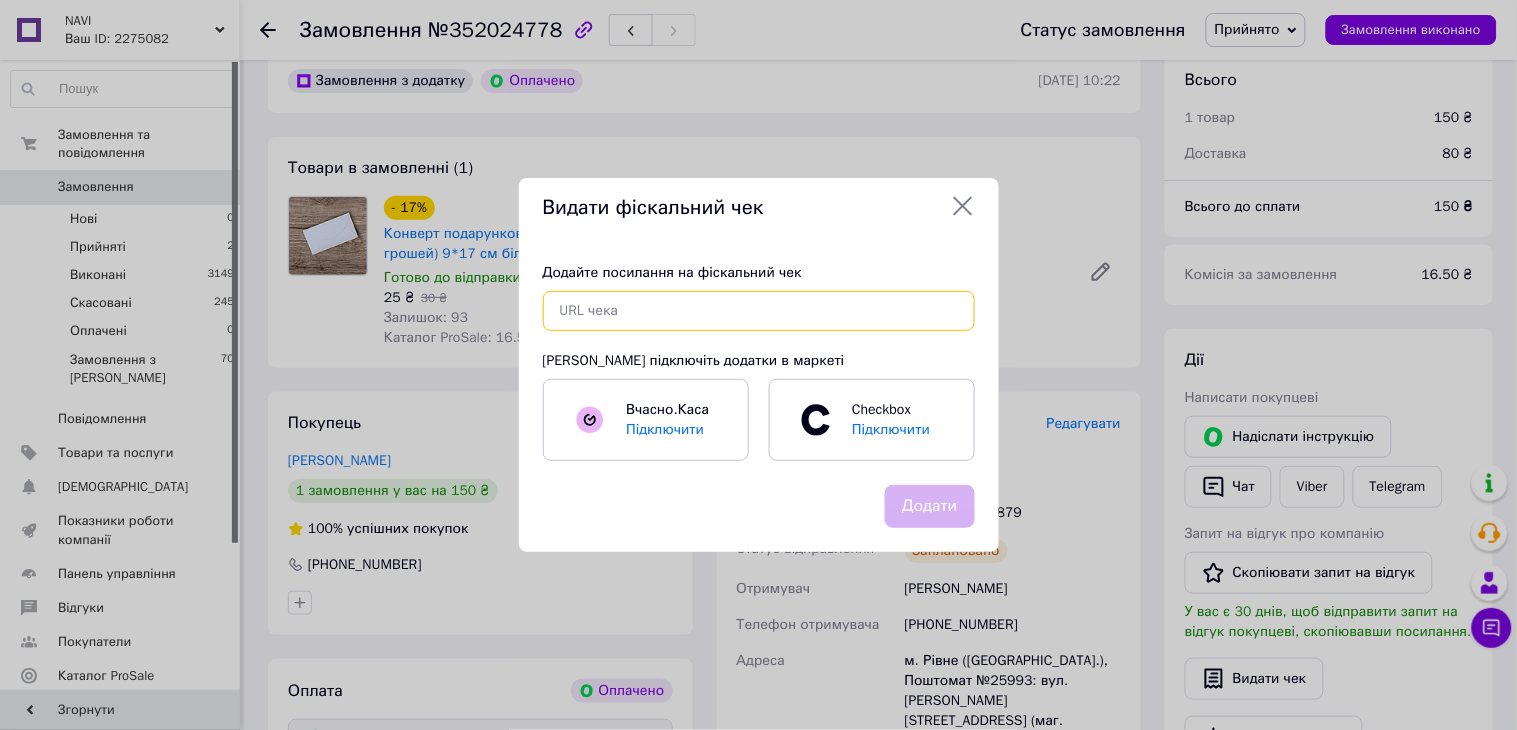 click at bounding box center (759, 311) 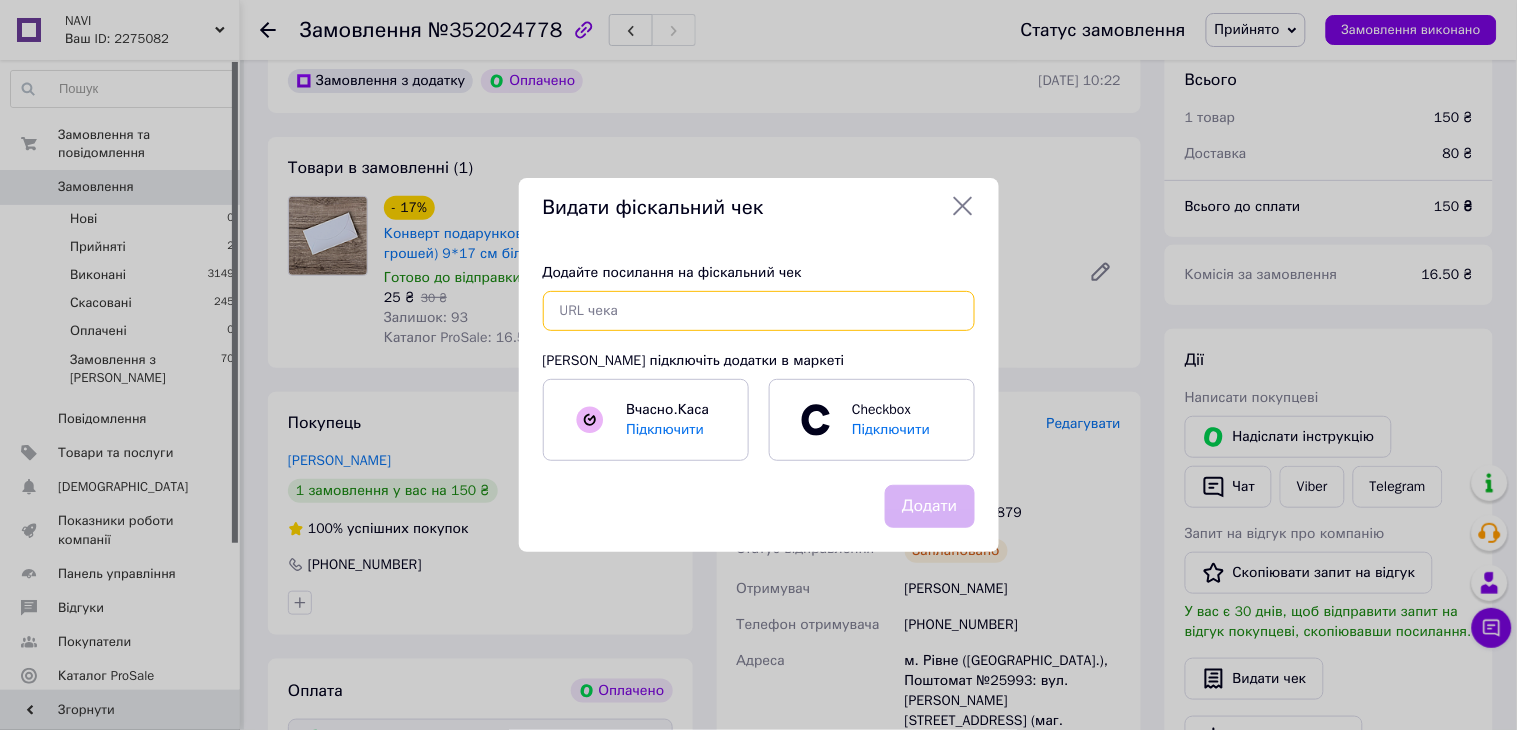 paste on "[URL][DOMAIN_NAME]" 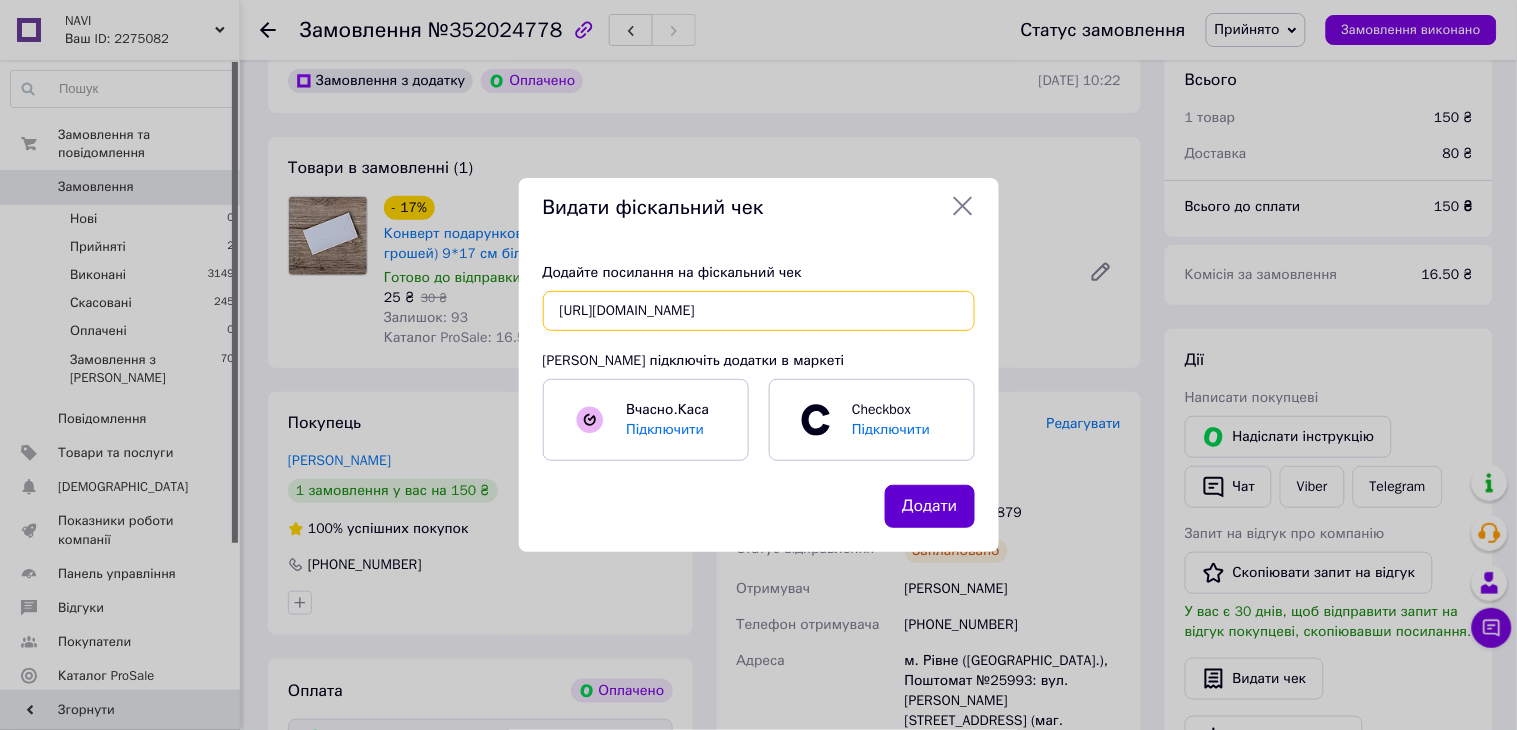 type on "[URL][DOMAIN_NAME]" 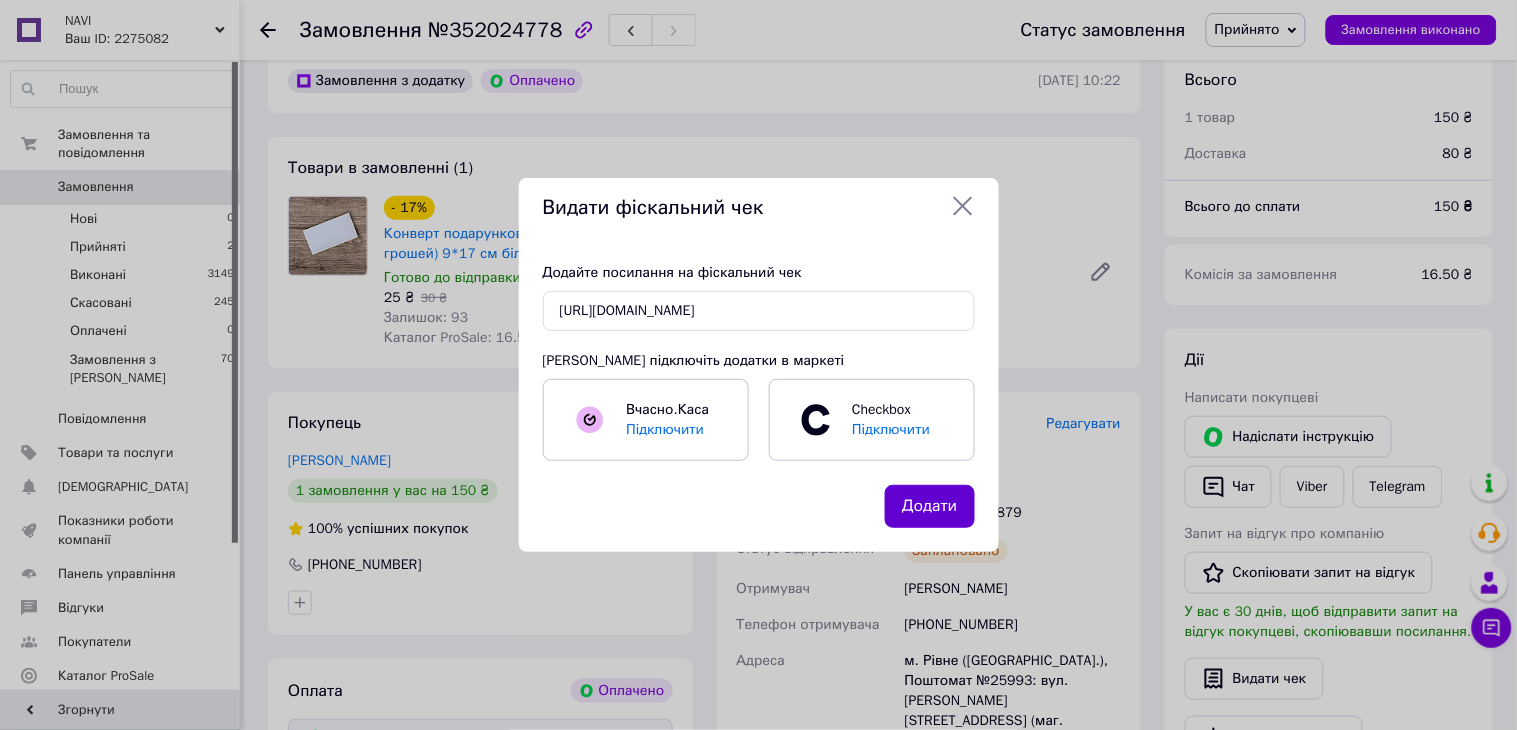 click on "Додати" at bounding box center [929, 506] 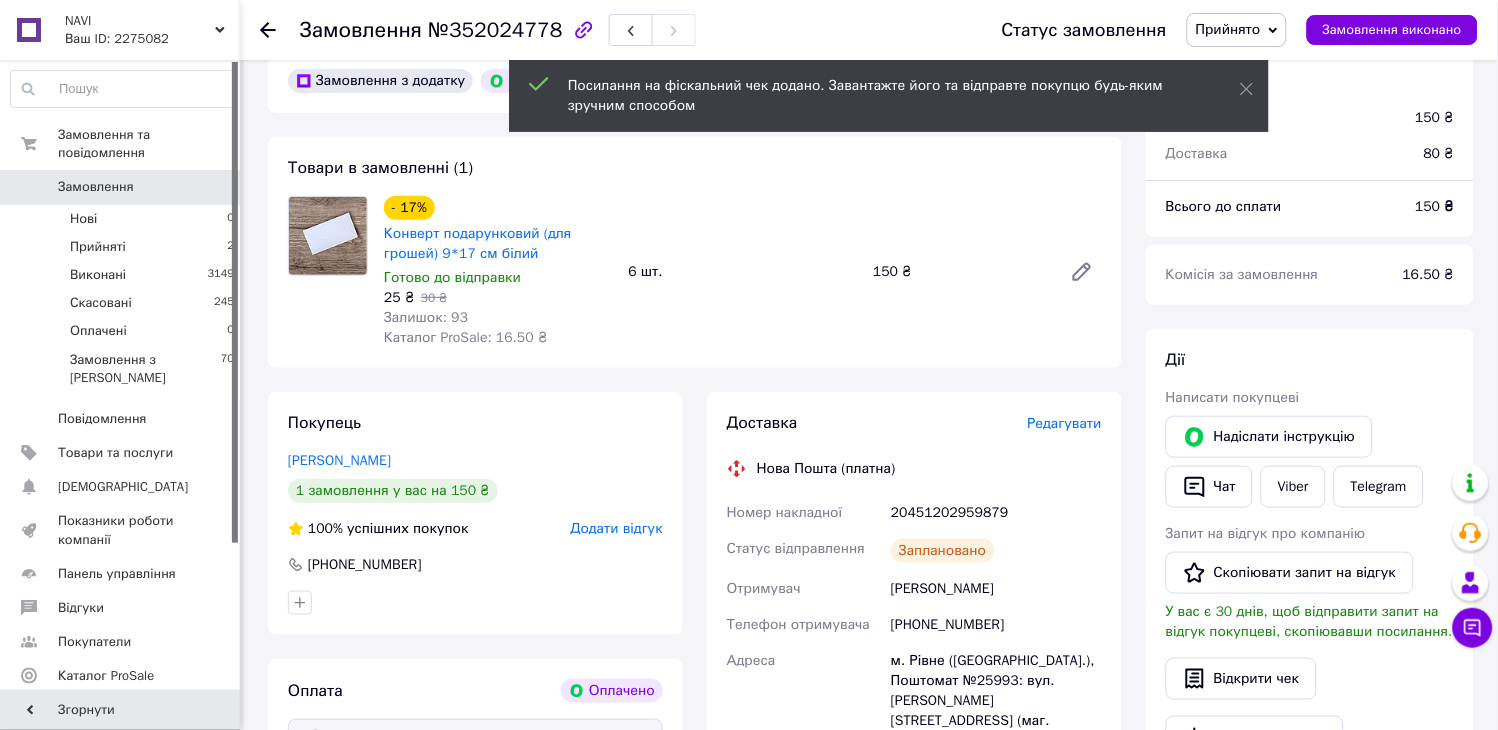 click on "Замовлення" at bounding box center [96, 187] 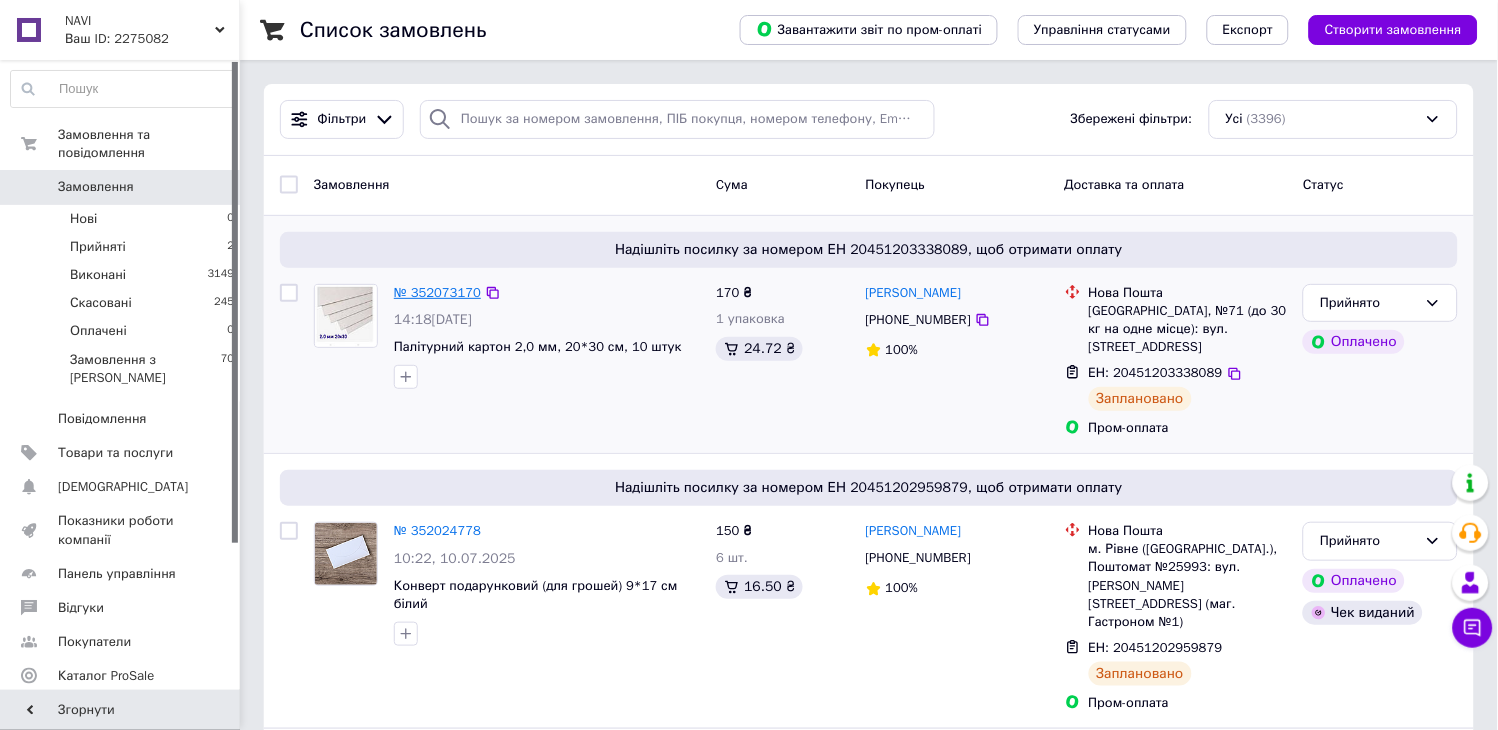 click on "№ 352073170" at bounding box center (437, 292) 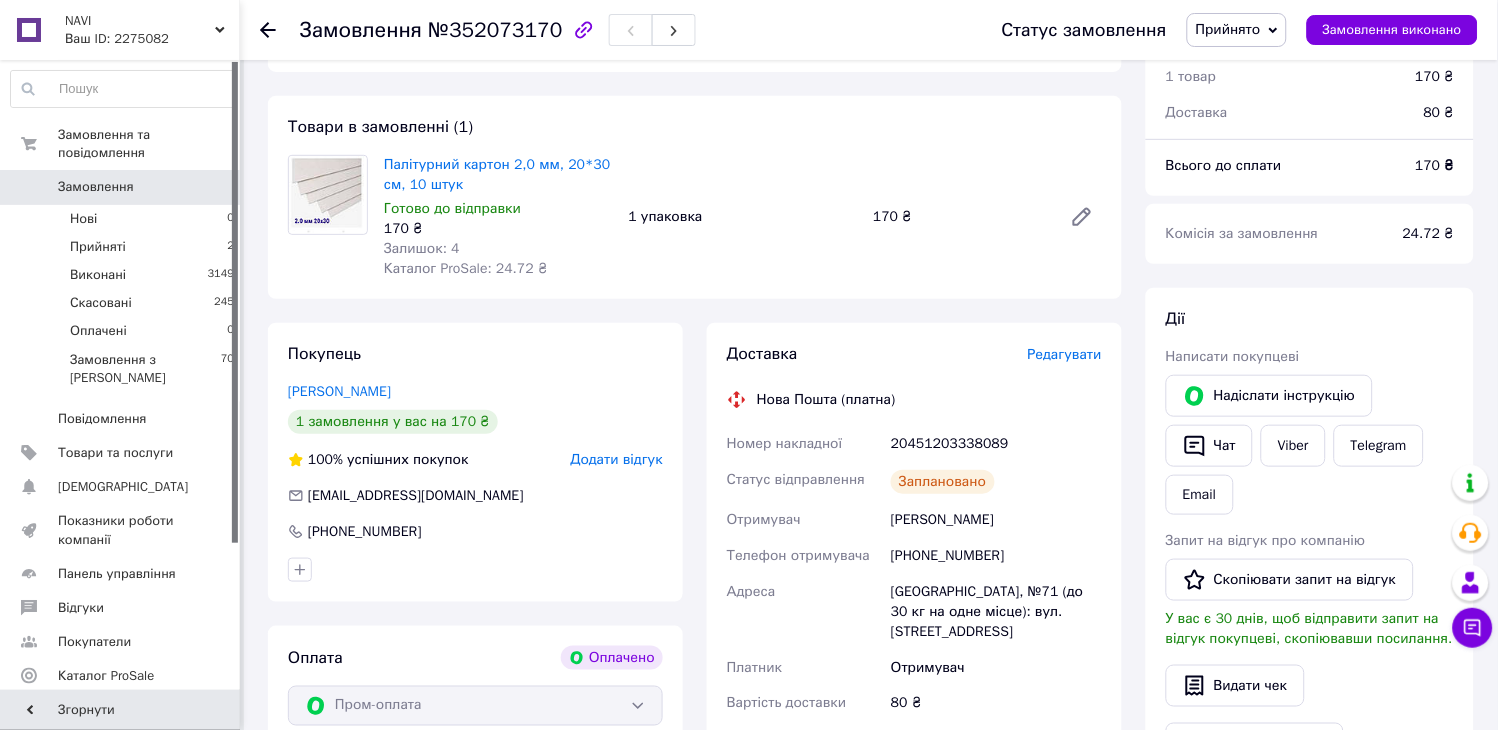 scroll, scrollTop: 222, scrollLeft: 0, axis: vertical 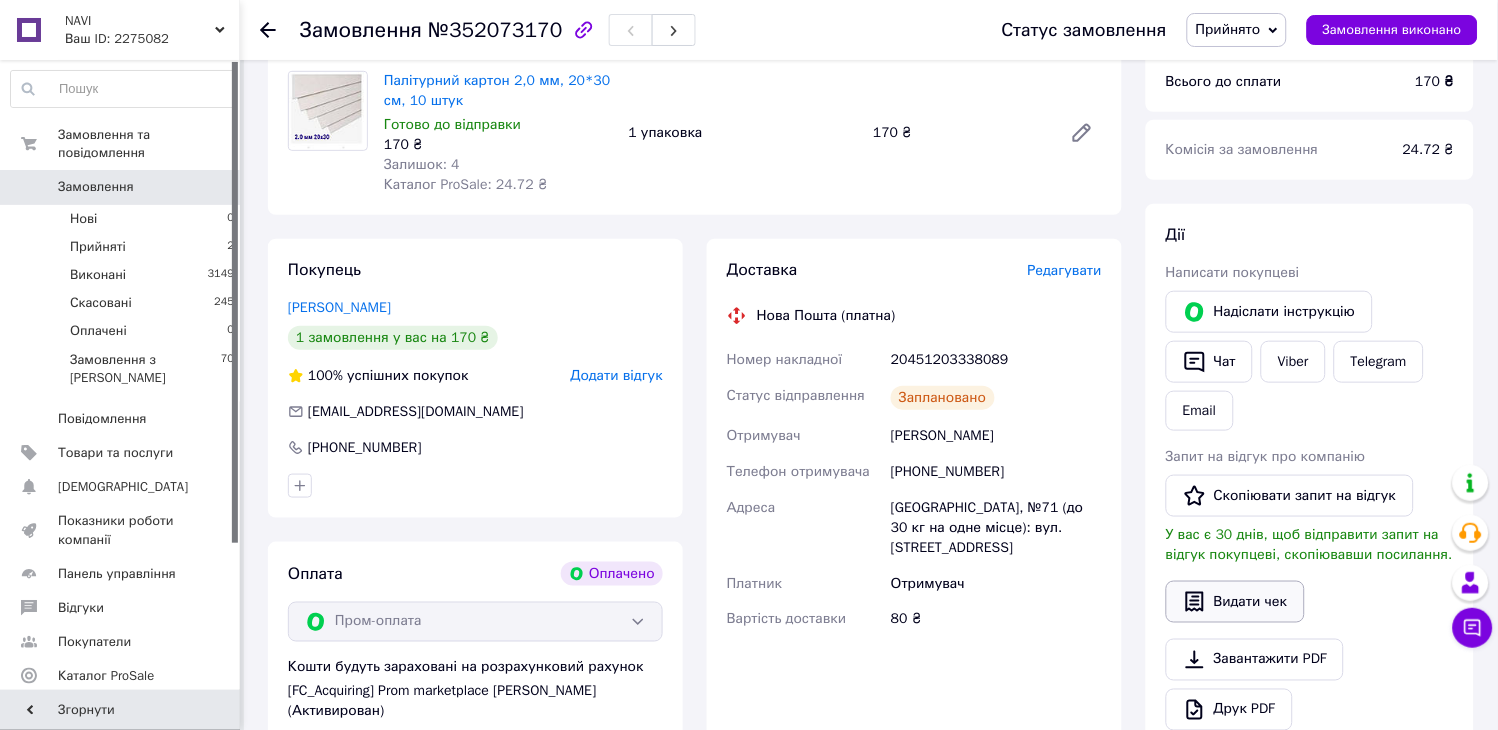 click on "Видати чек" at bounding box center [1235, 602] 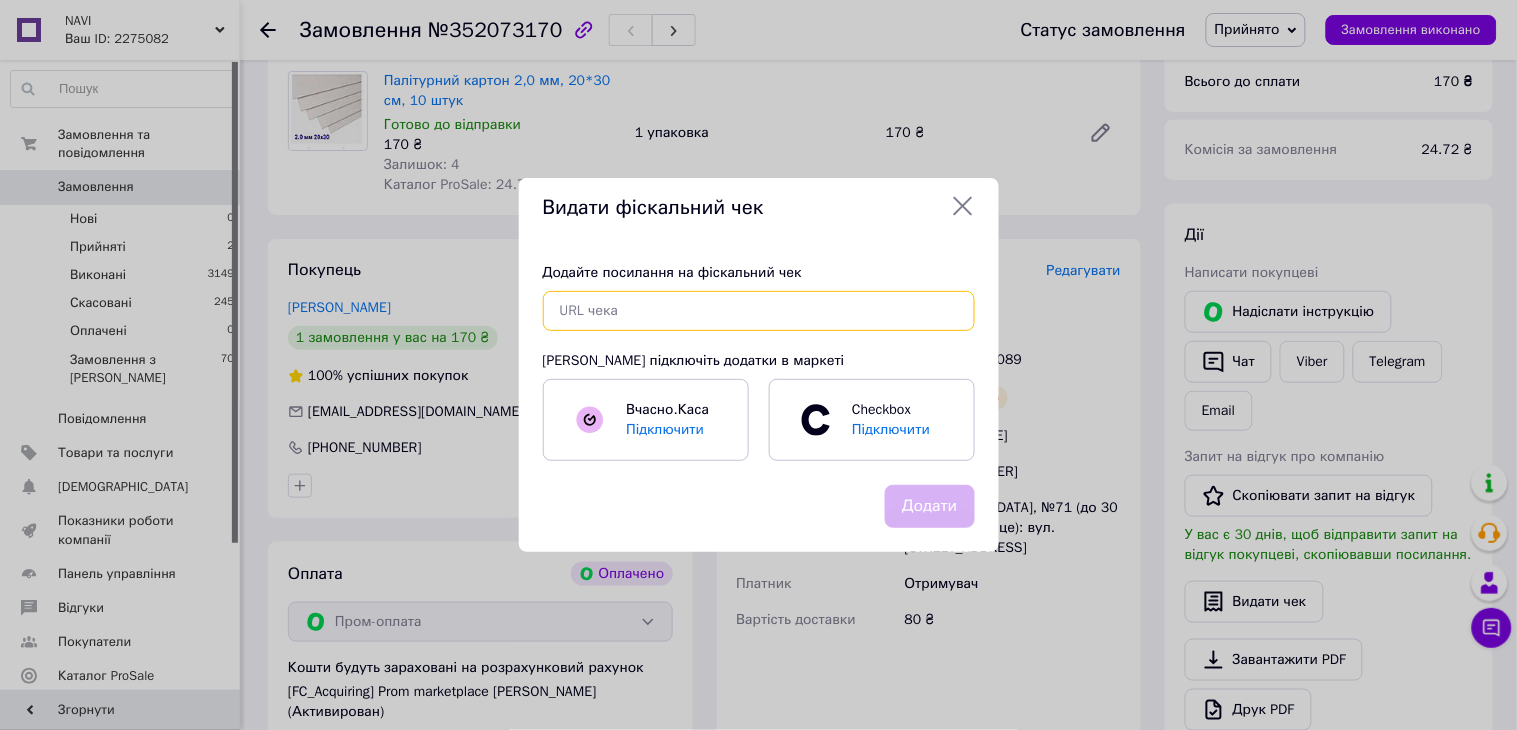 click at bounding box center [759, 311] 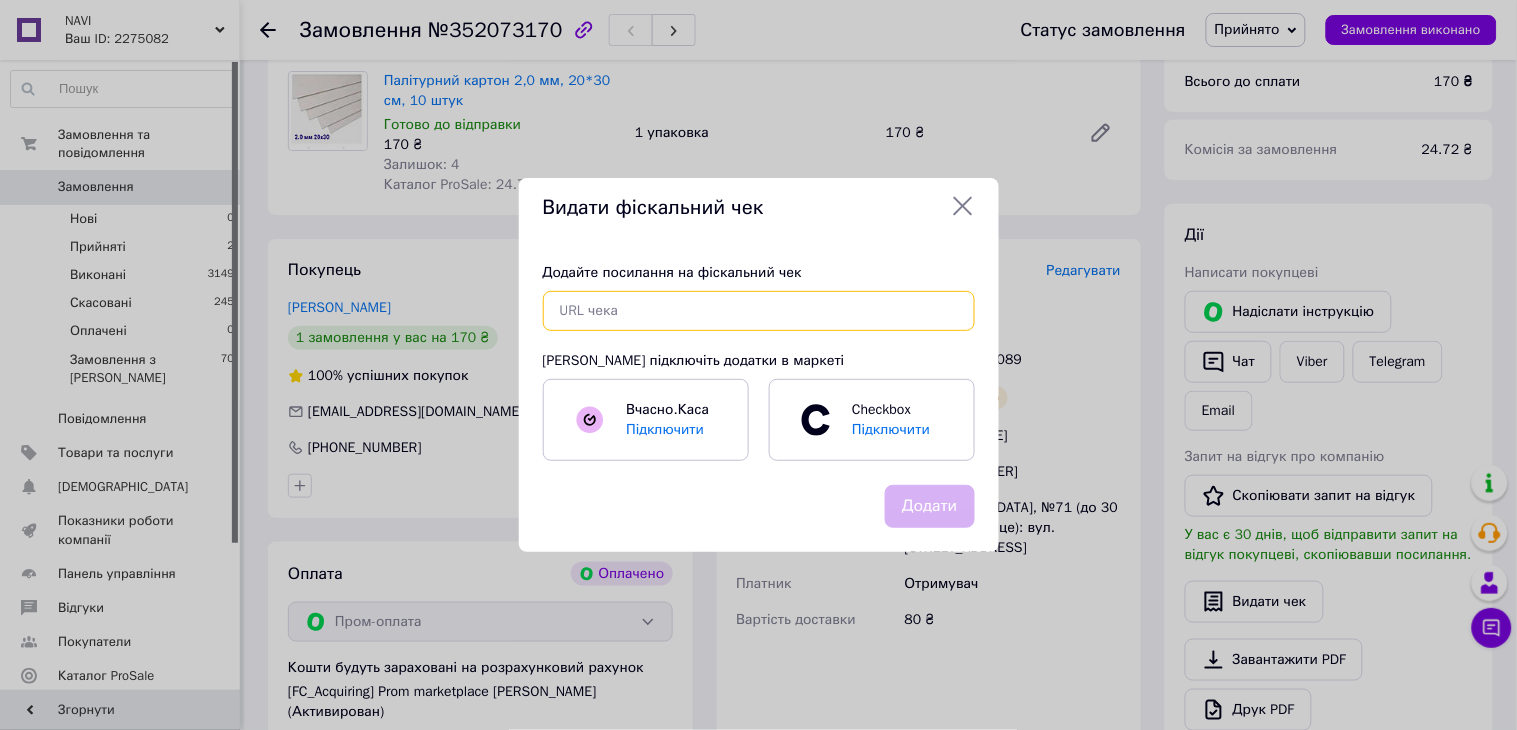 paste on "[URL][DOMAIN_NAME]" 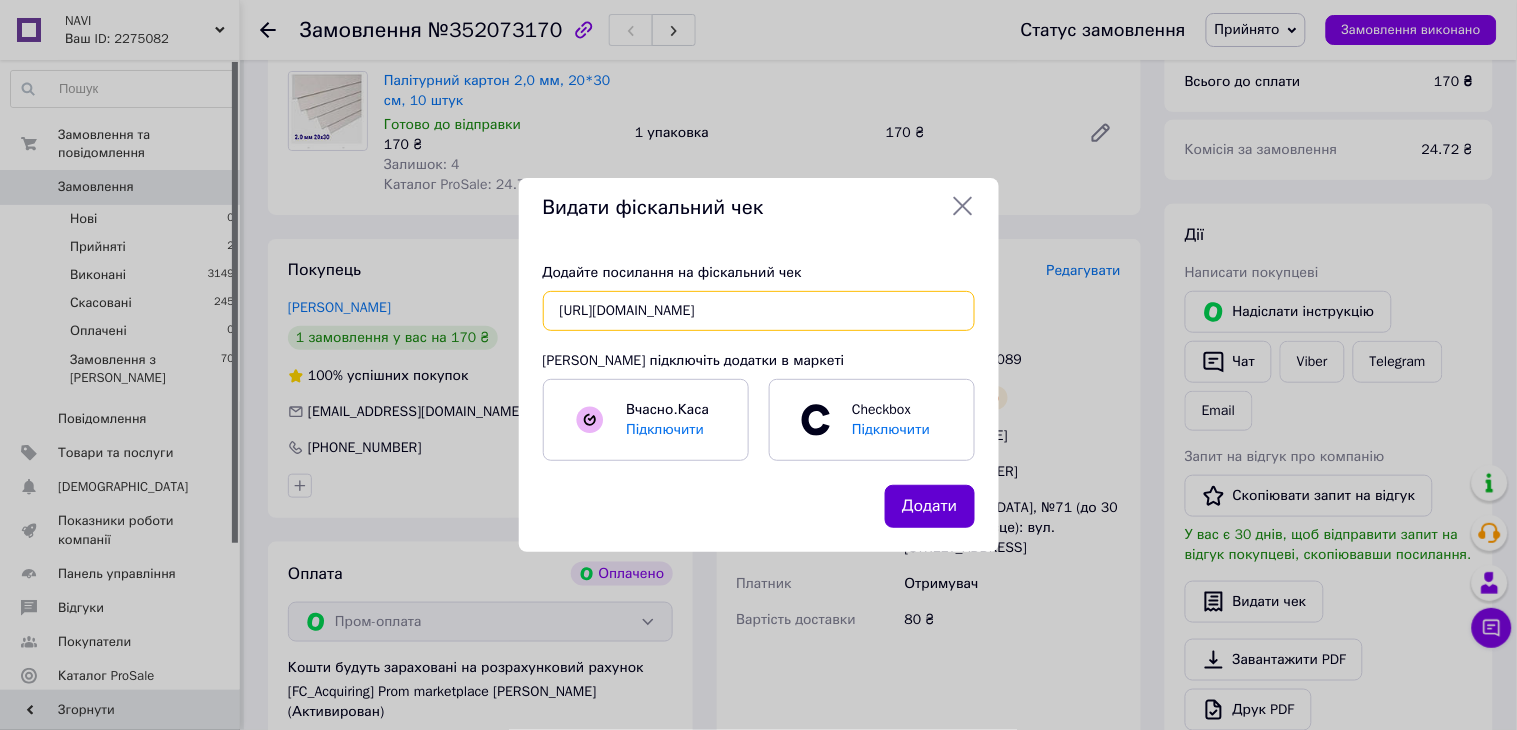 type on "[URL][DOMAIN_NAME]" 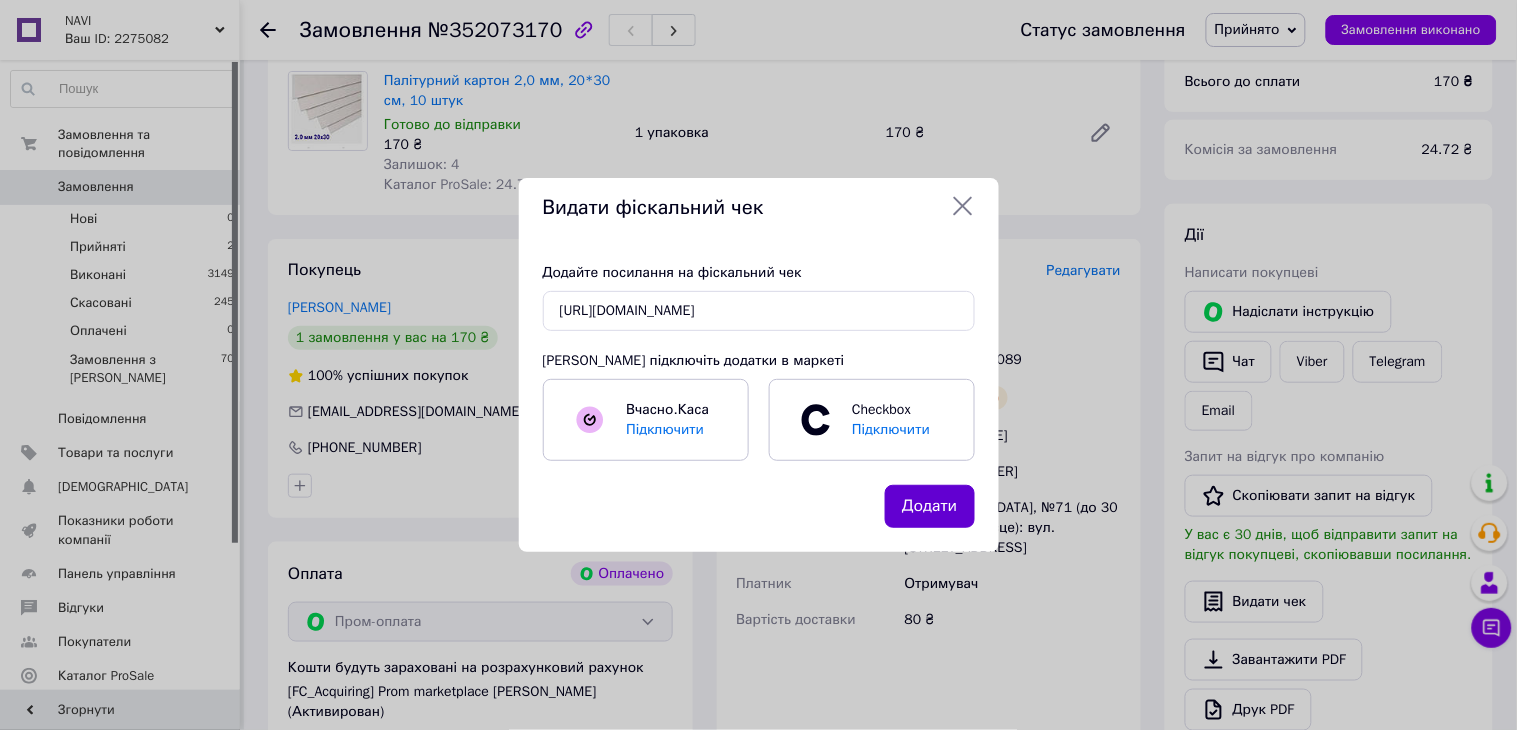 click on "Додати" at bounding box center (929, 506) 